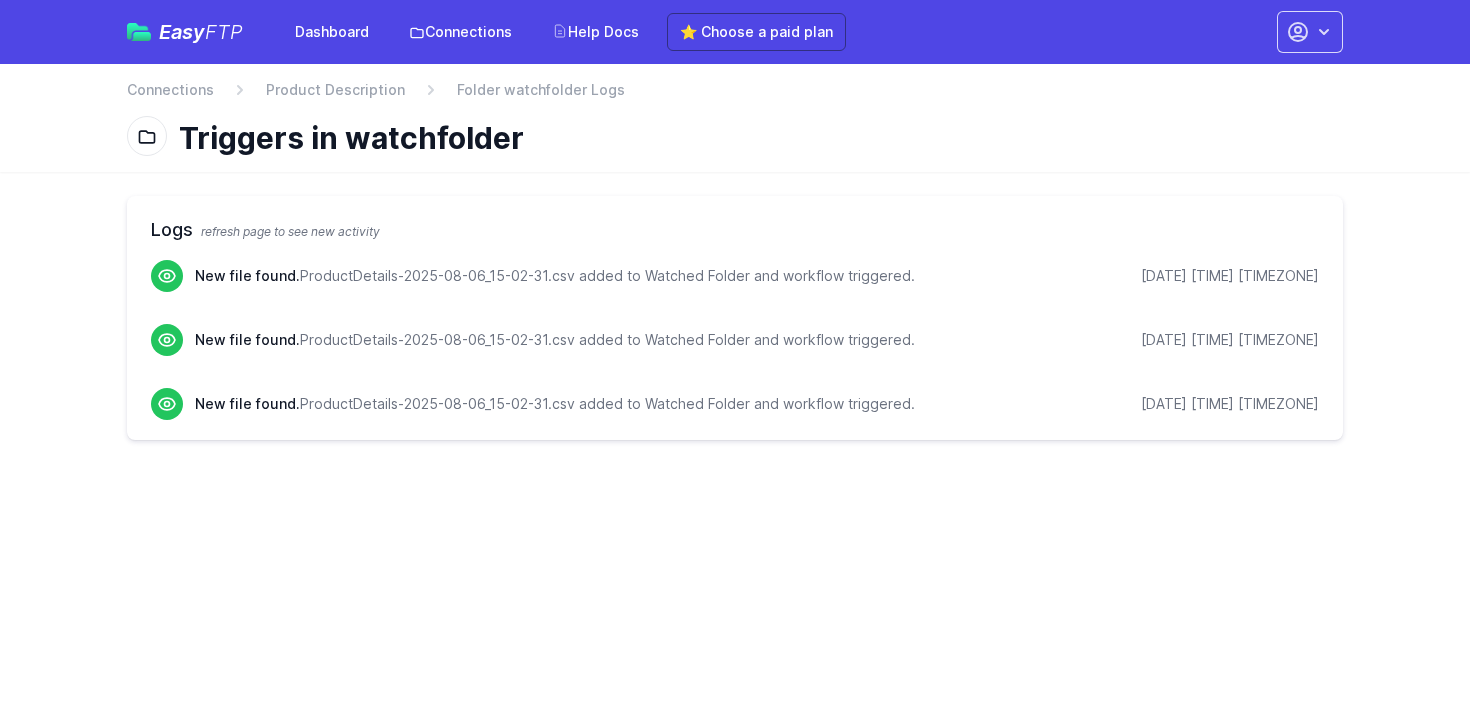 scroll, scrollTop: 0, scrollLeft: 0, axis: both 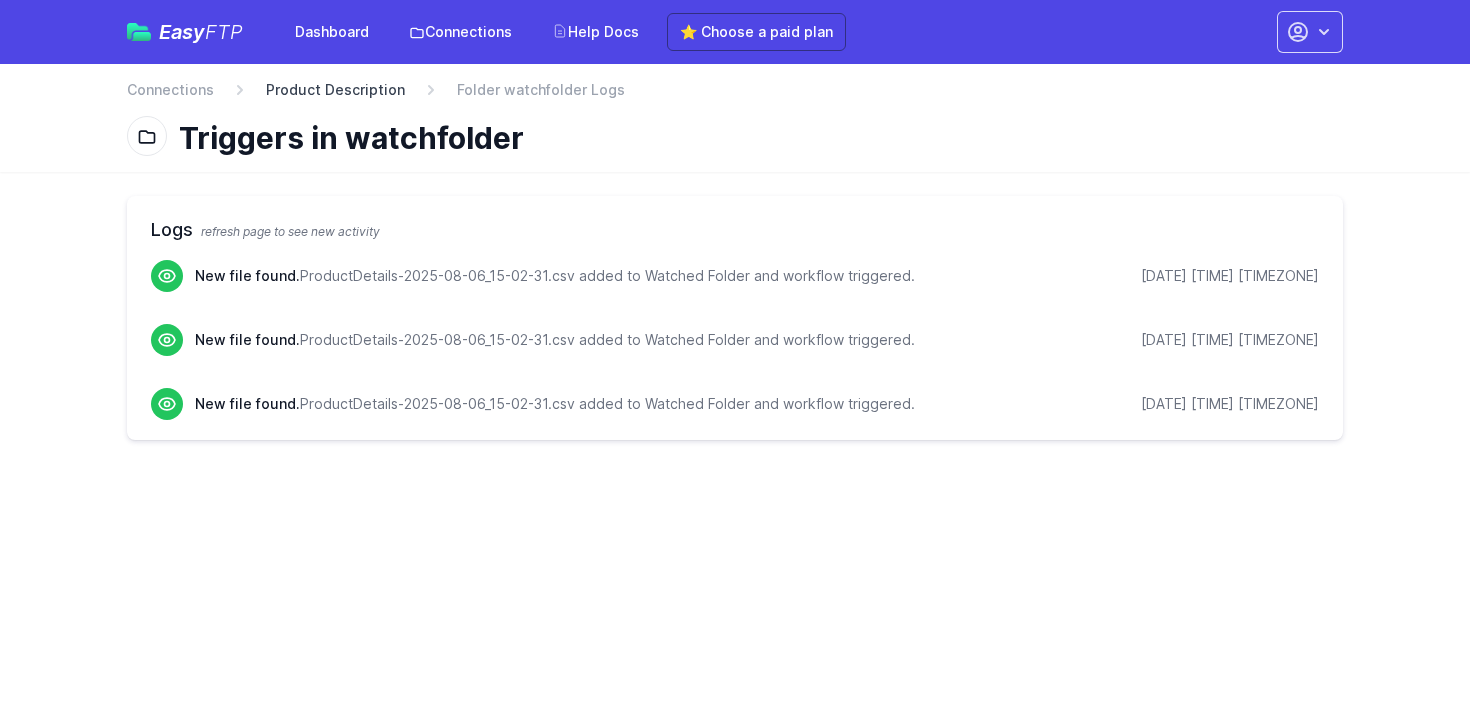 click on "Product Description" at bounding box center (335, 90) 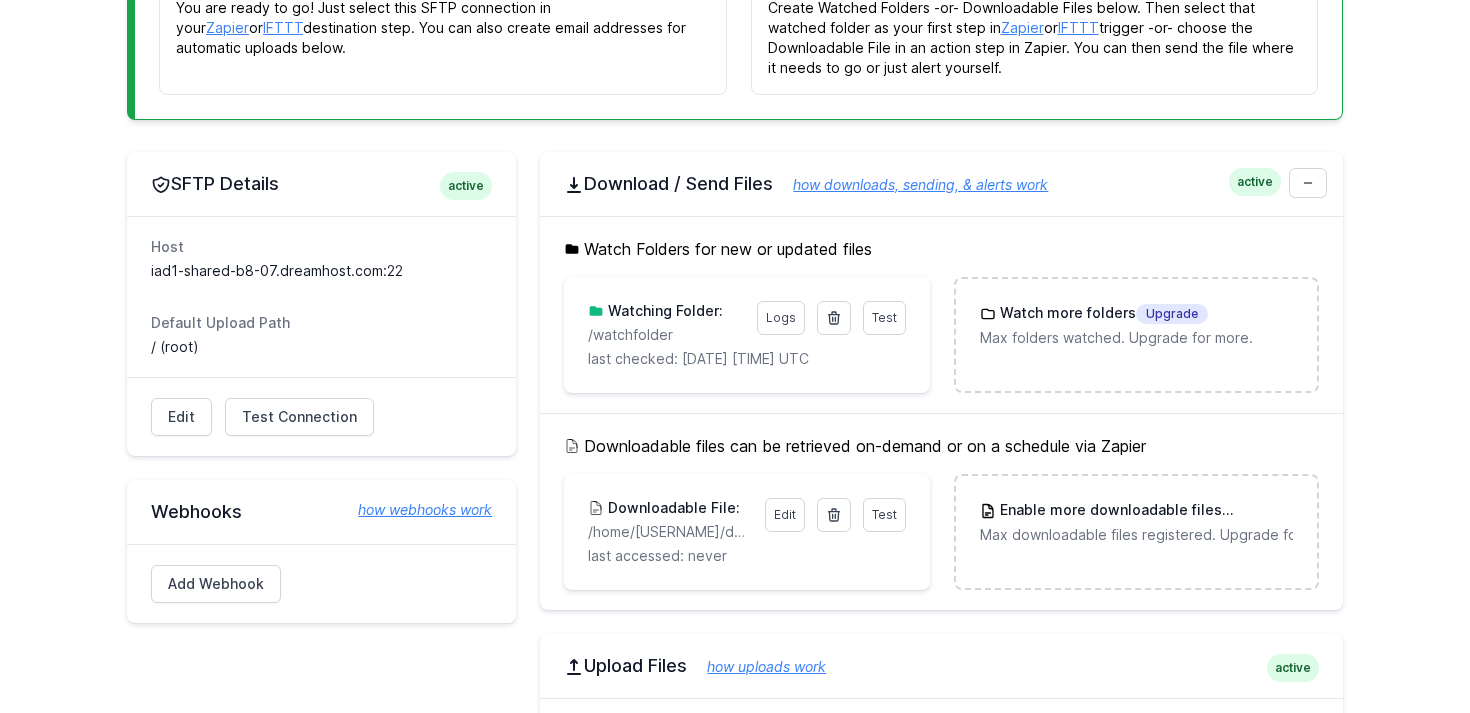 scroll, scrollTop: 368, scrollLeft: 0, axis: vertical 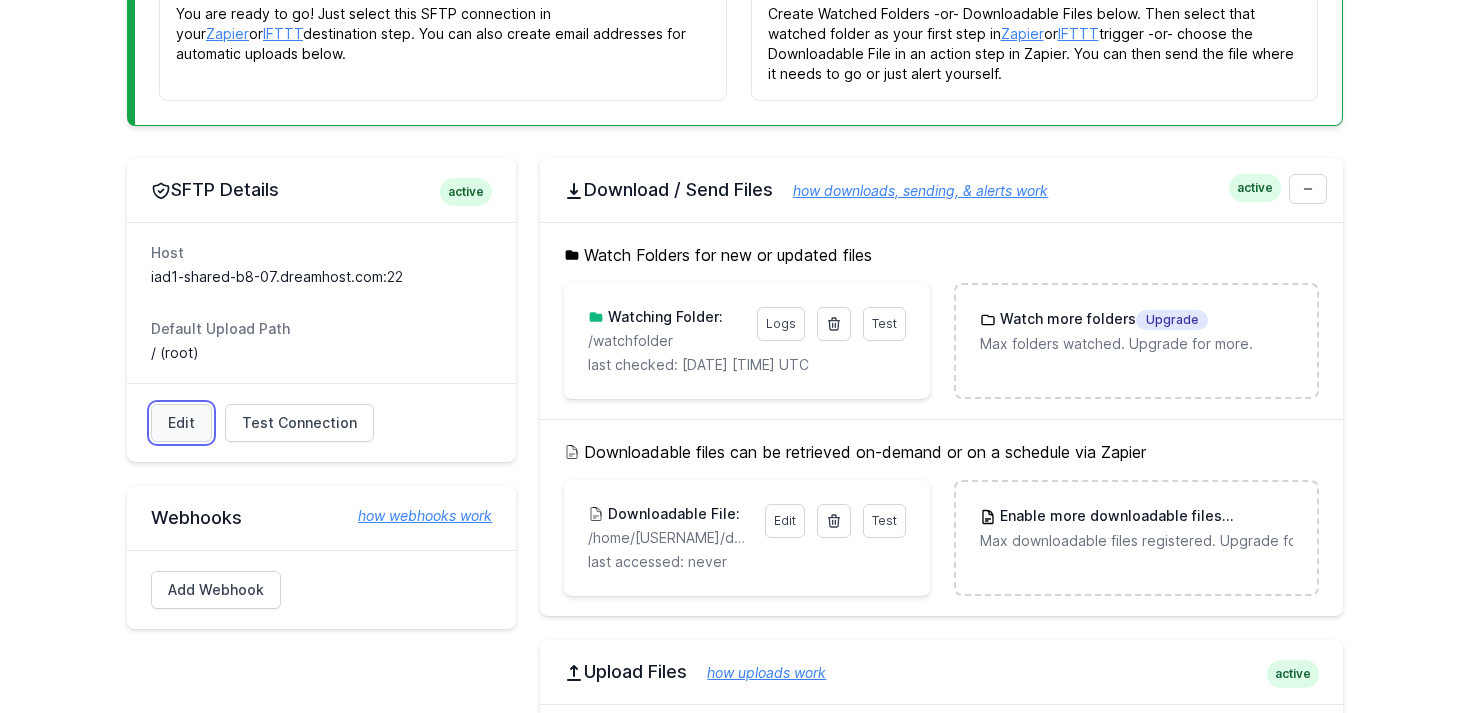click on "Edit" at bounding box center [181, 423] 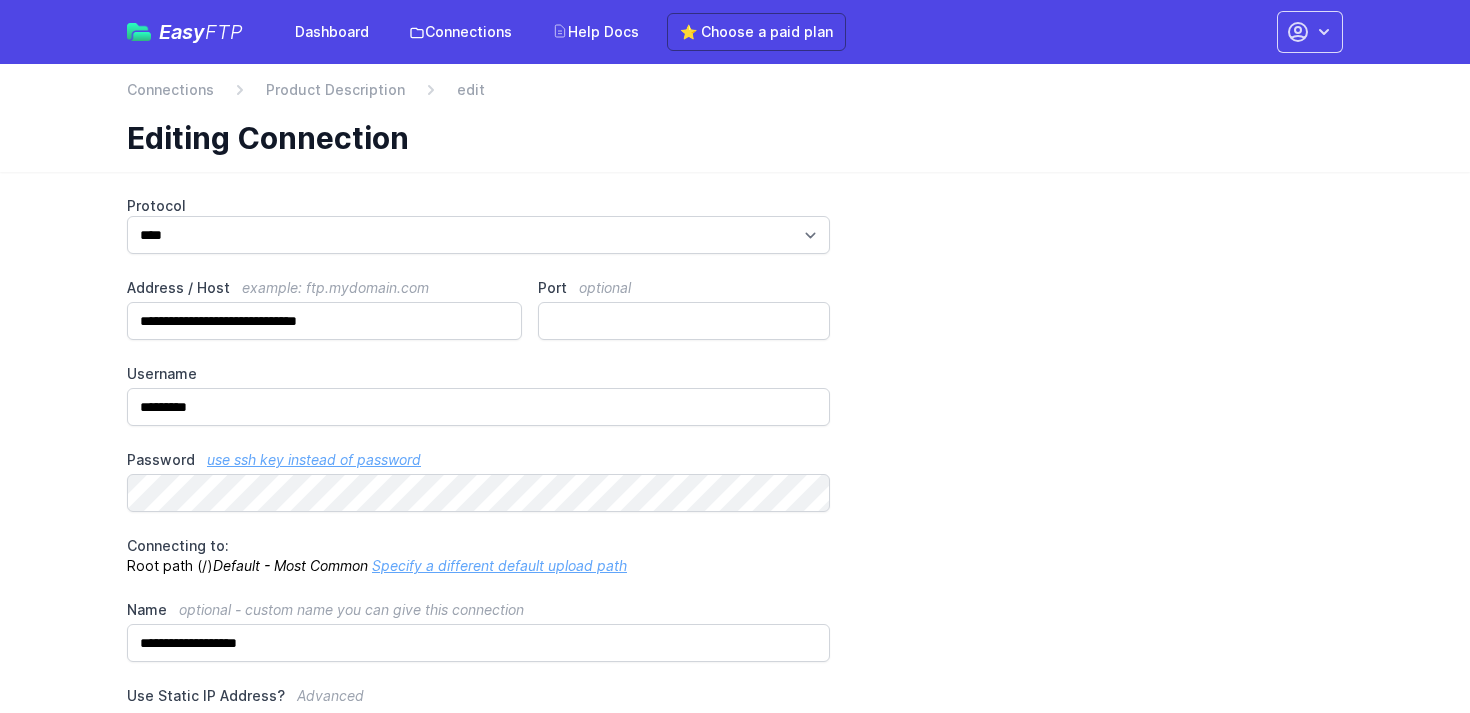 scroll, scrollTop: 0, scrollLeft: 0, axis: both 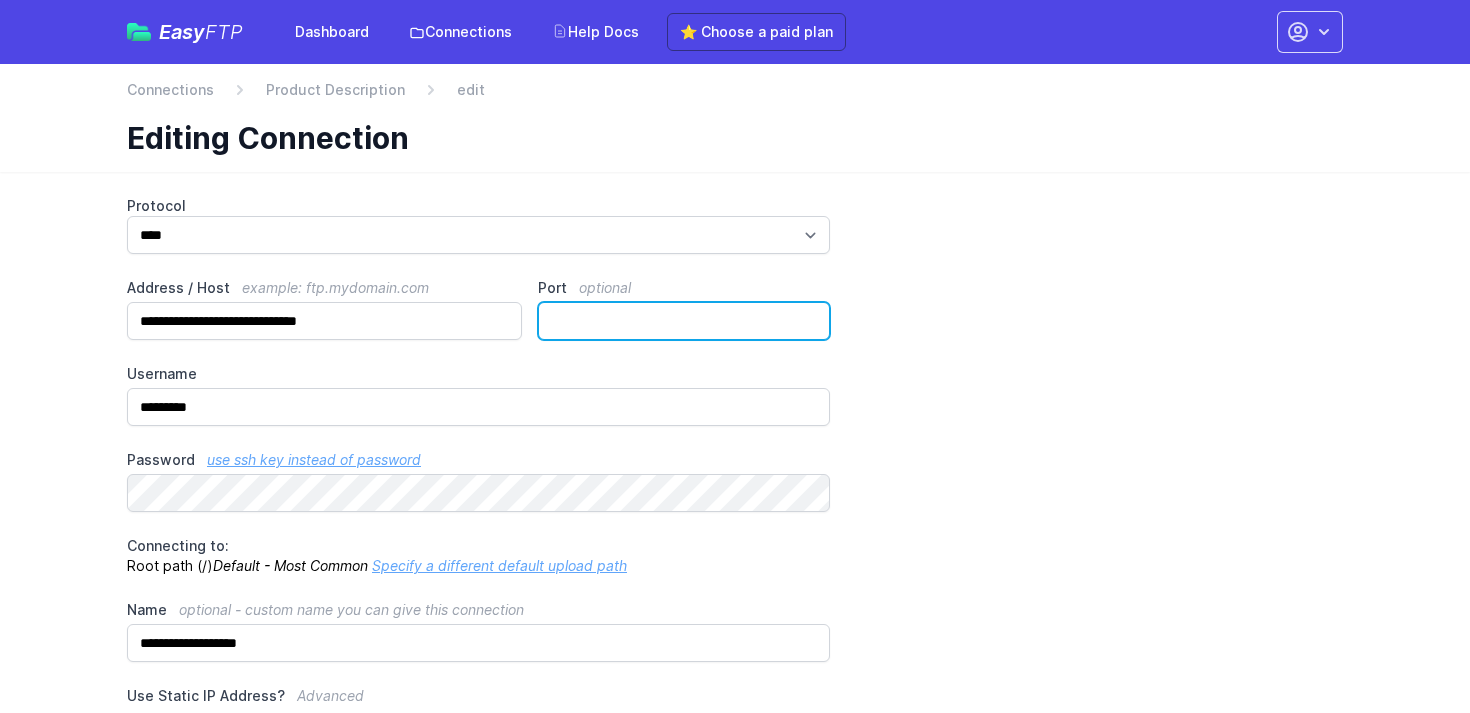 click on "**" at bounding box center [684, 321] 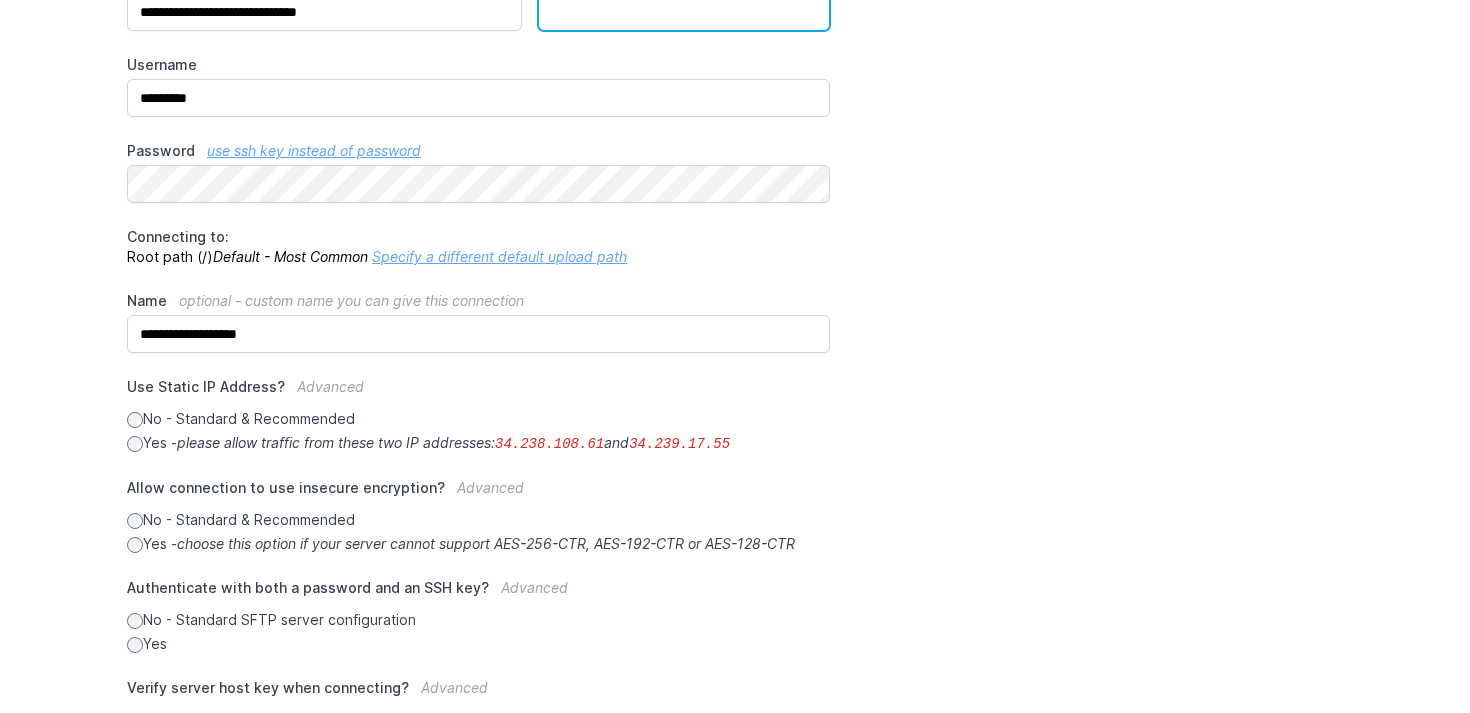 scroll, scrollTop: 483, scrollLeft: 0, axis: vertical 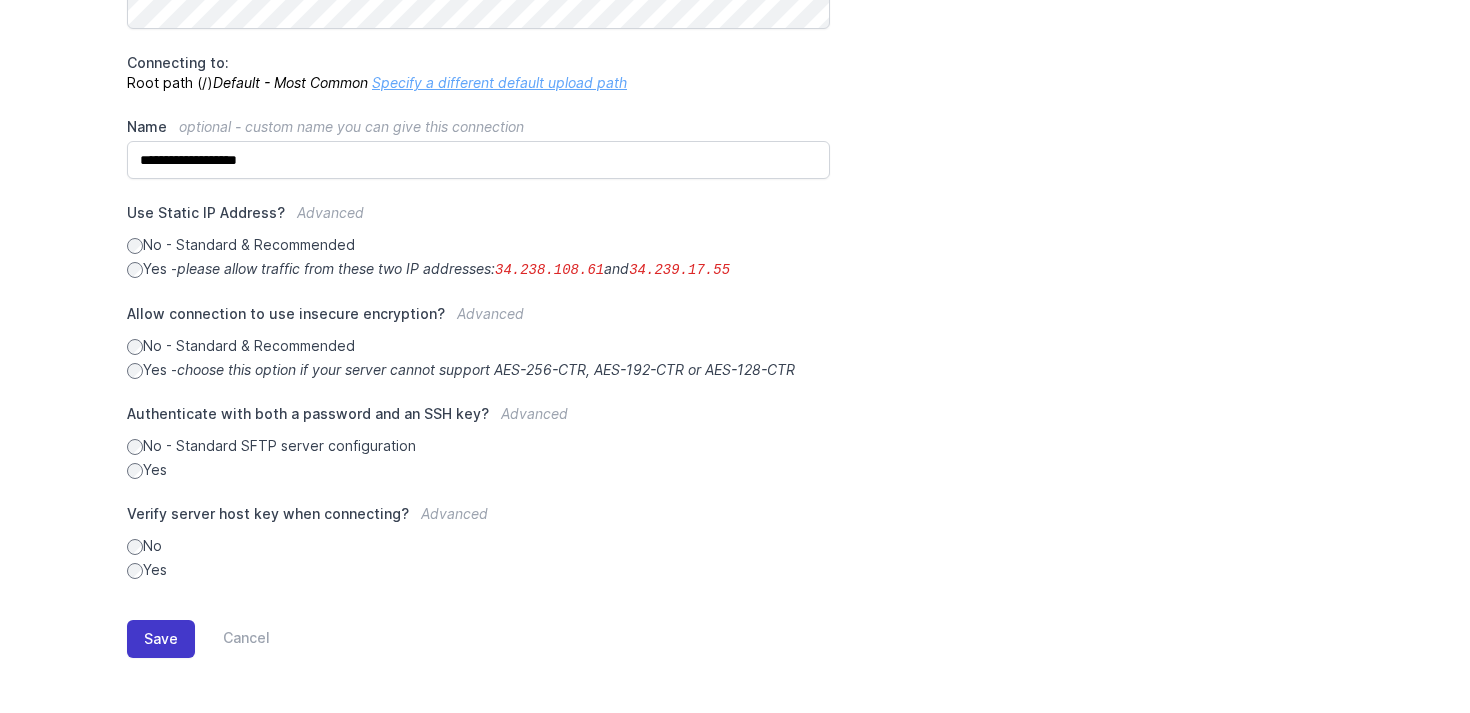 type on "**" 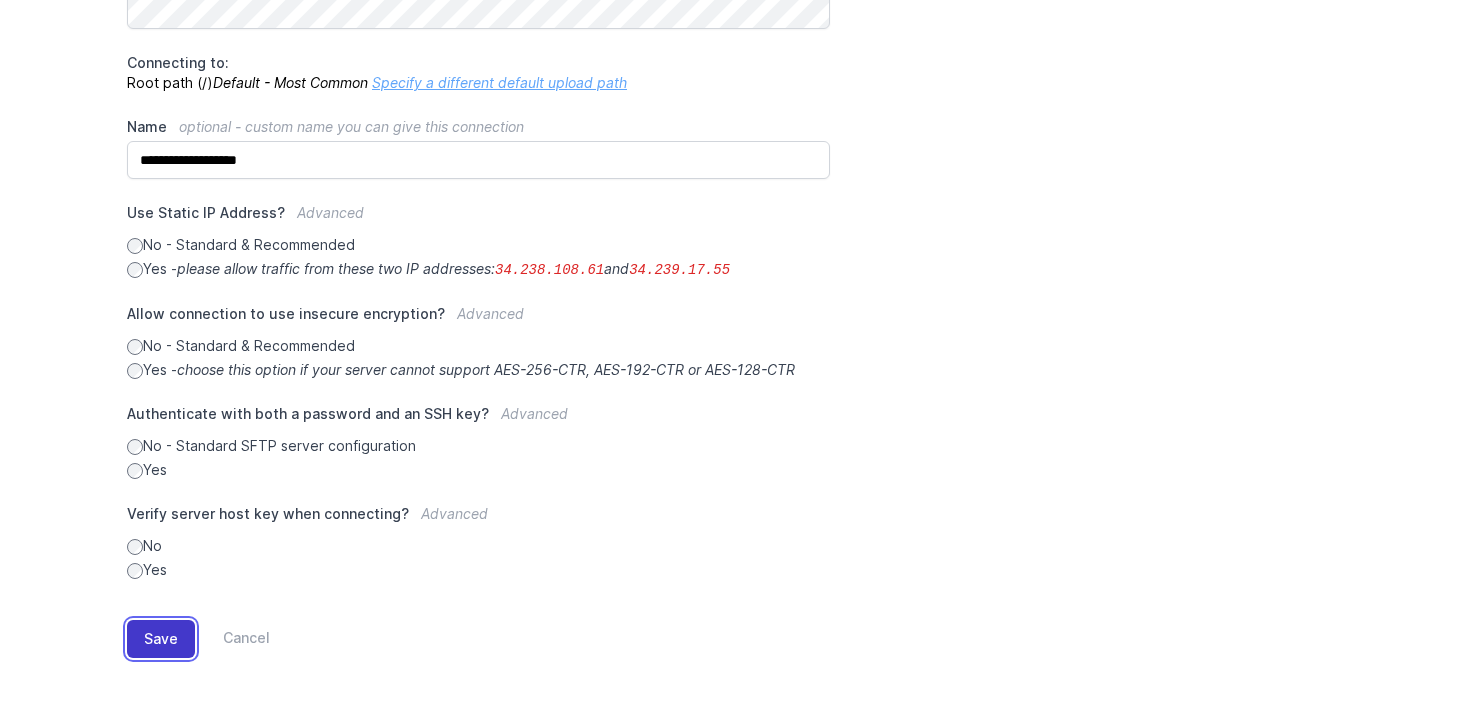 click on "Save" at bounding box center (161, 639) 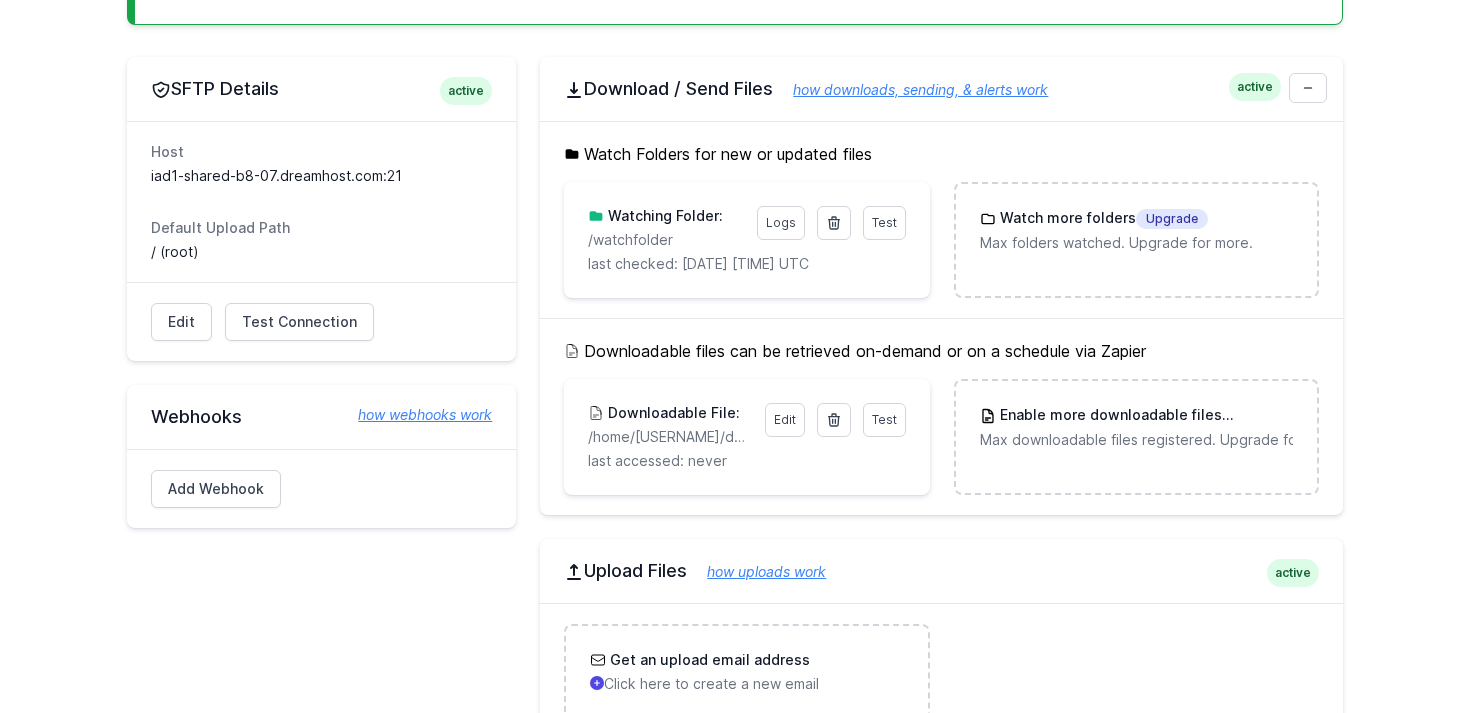 scroll, scrollTop: 613, scrollLeft: 0, axis: vertical 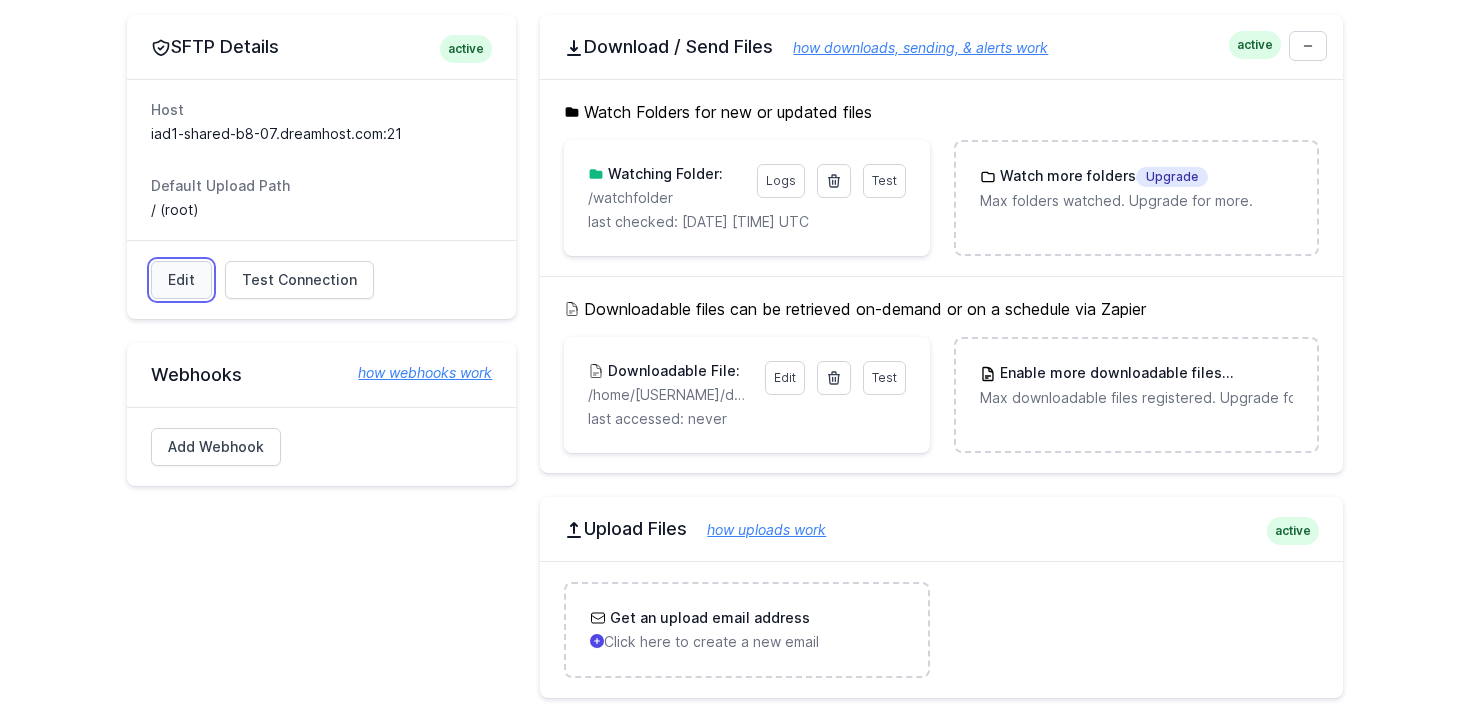 click on "Edit" at bounding box center [181, 280] 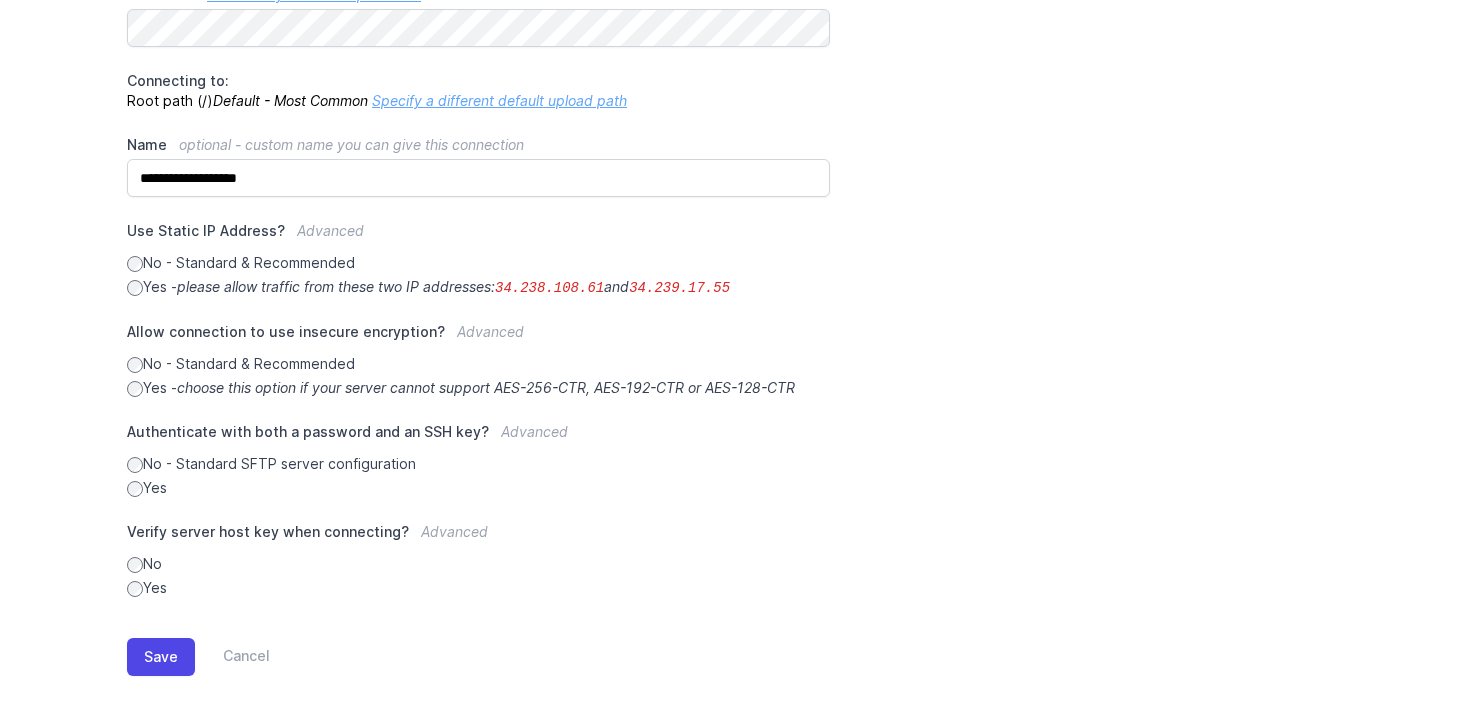 scroll, scrollTop: 483, scrollLeft: 0, axis: vertical 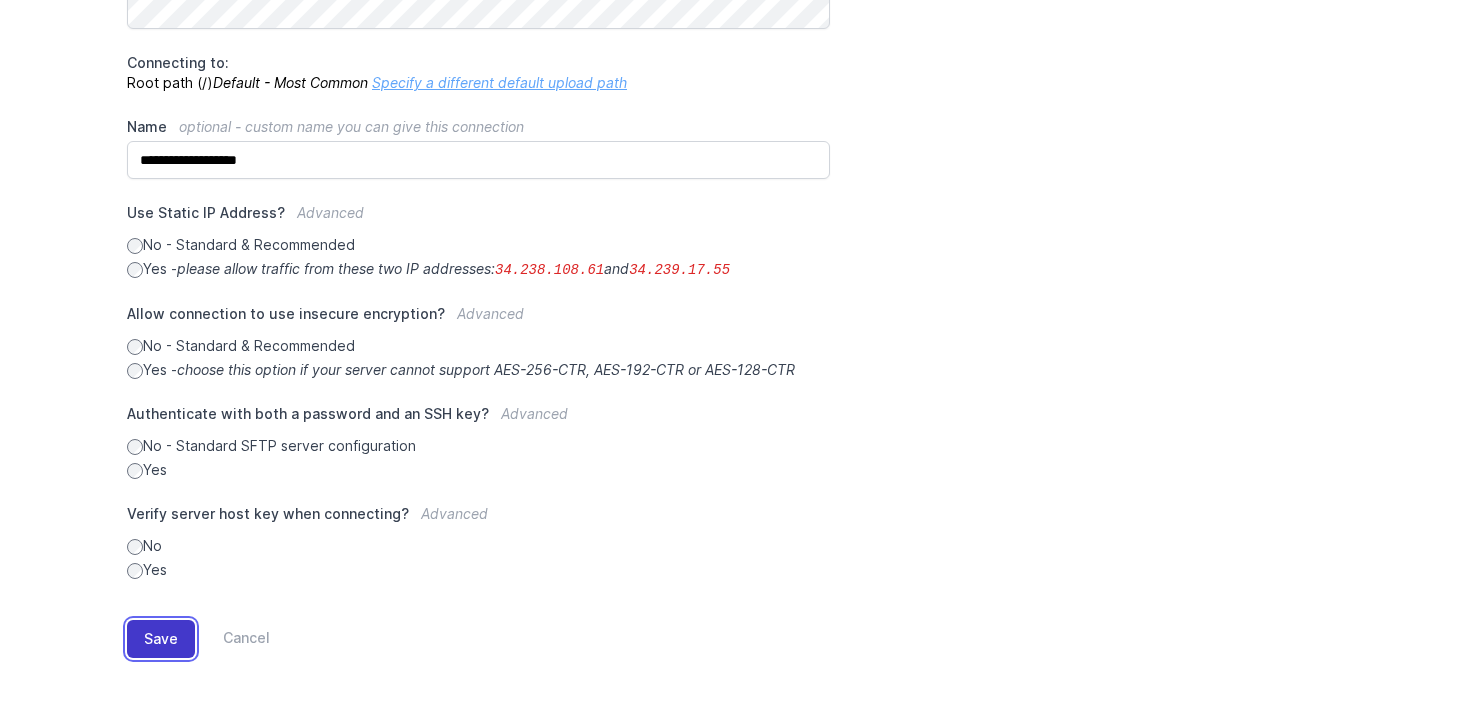 click on "Save" at bounding box center (161, 639) 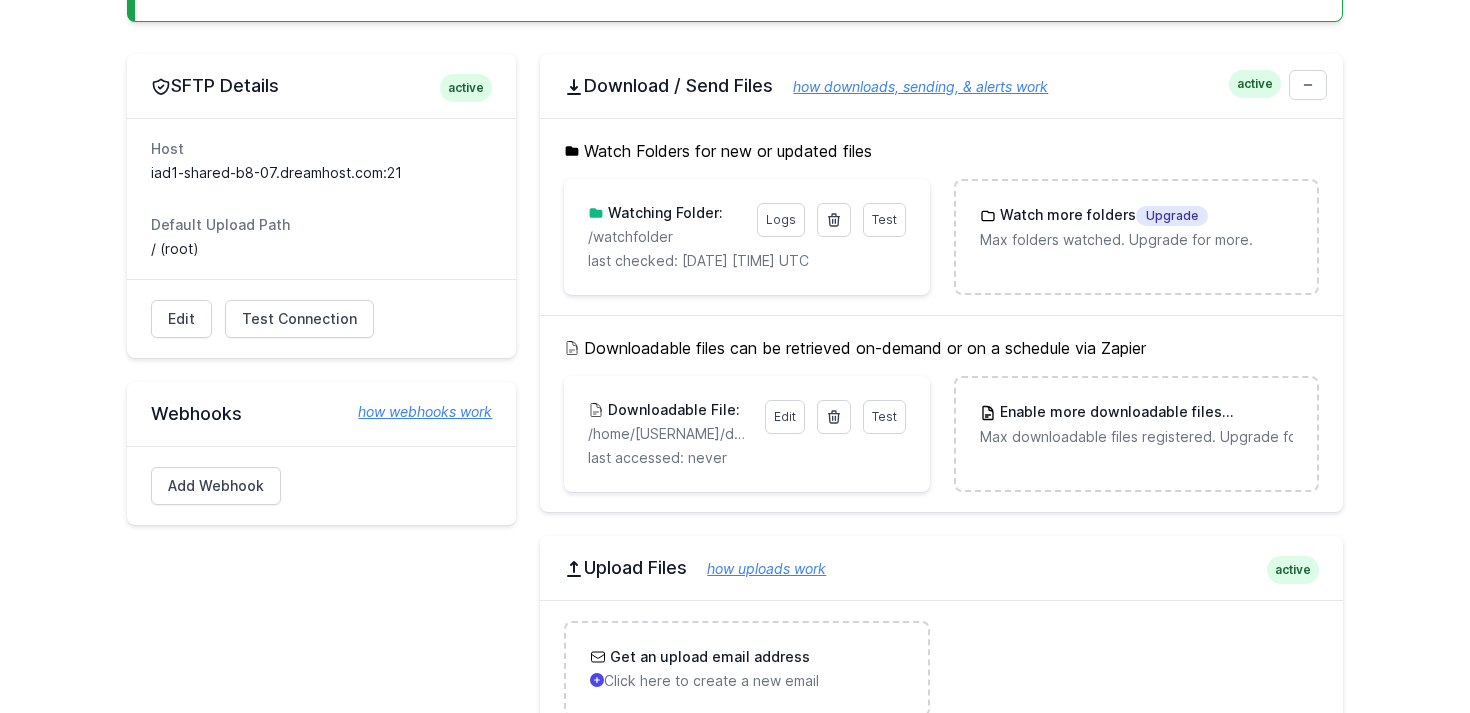 scroll, scrollTop: 577, scrollLeft: 0, axis: vertical 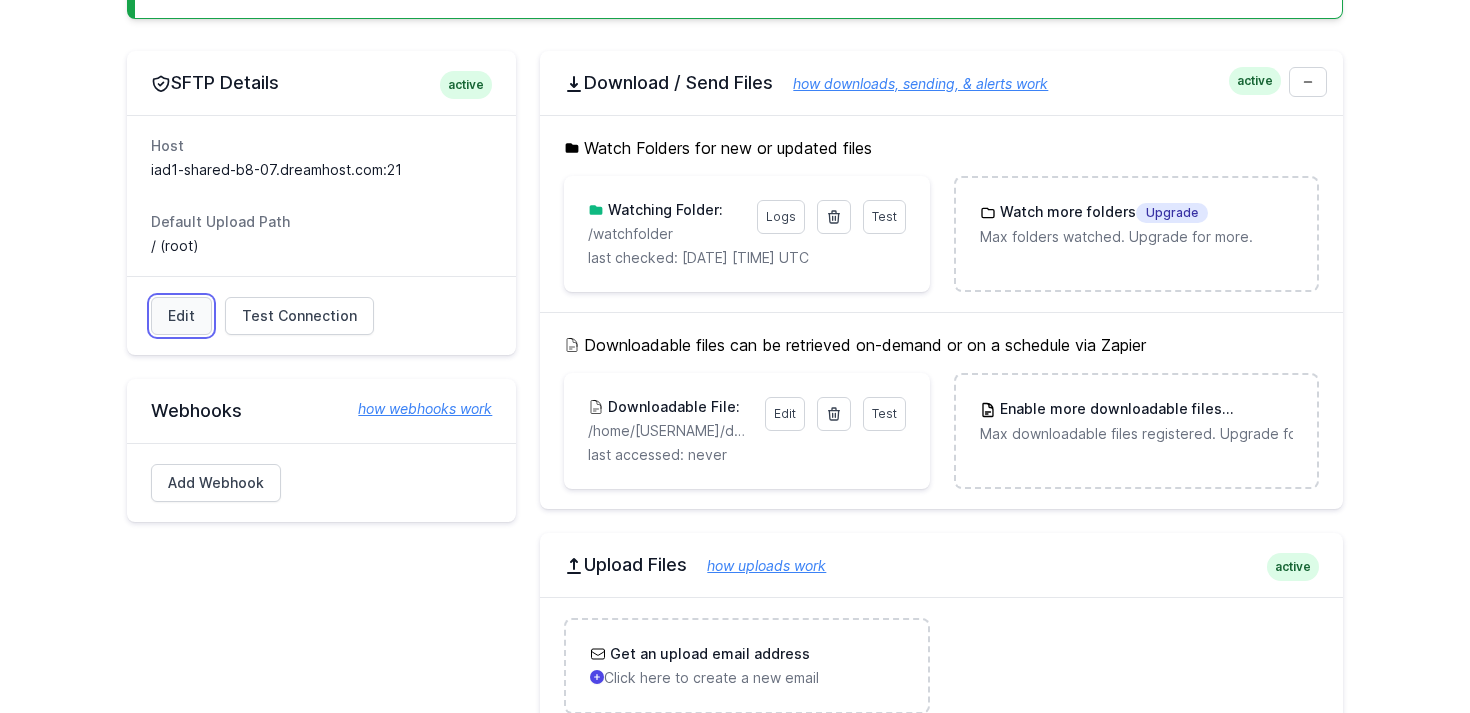 click on "Edit" at bounding box center (181, 316) 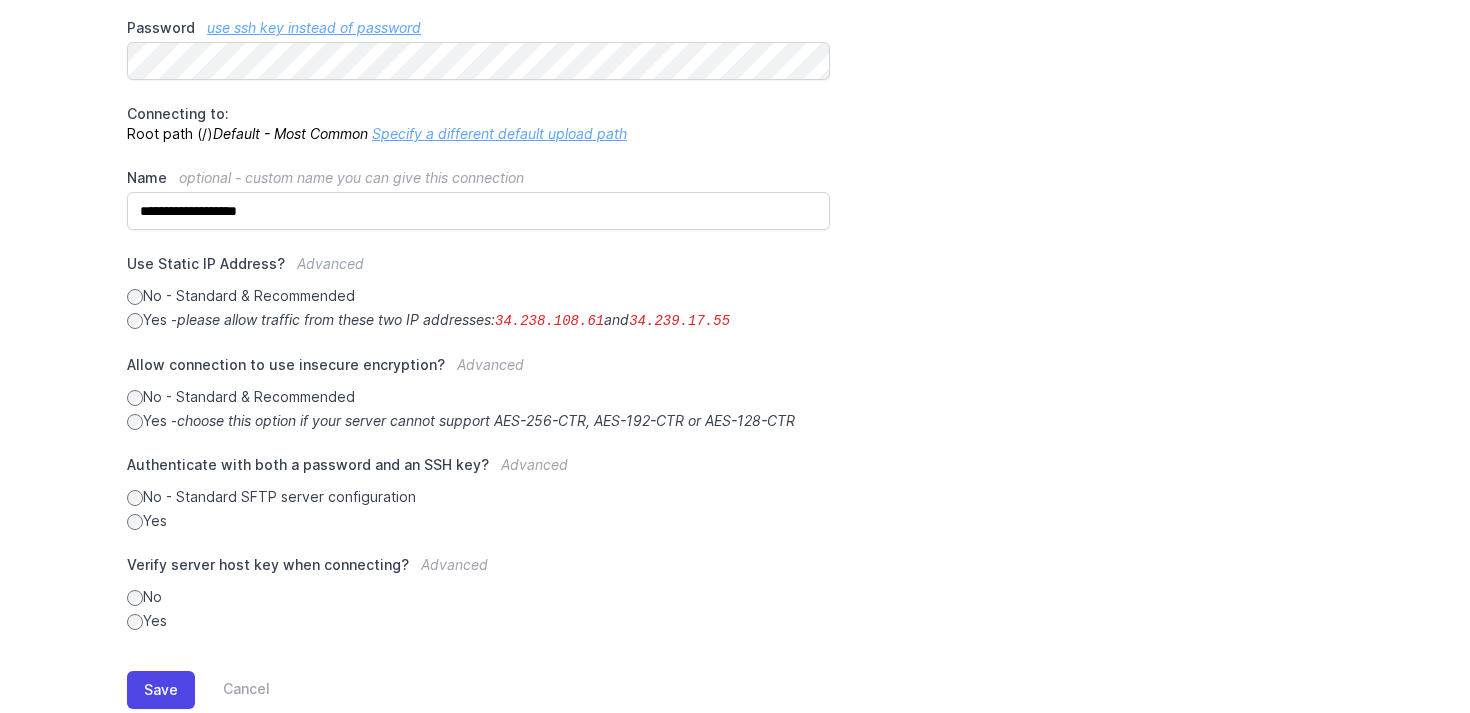 scroll, scrollTop: 483, scrollLeft: 0, axis: vertical 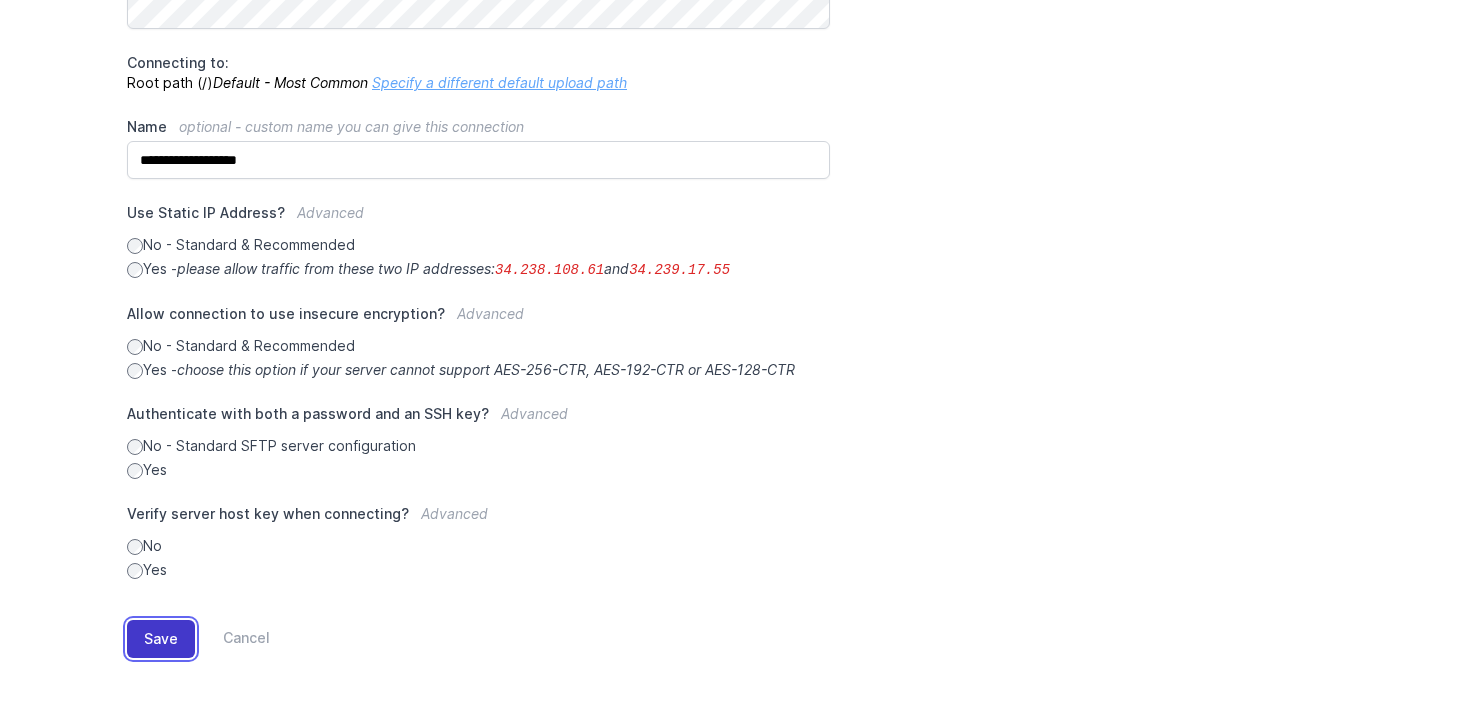 click on "Save" at bounding box center [161, 639] 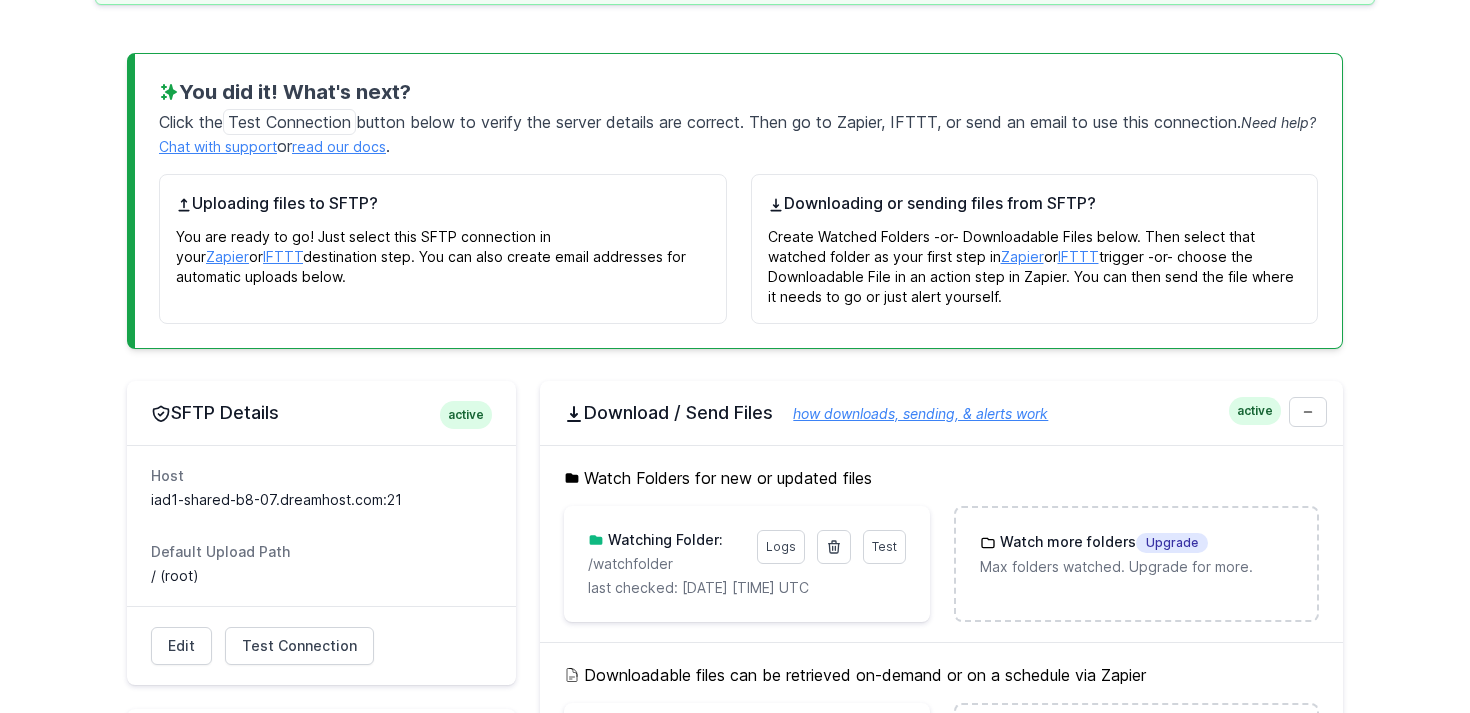 scroll, scrollTop: 355, scrollLeft: 0, axis: vertical 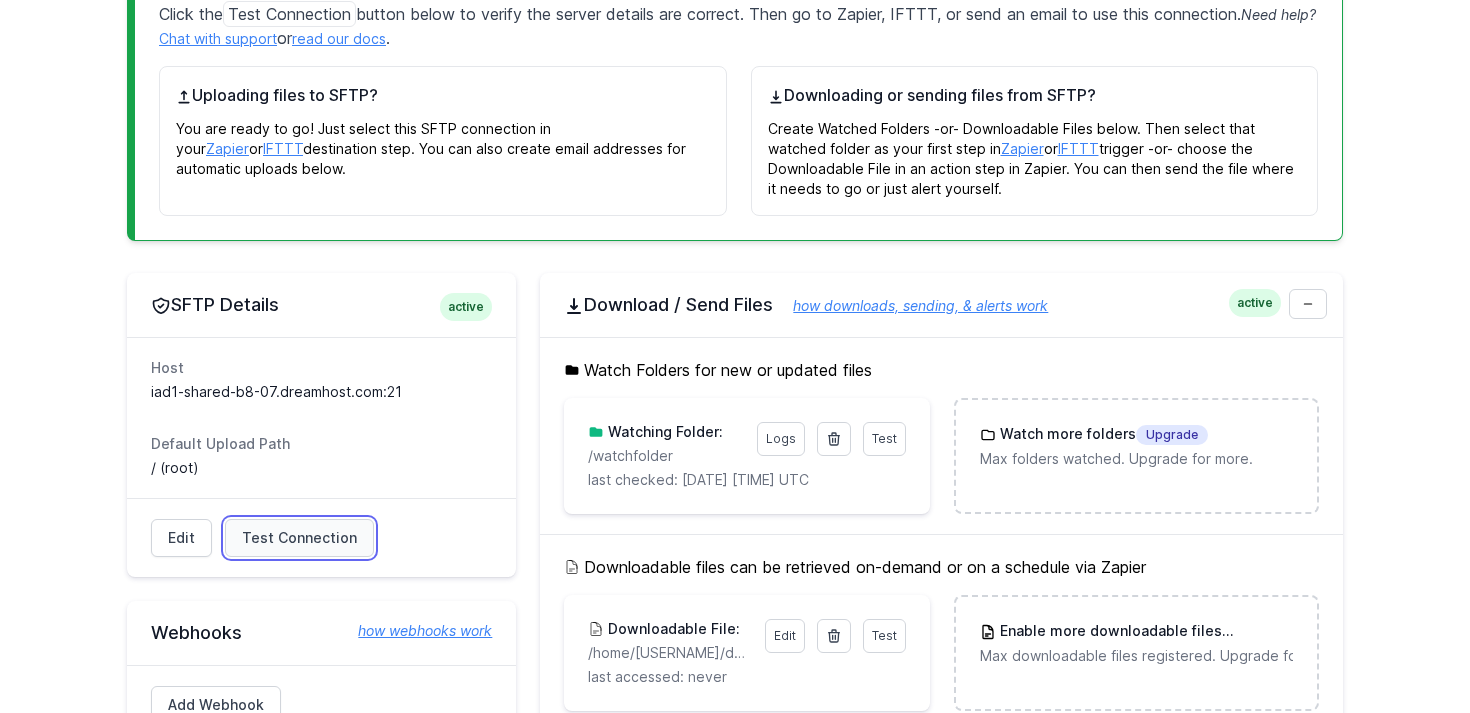 click on "Test Connection" at bounding box center [299, 538] 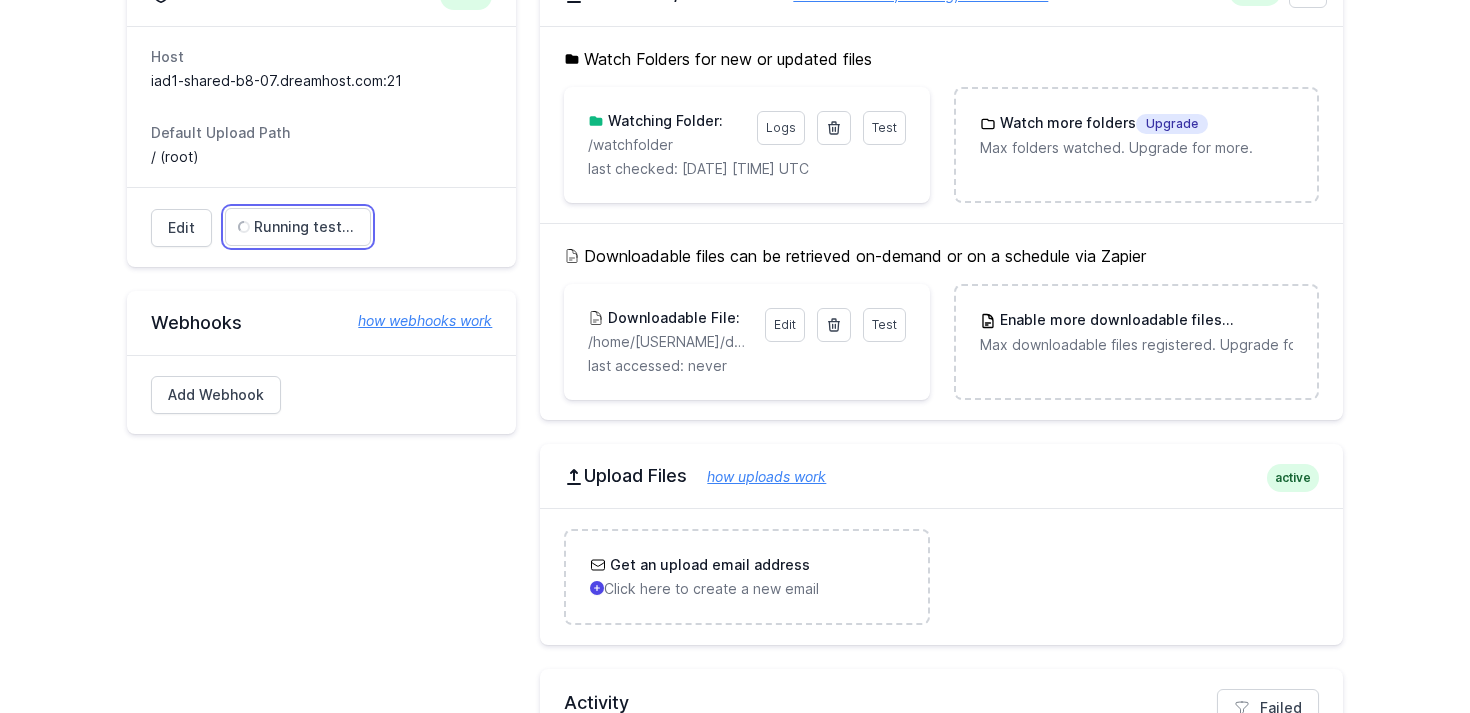 scroll, scrollTop: 635, scrollLeft: 0, axis: vertical 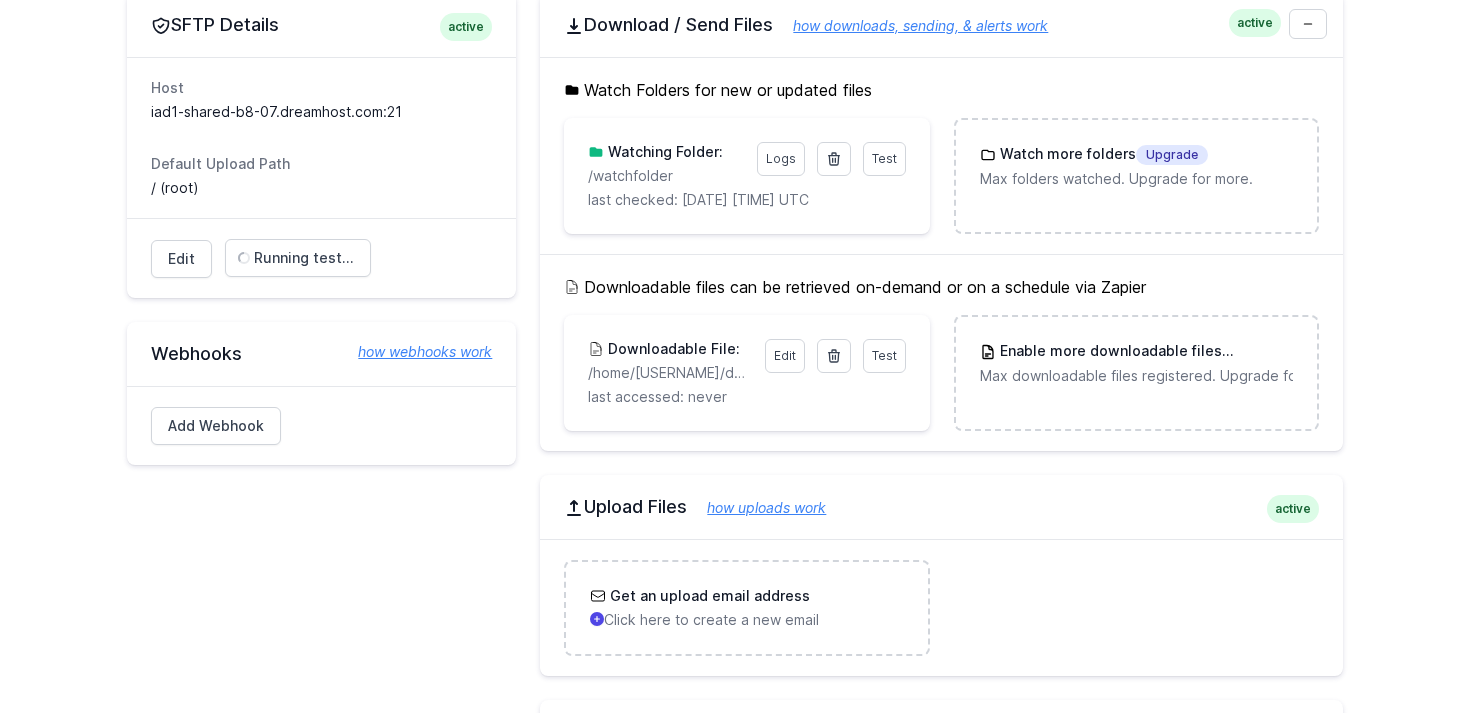 click on "how uploads work" at bounding box center (756, 507) 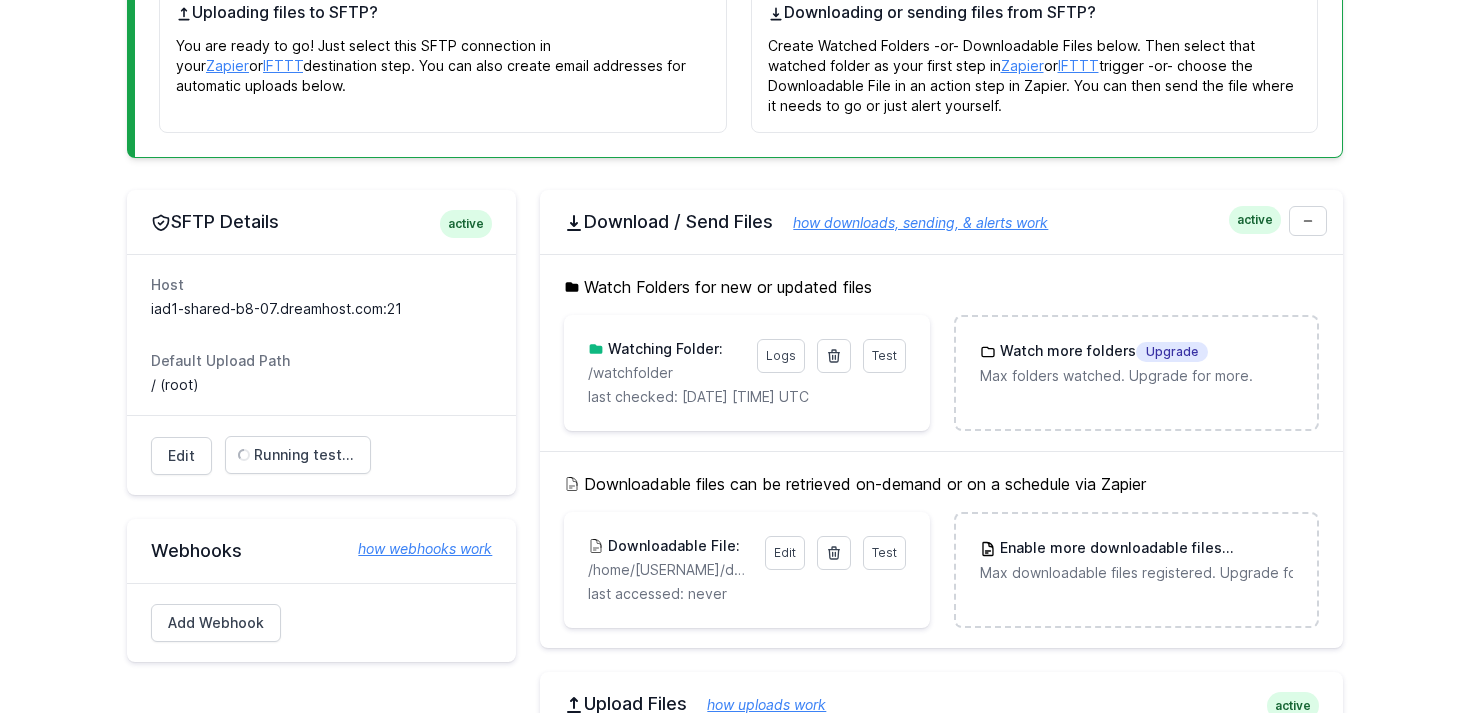 scroll, scrollTop: 532, scrollLeft: 0, axis: vertical 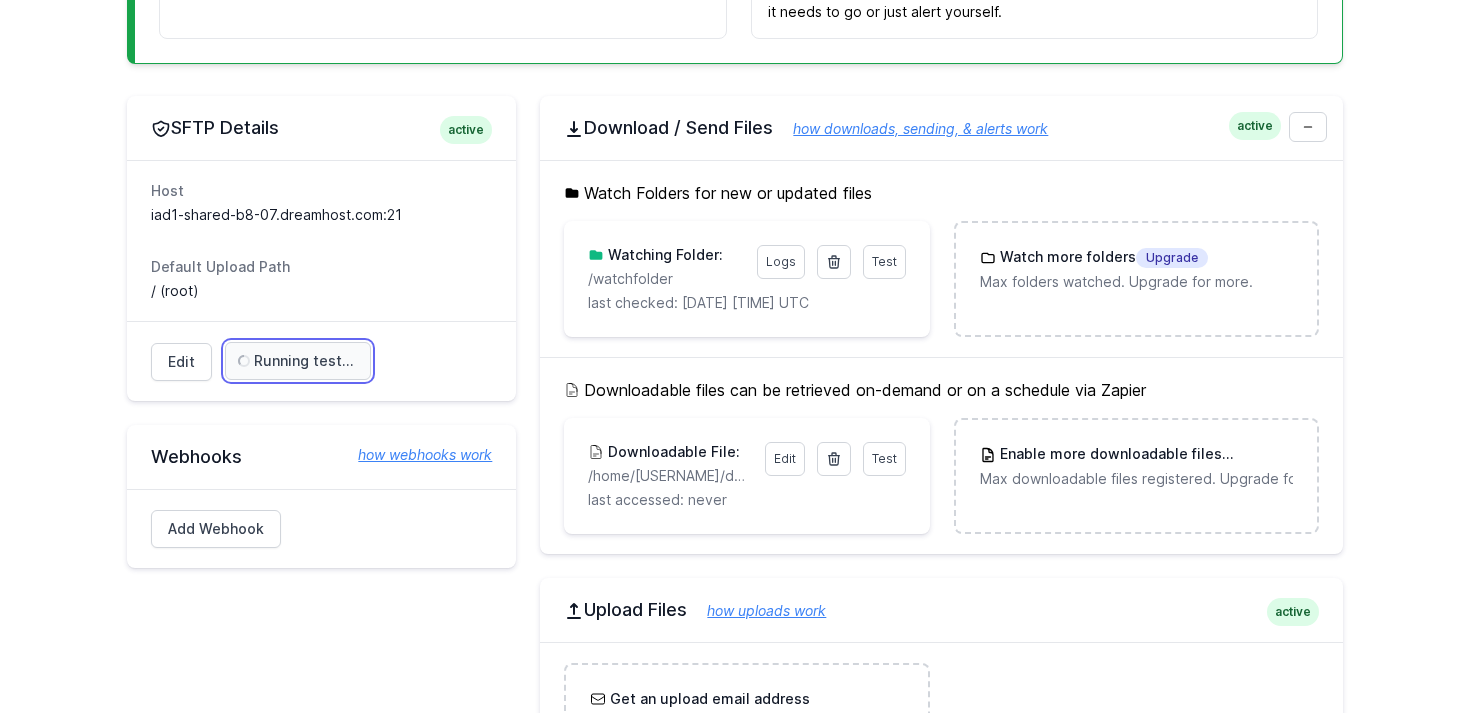click on "Running test..." at bounding box center [304, 361] 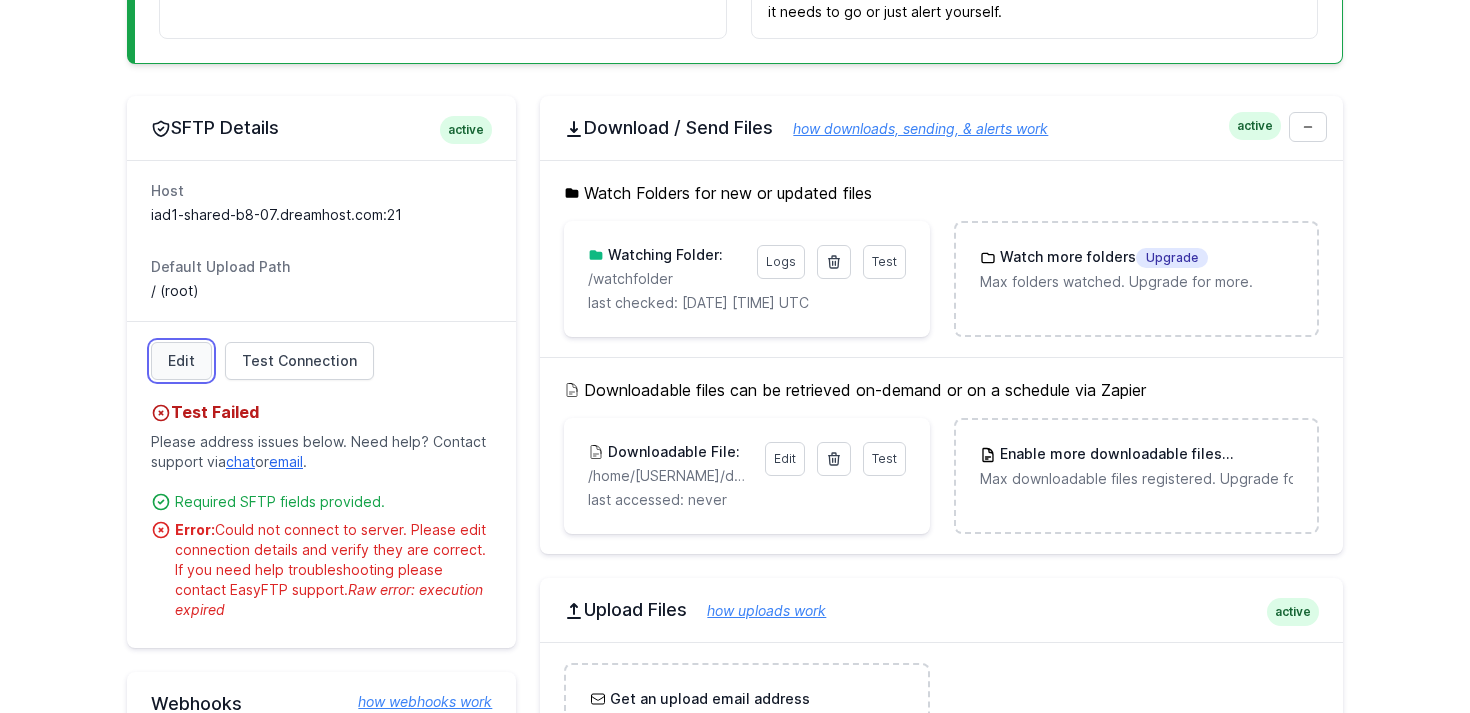 click on "Edit" at bounding box center [181, 361] 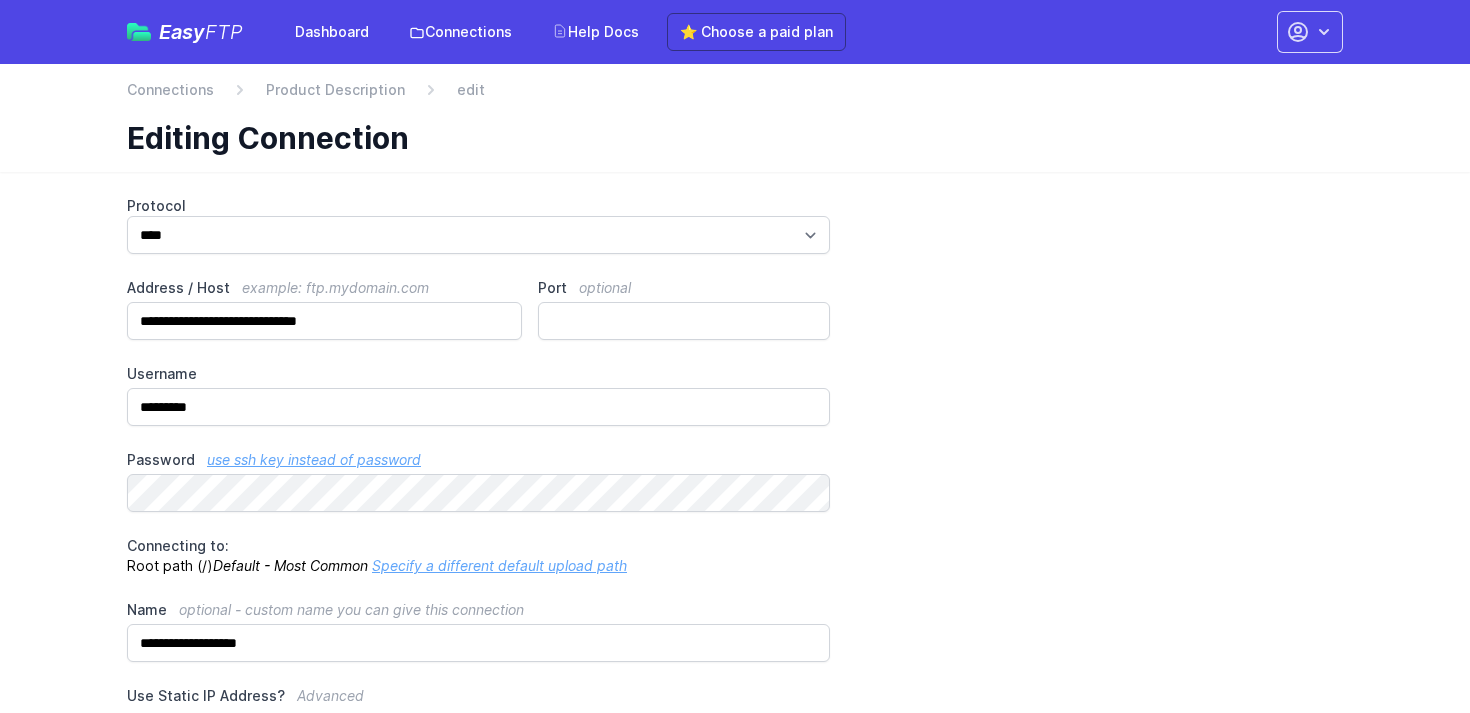 scroll, scrollTop: 0, scrollLeft: 0, axis: both 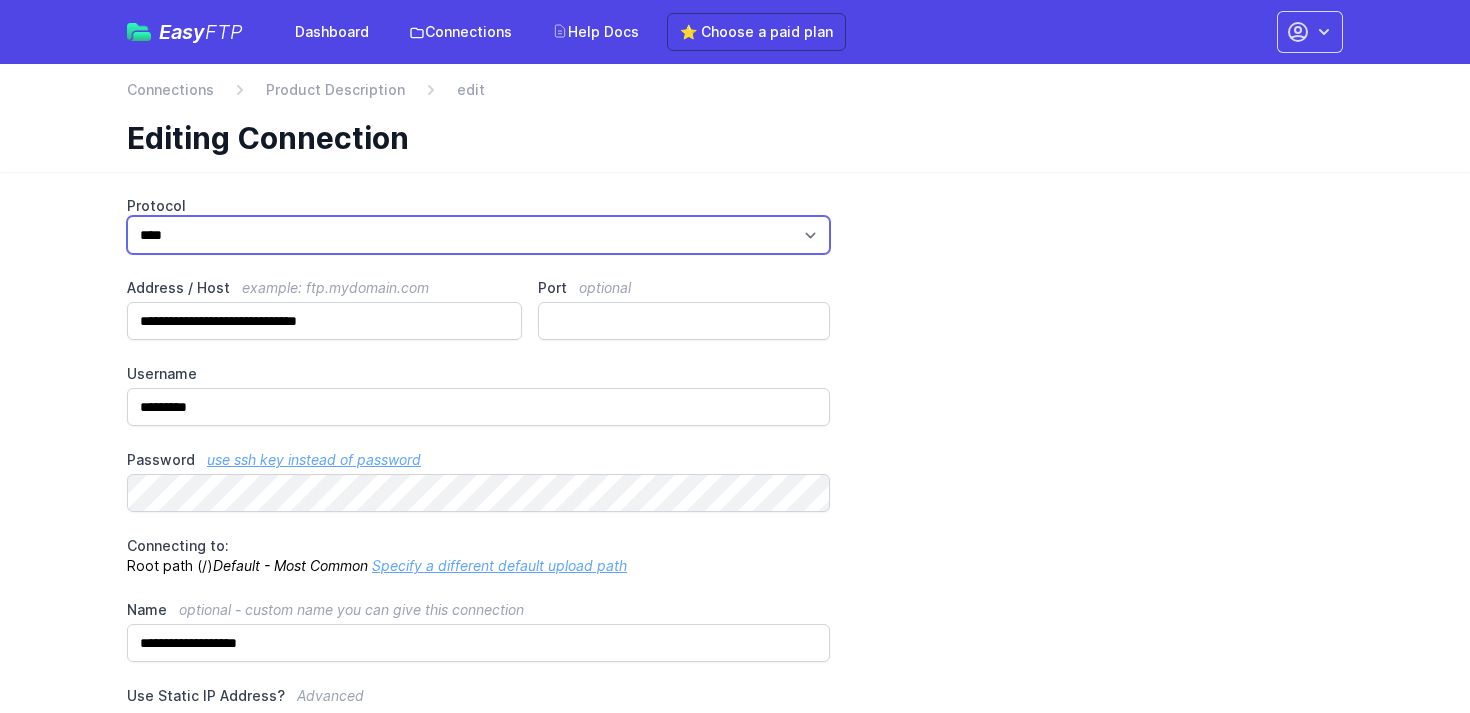 click on "***
****
****" at bounding box center [478, 235] 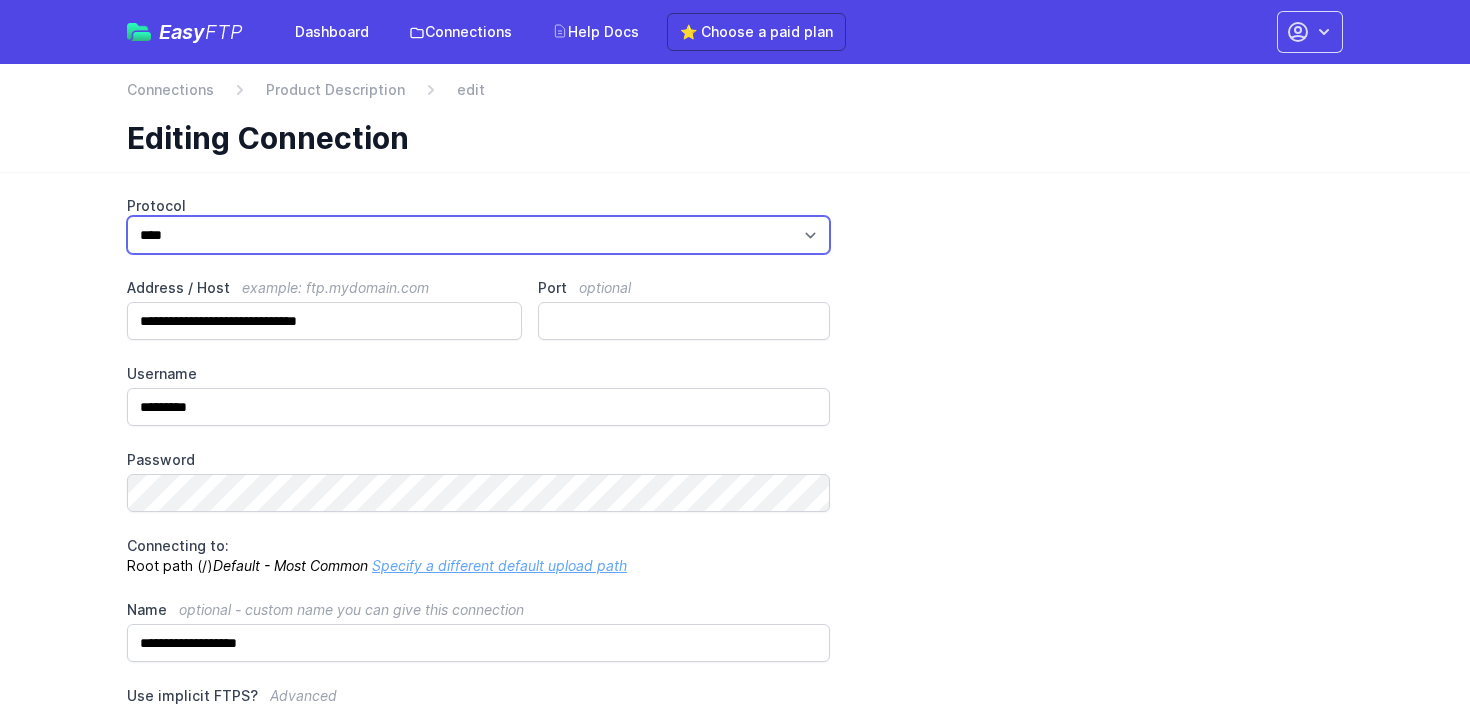 scroll, scrollTop: 303, scrollLeft: 0, axis: vertical 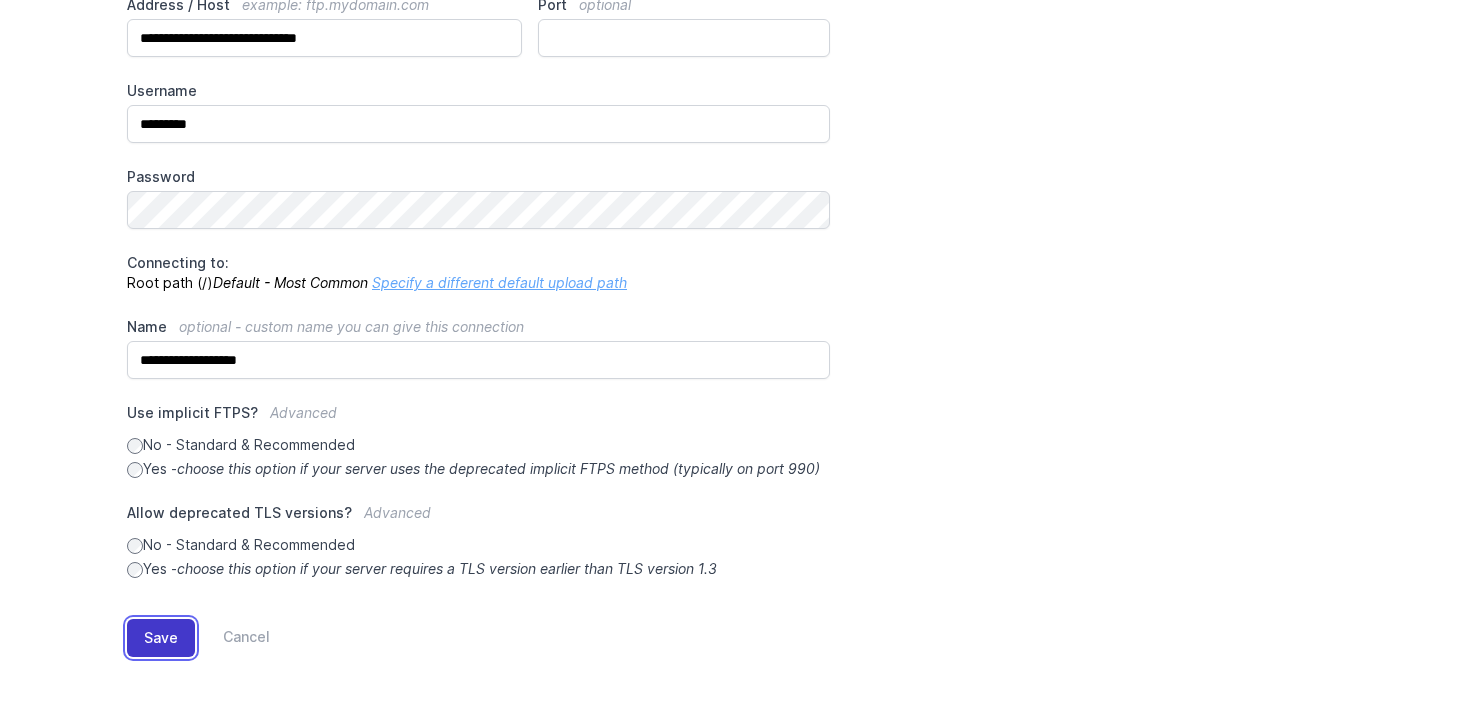 click on "Save" at bounding box center (161, 638) 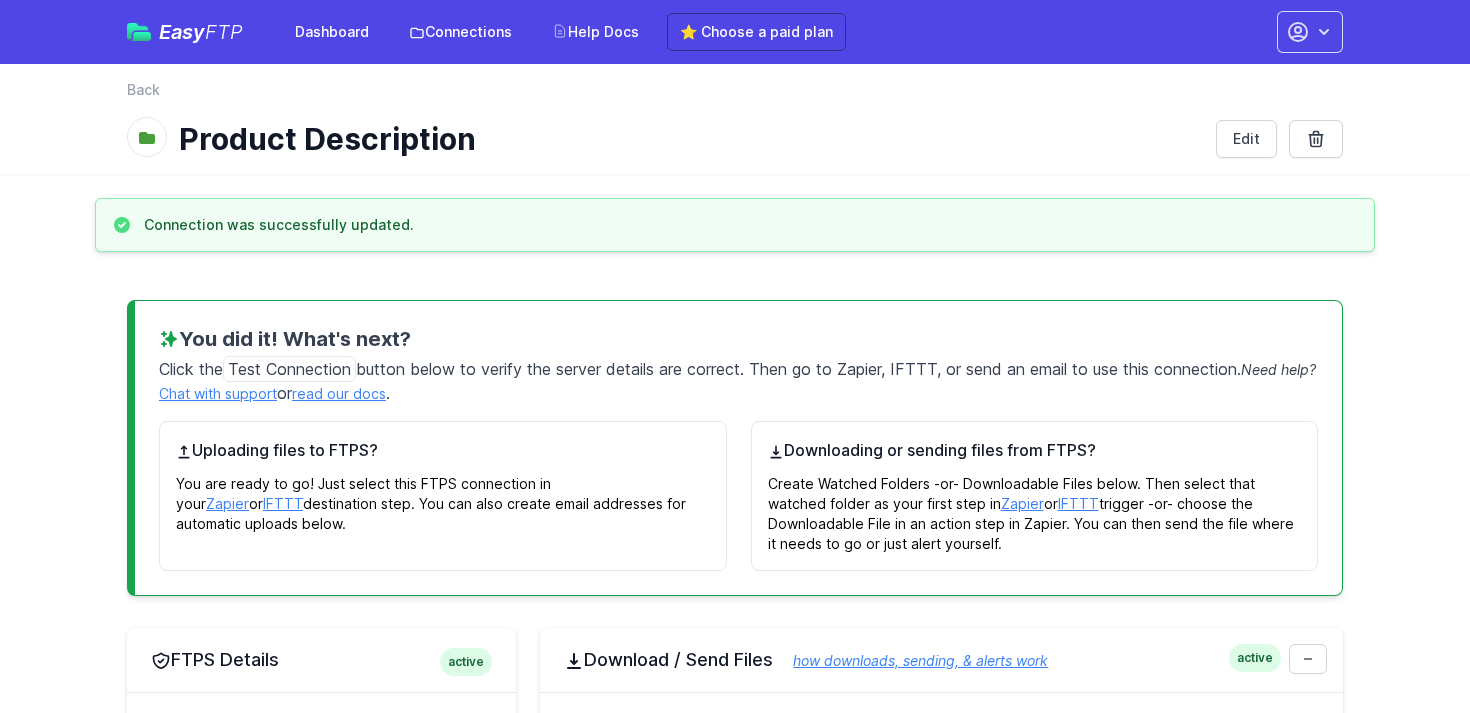 scroll, scrollTop: 341, scrollLeft: 0, axis: vertical 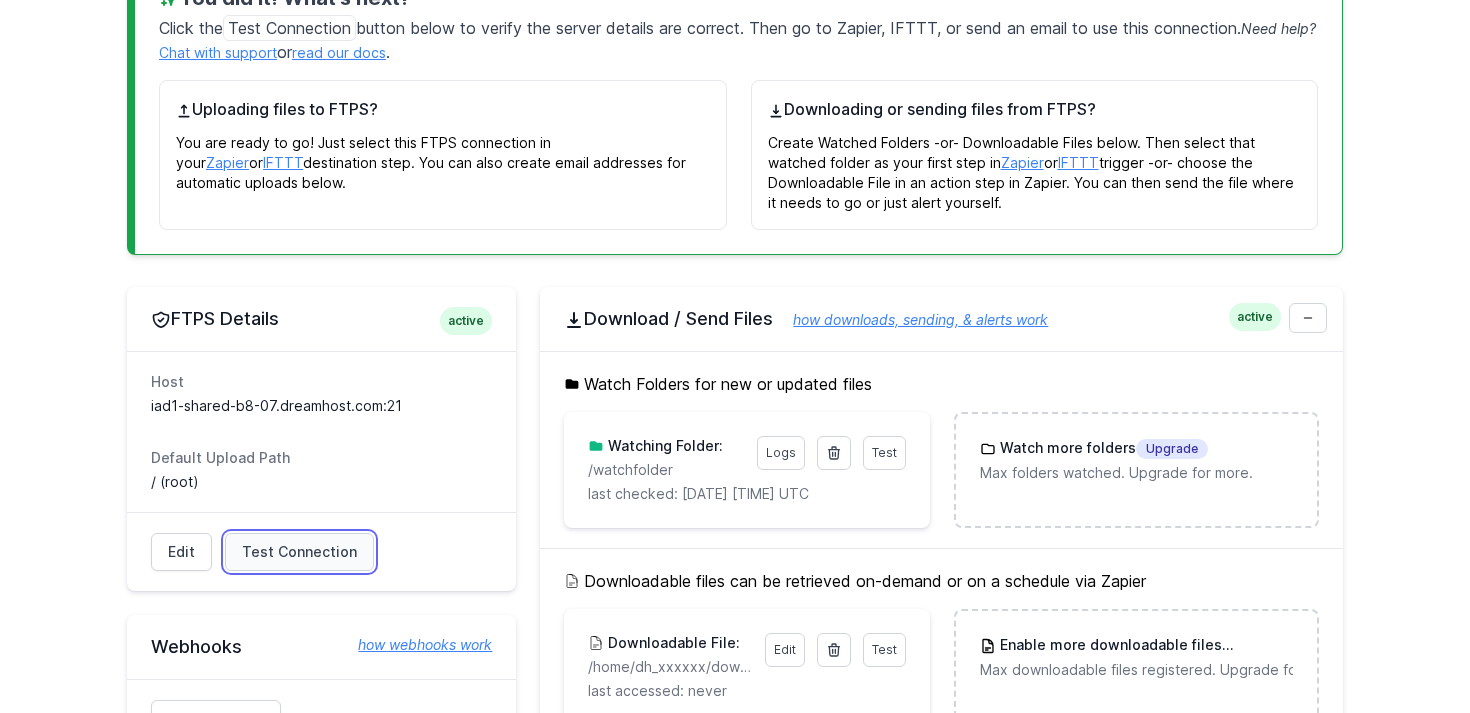 click on "Test Connection" at bounding box center (299, 552) 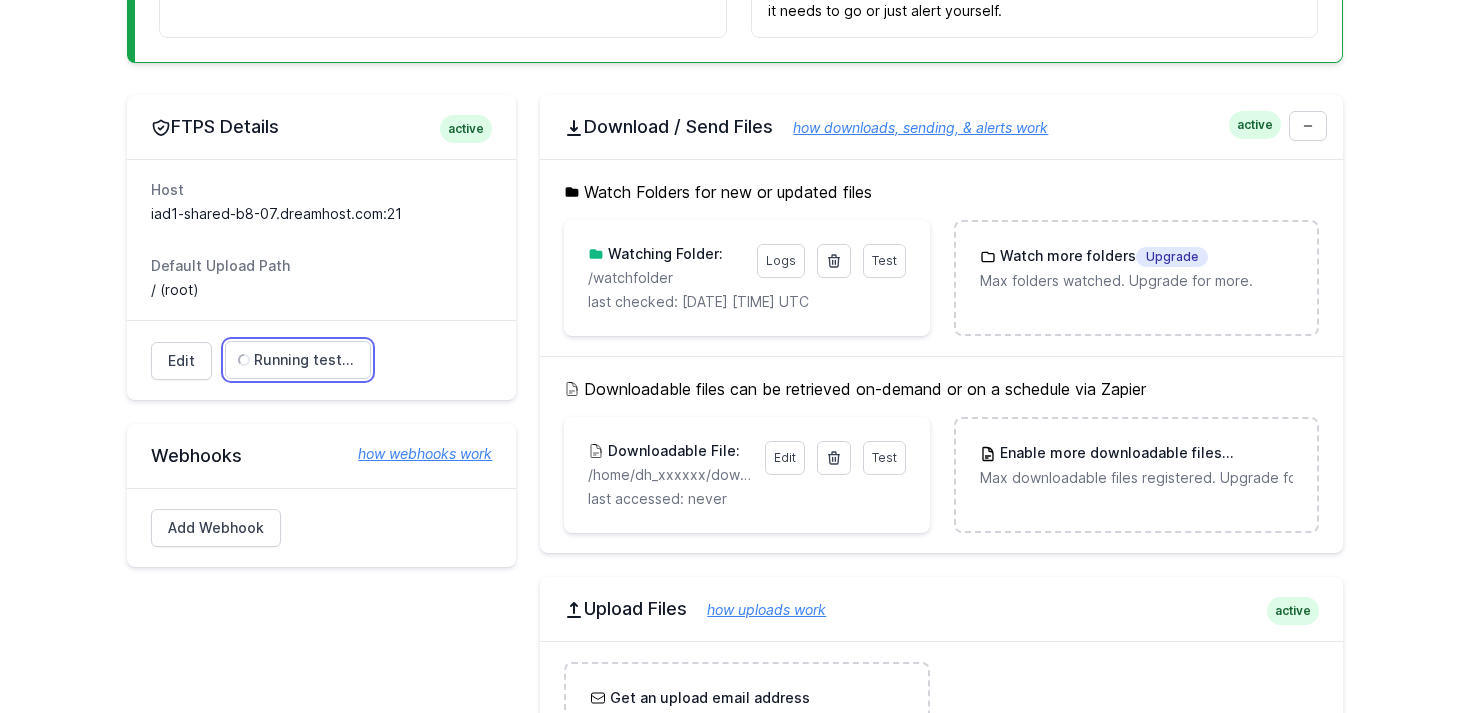 scroll, scrollTop: 534, scrollLeft: 0, axis: vertical 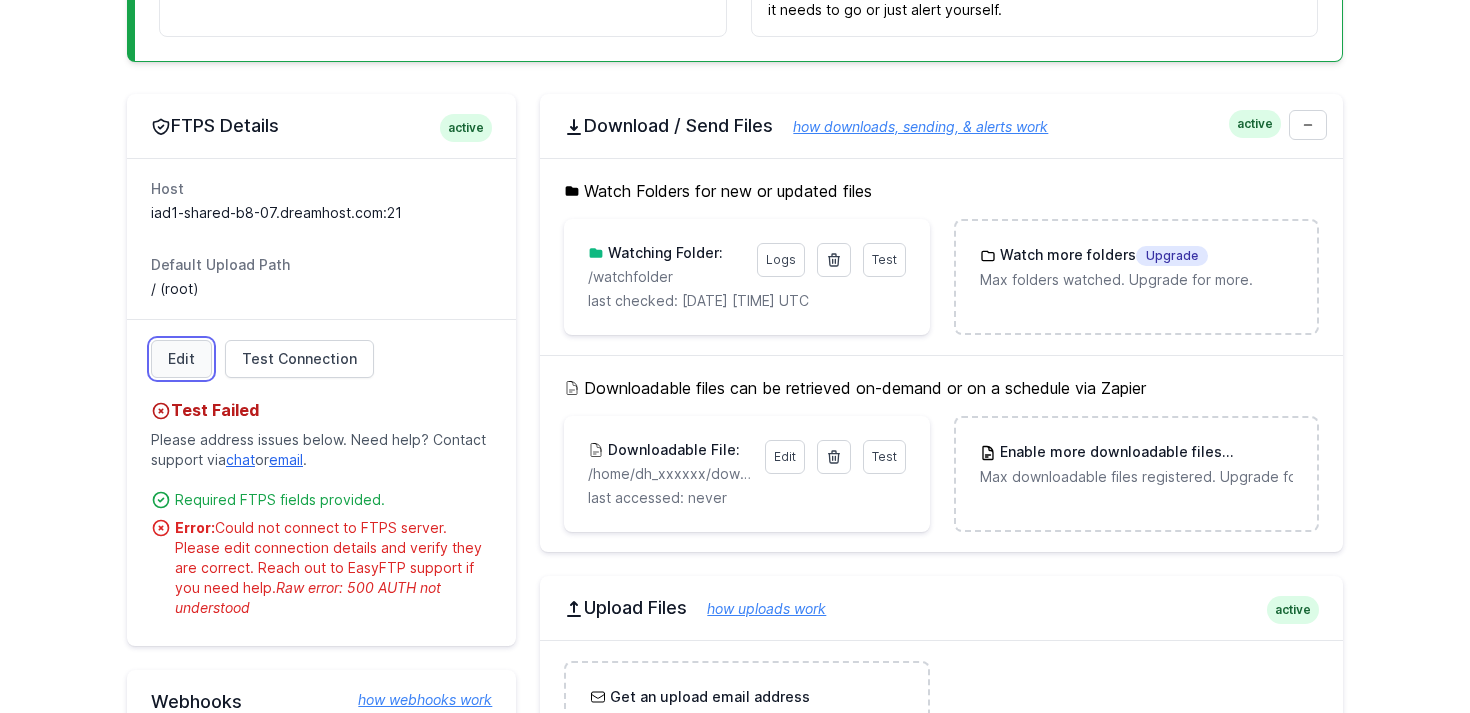 click on "Edit" at bounding box center (181, 359) 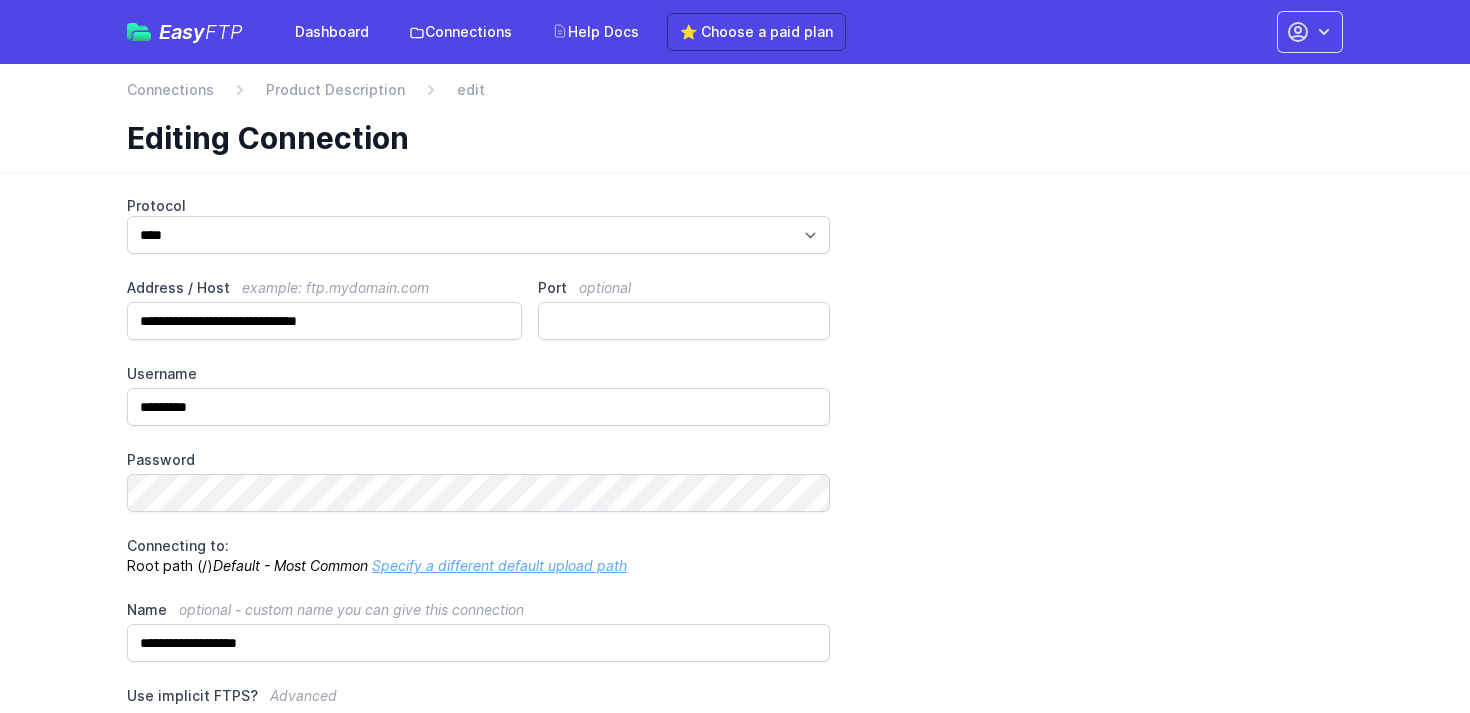 scroll, scrollTop: 0, scrollLeft: 0, axis: both 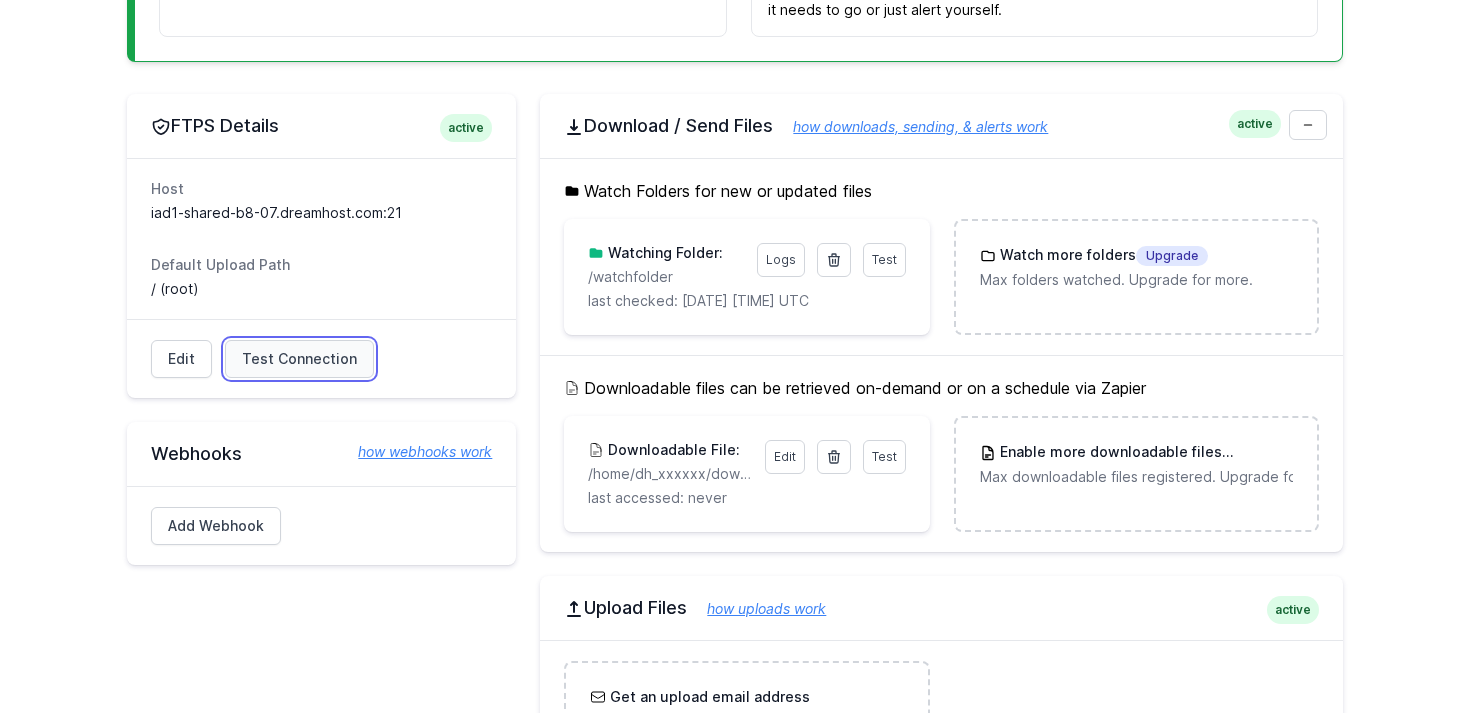 click on "Test Connection" at bounding box center (299, 359) 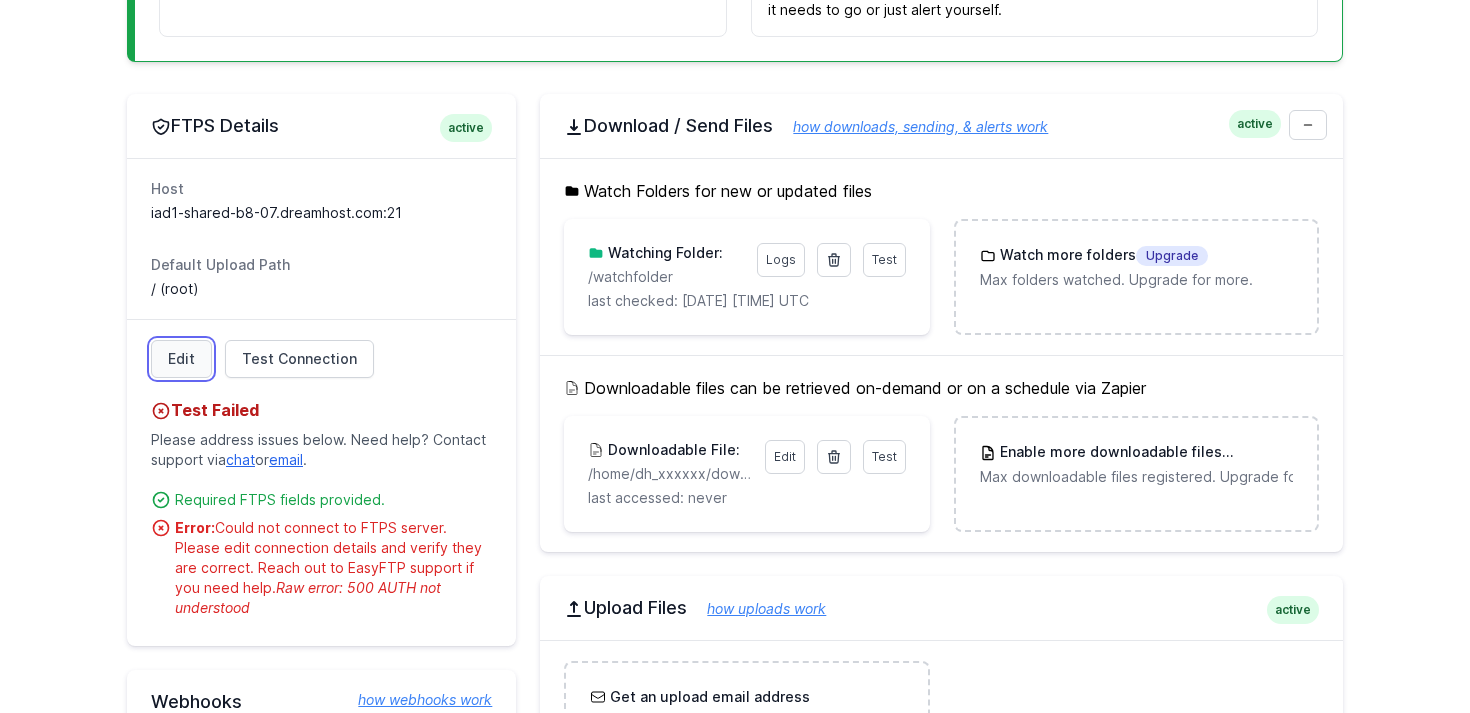 click on "Edit" at bounding box center [181, 359] 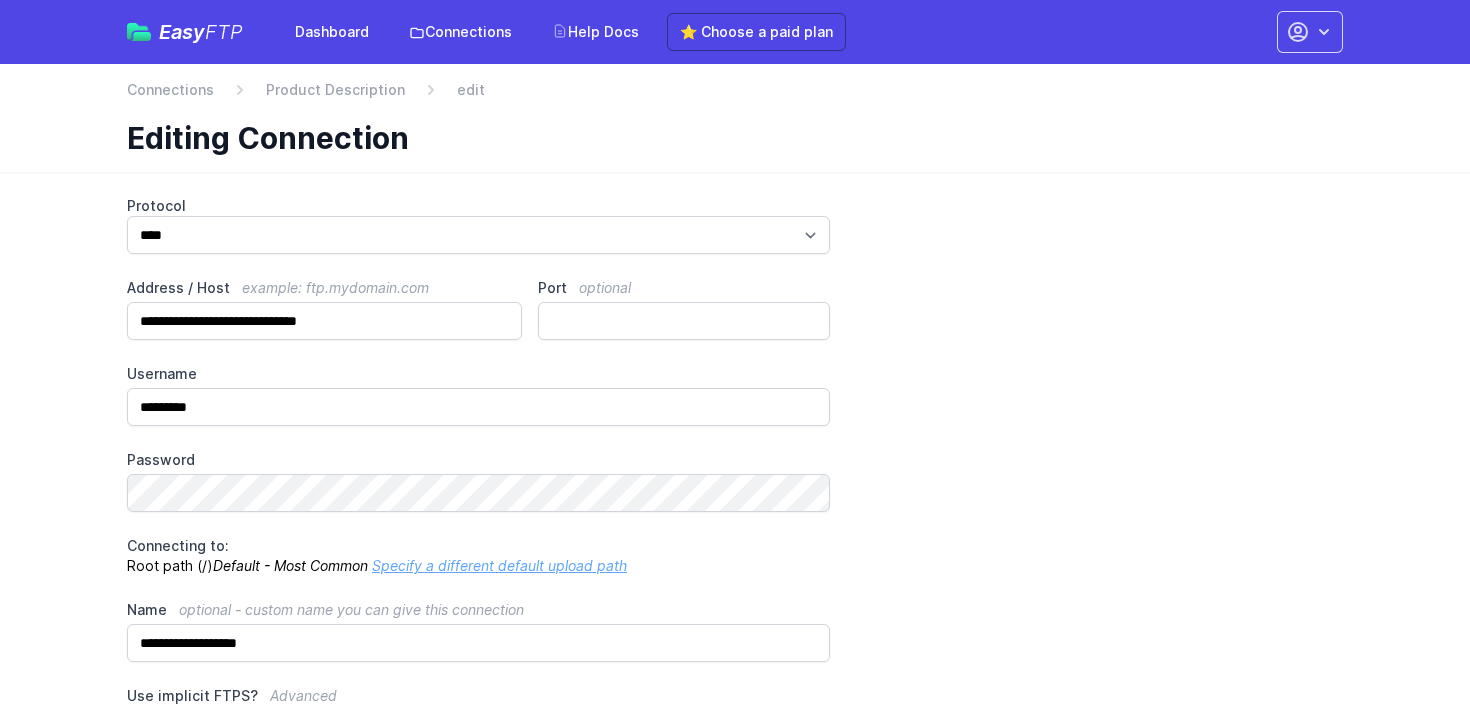 scroll, scrollTop: 0, scrollLeft: 0, axis: both 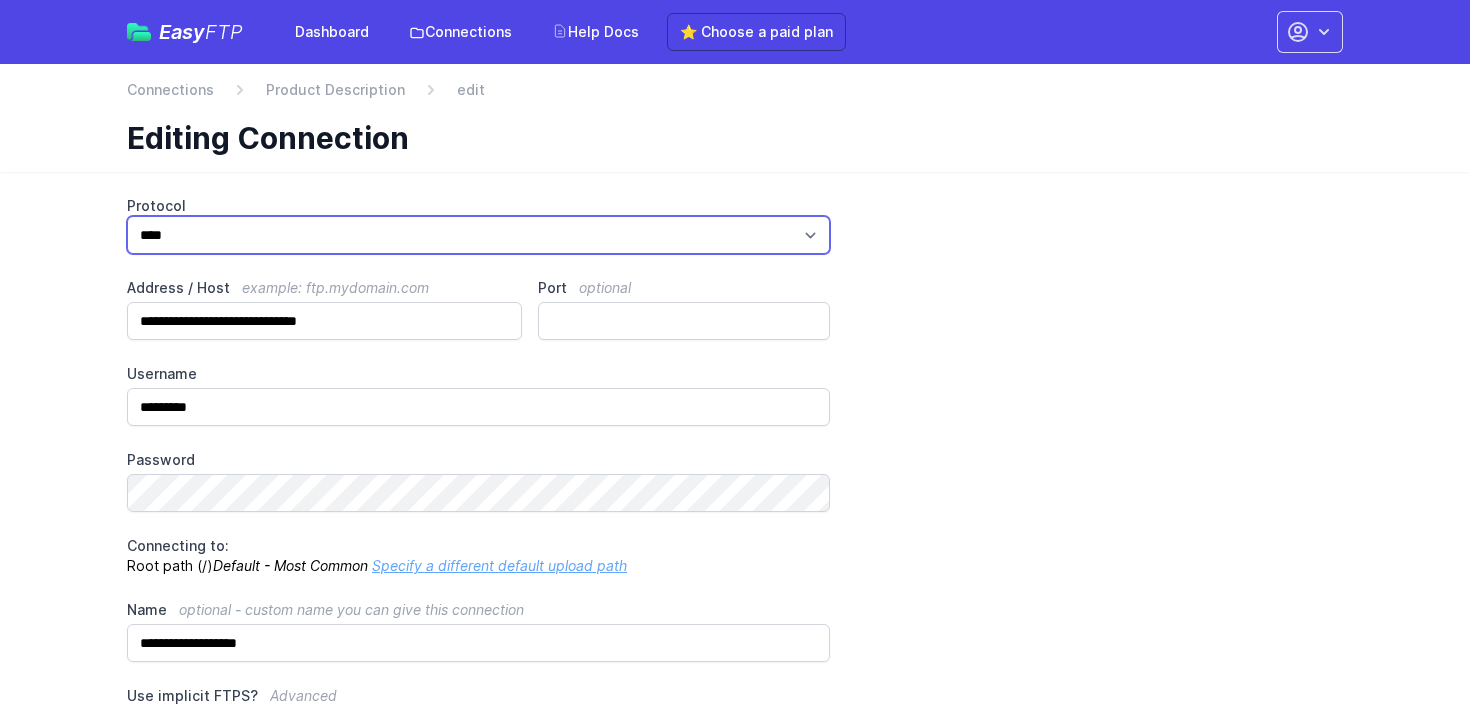 click on "***
****
****" at bounding box center (478, 235) 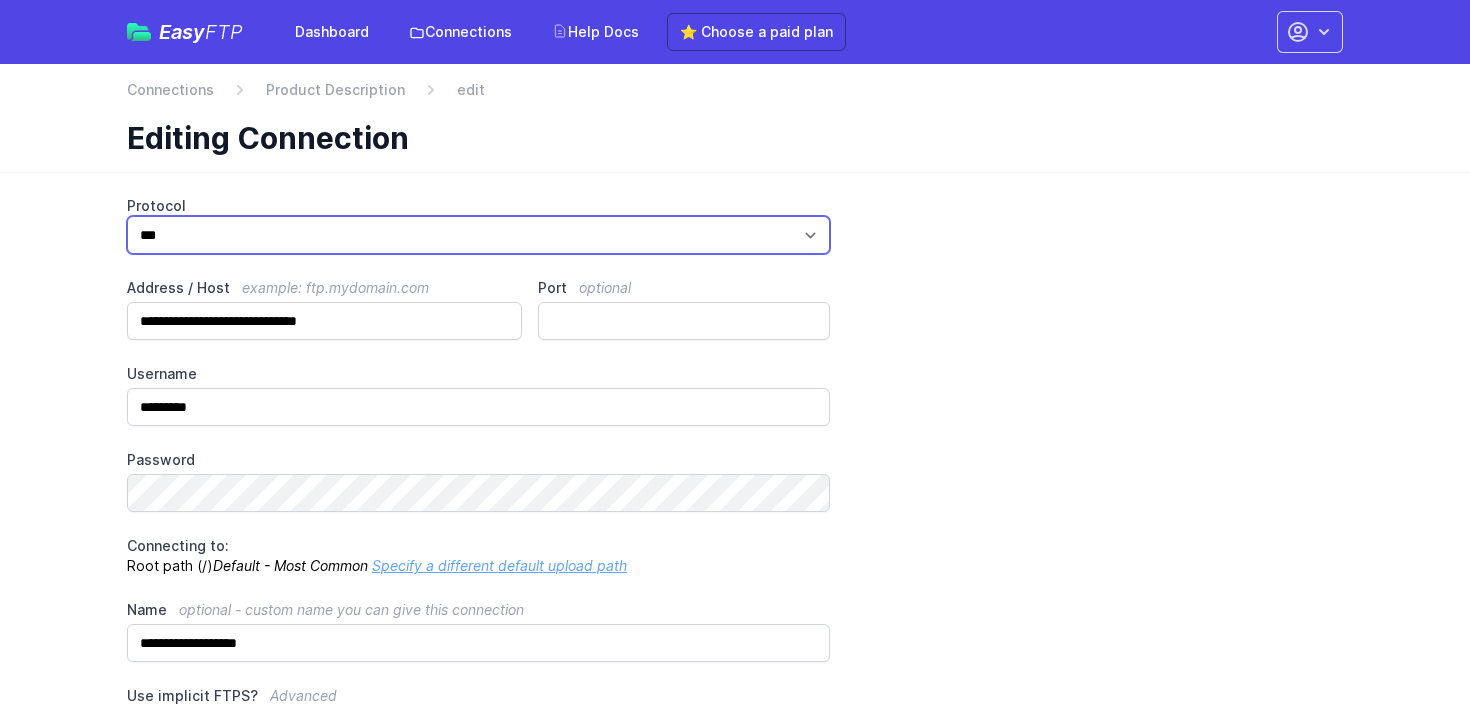 scroll, scrollTop: 83, scrollLeft: 0, axis: vertical 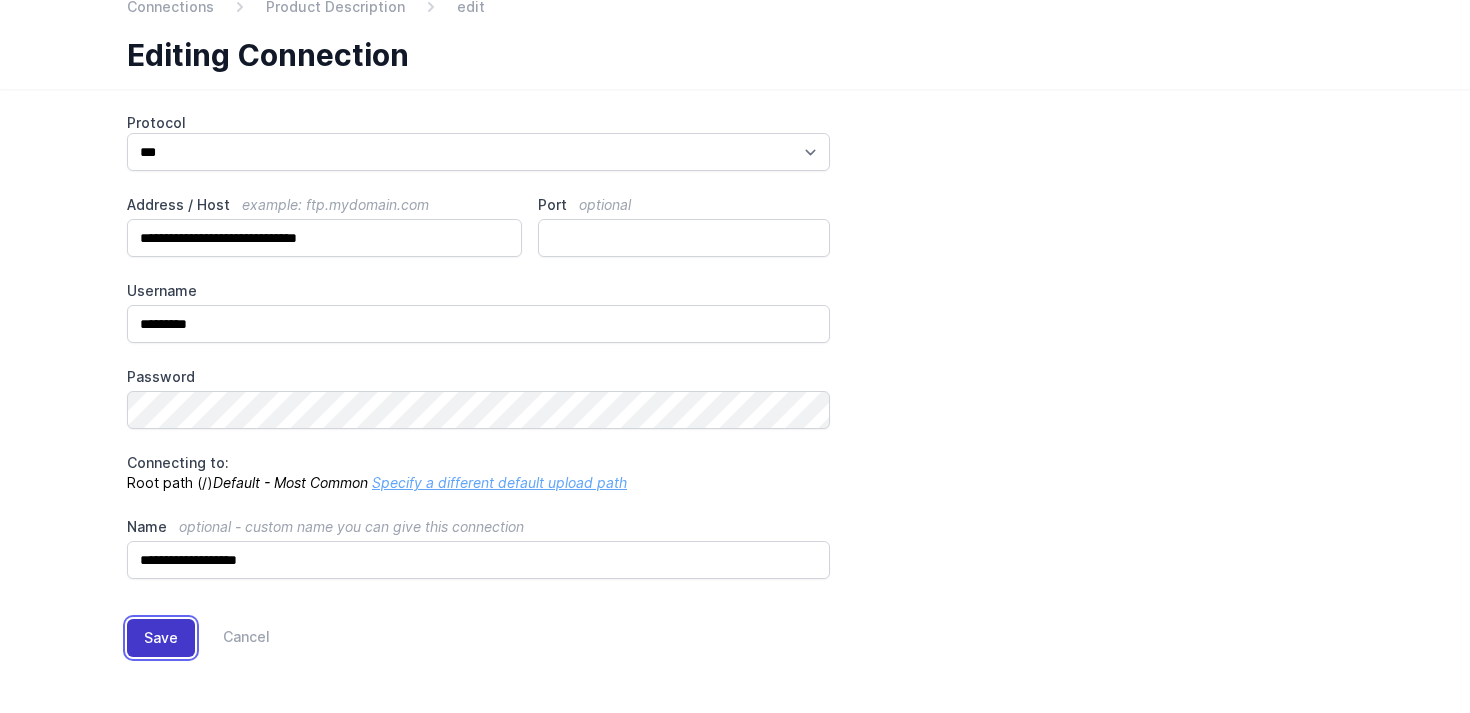 click on "Save" at bounding box center (161, 638) 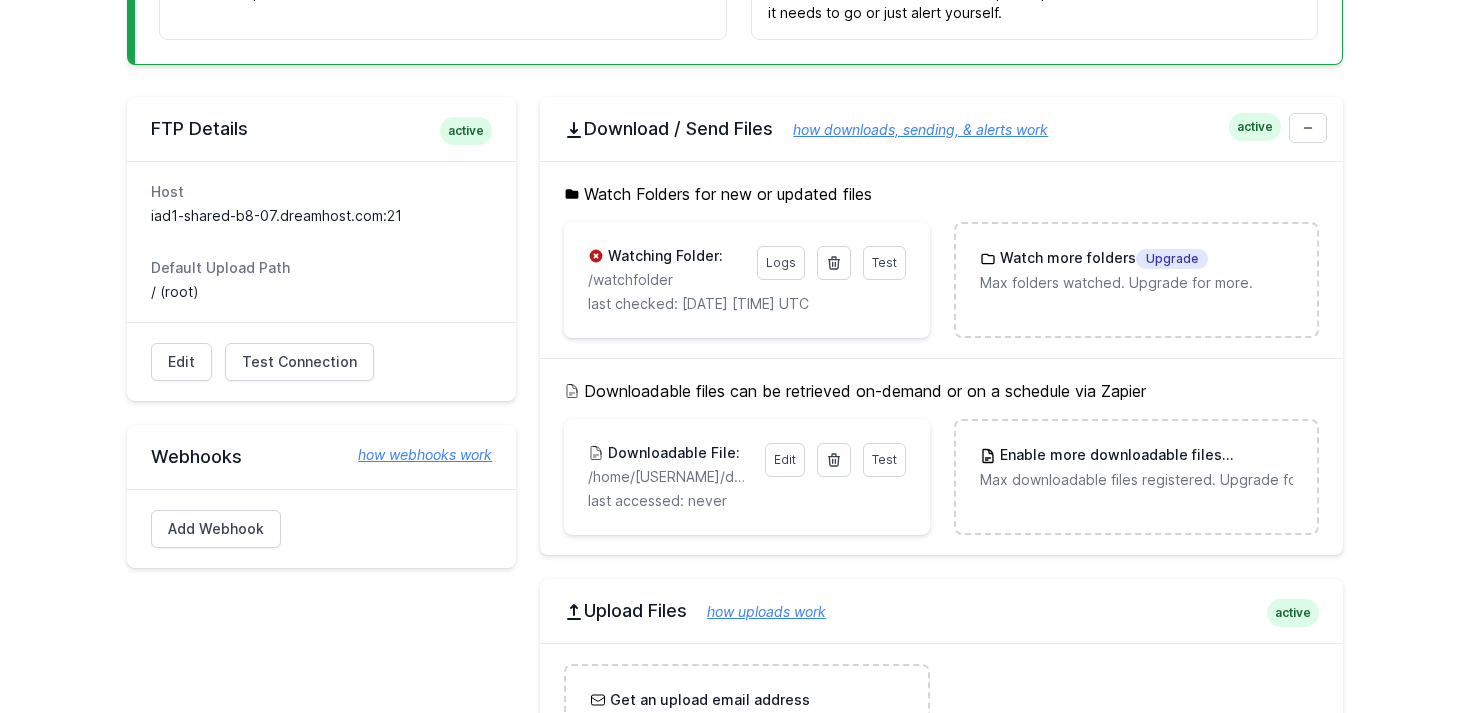 scroll, scrollTop: 598, scrollLeft: 0, axis: vertical 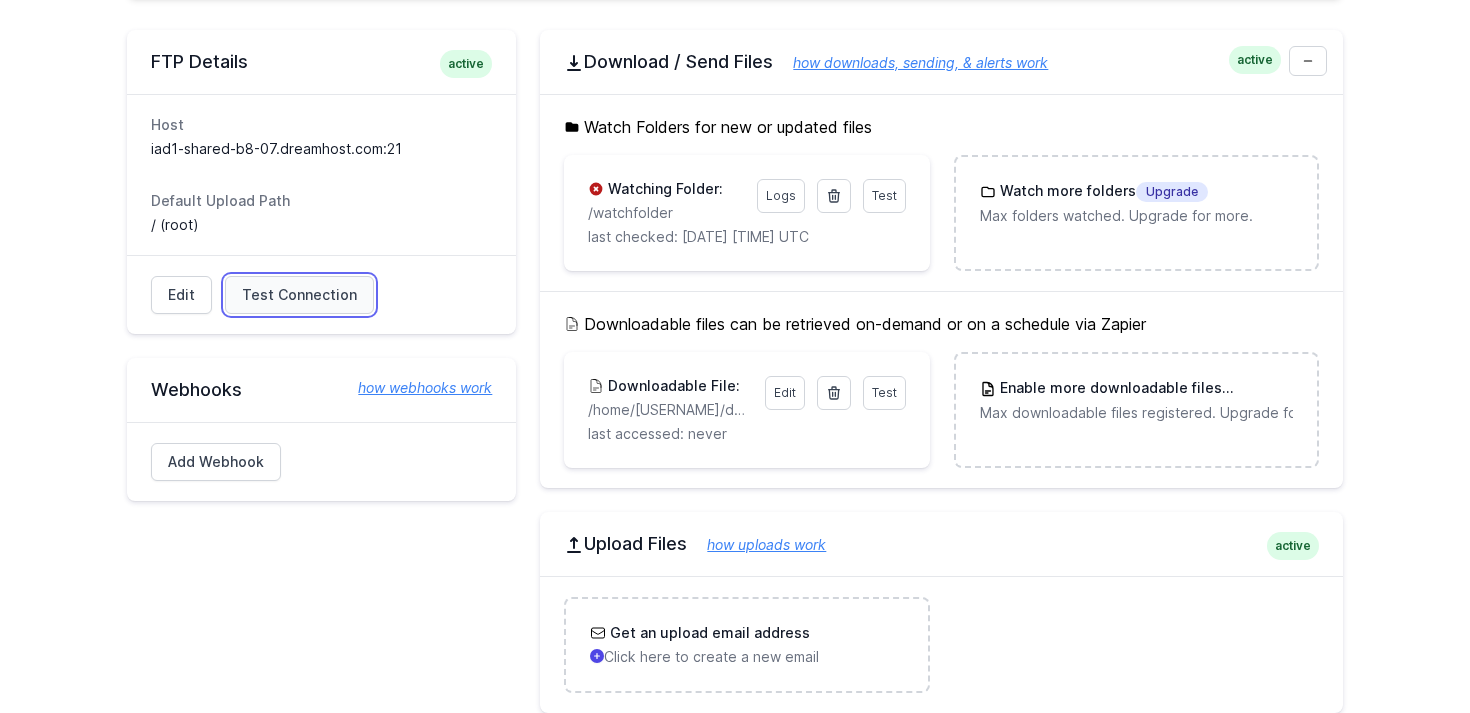 click on "Test Connection" at bounding box center [299, 295] 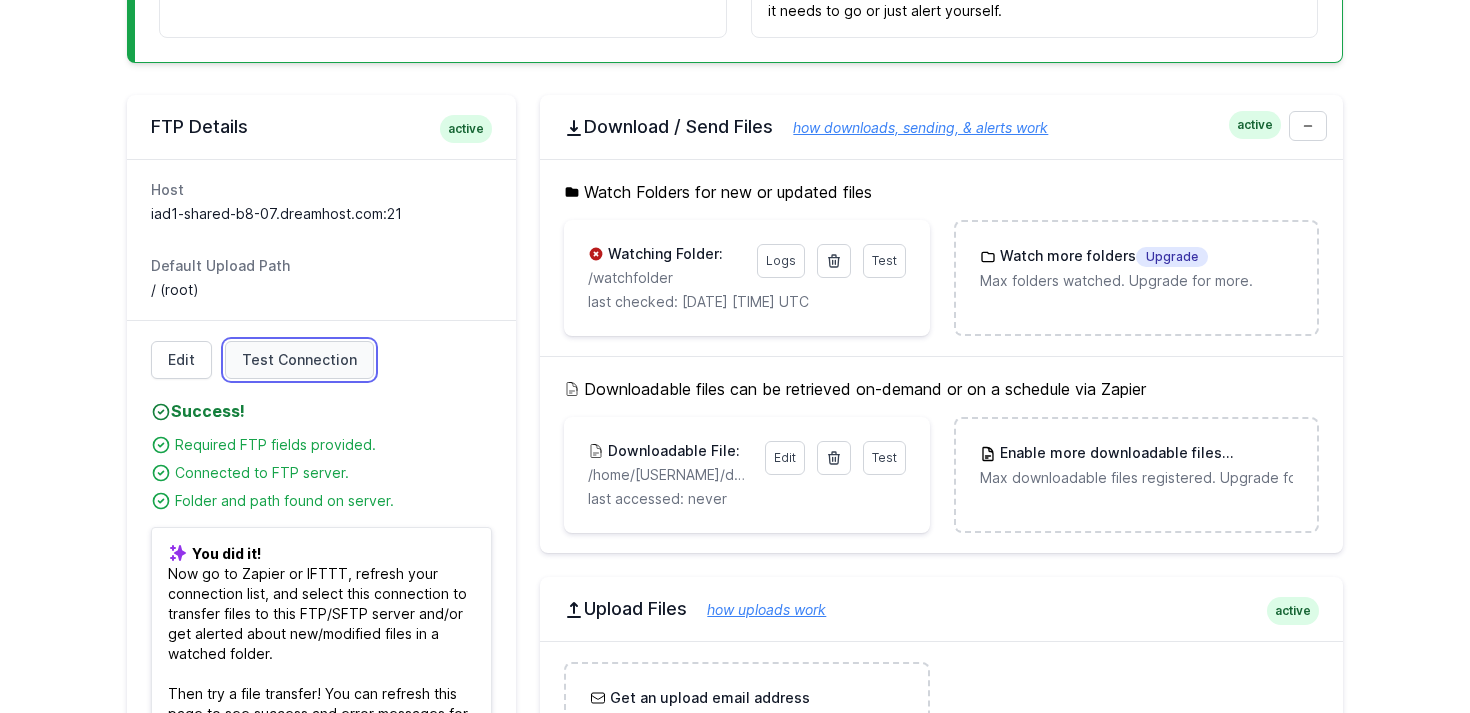 scroll, scrollTop: 0, scrollLeft: 0, axis: both 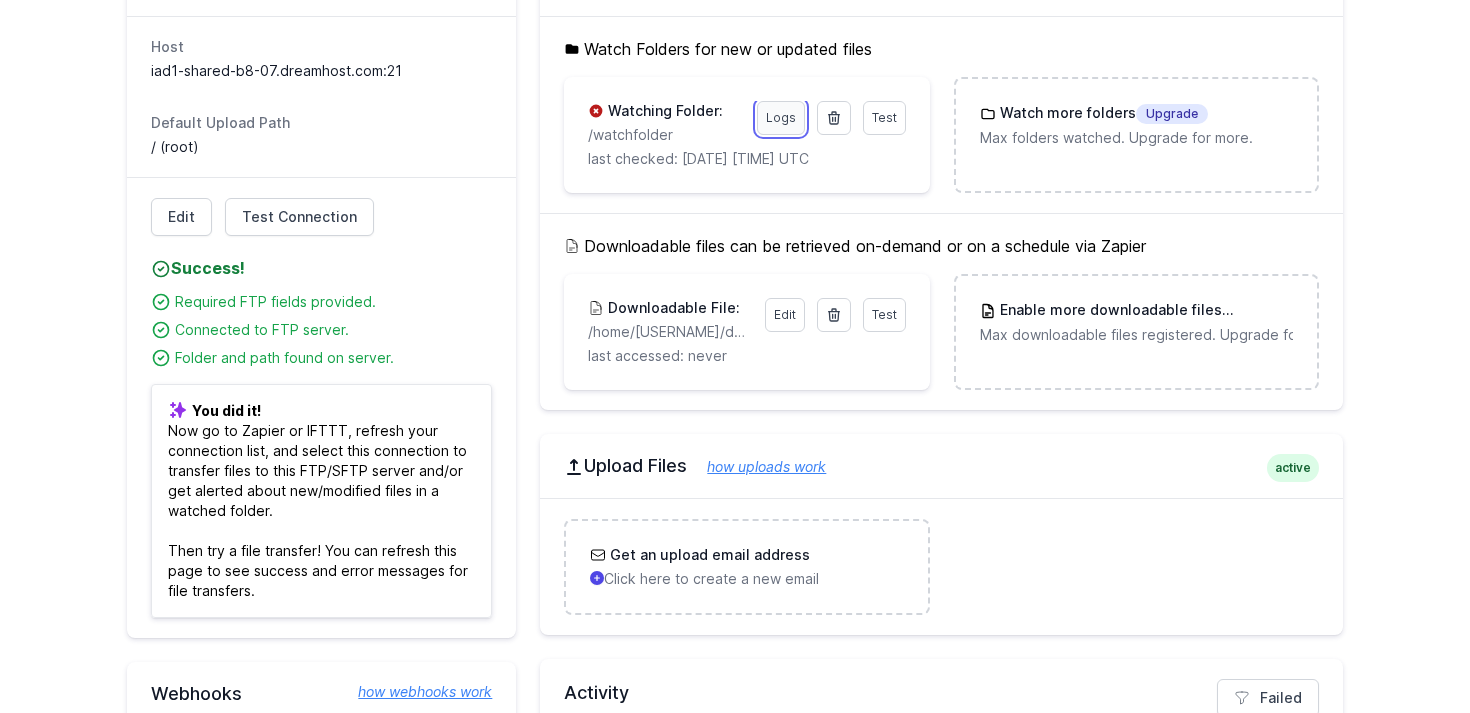 click on "Logs" at bounding box center (781, 118) 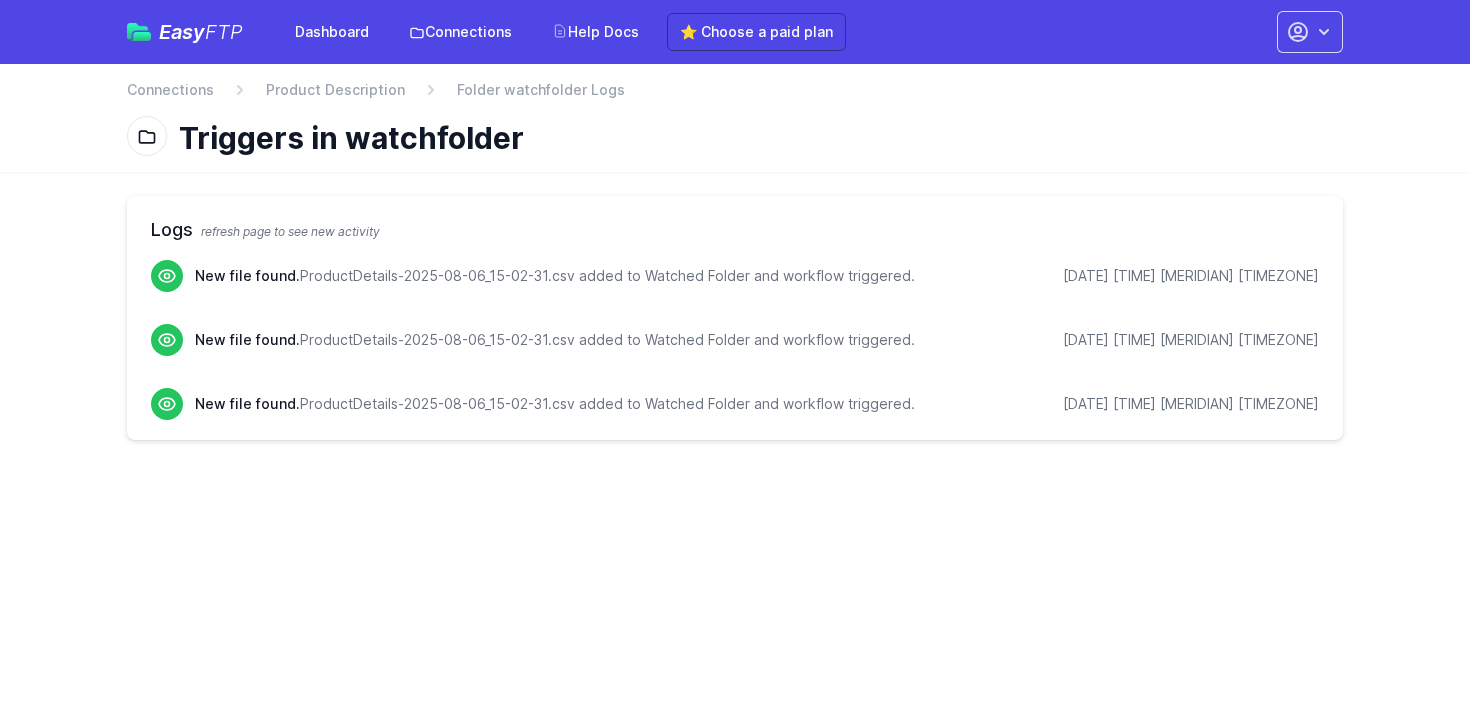 scroll, scrollTop: 0, scrollLeft: 0, axis: both 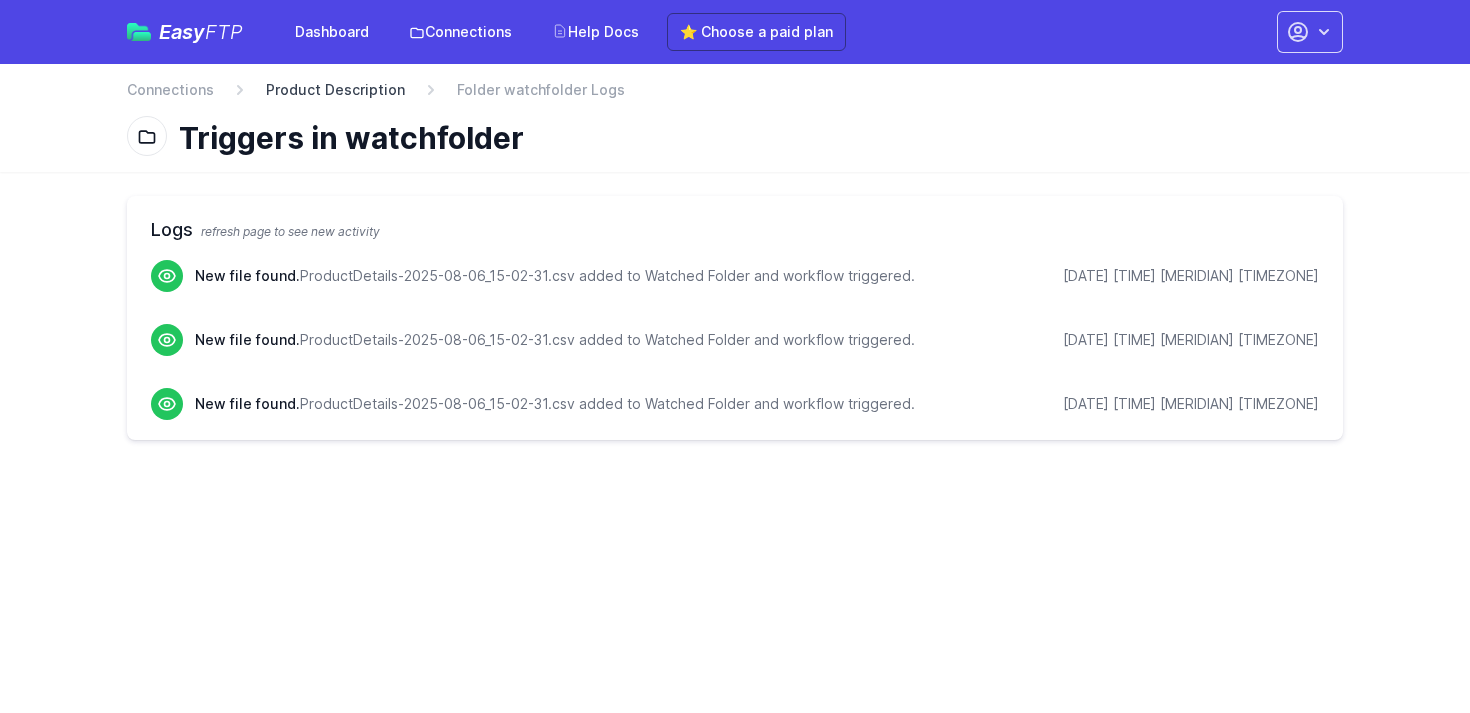 click on "Product Description" at bounding box center [335, 90] 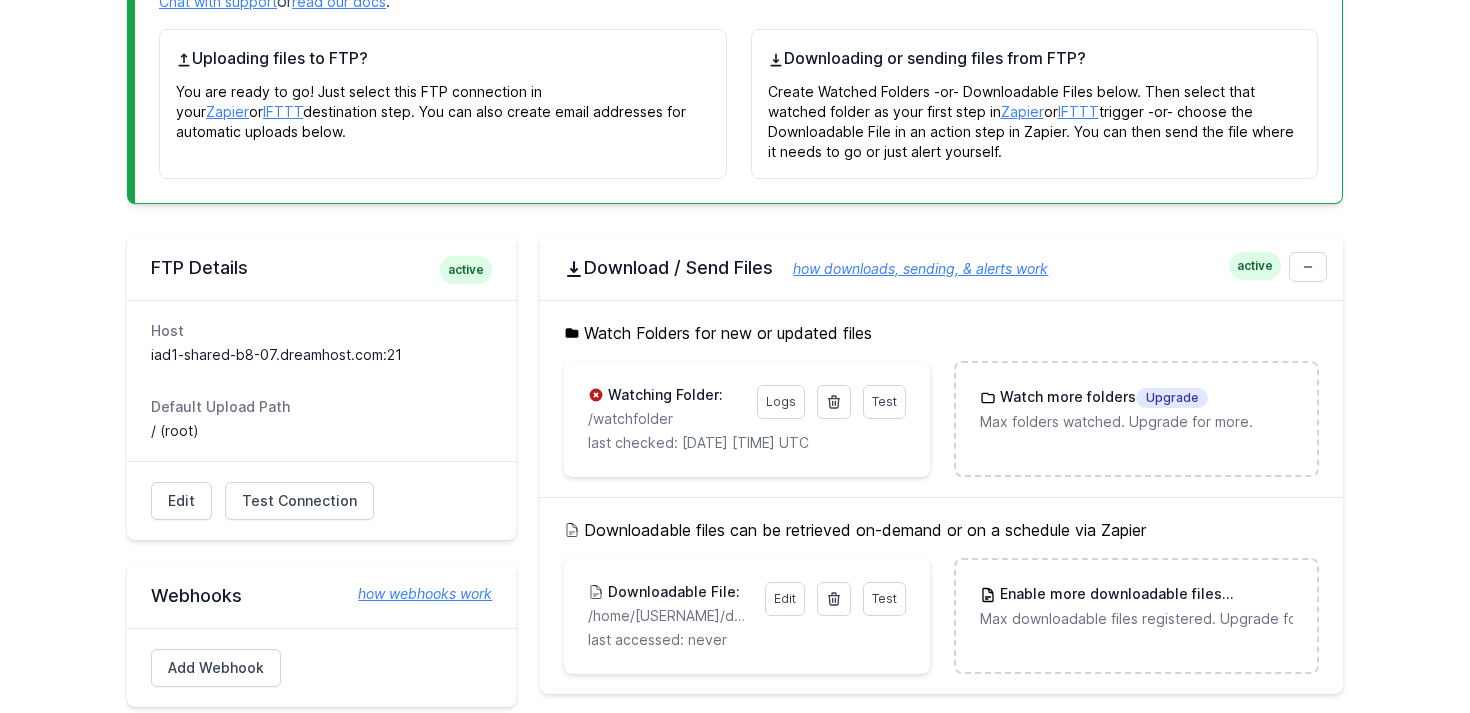 scroll, scrollTop: 321, scrollLeft: 0, axis: vertical 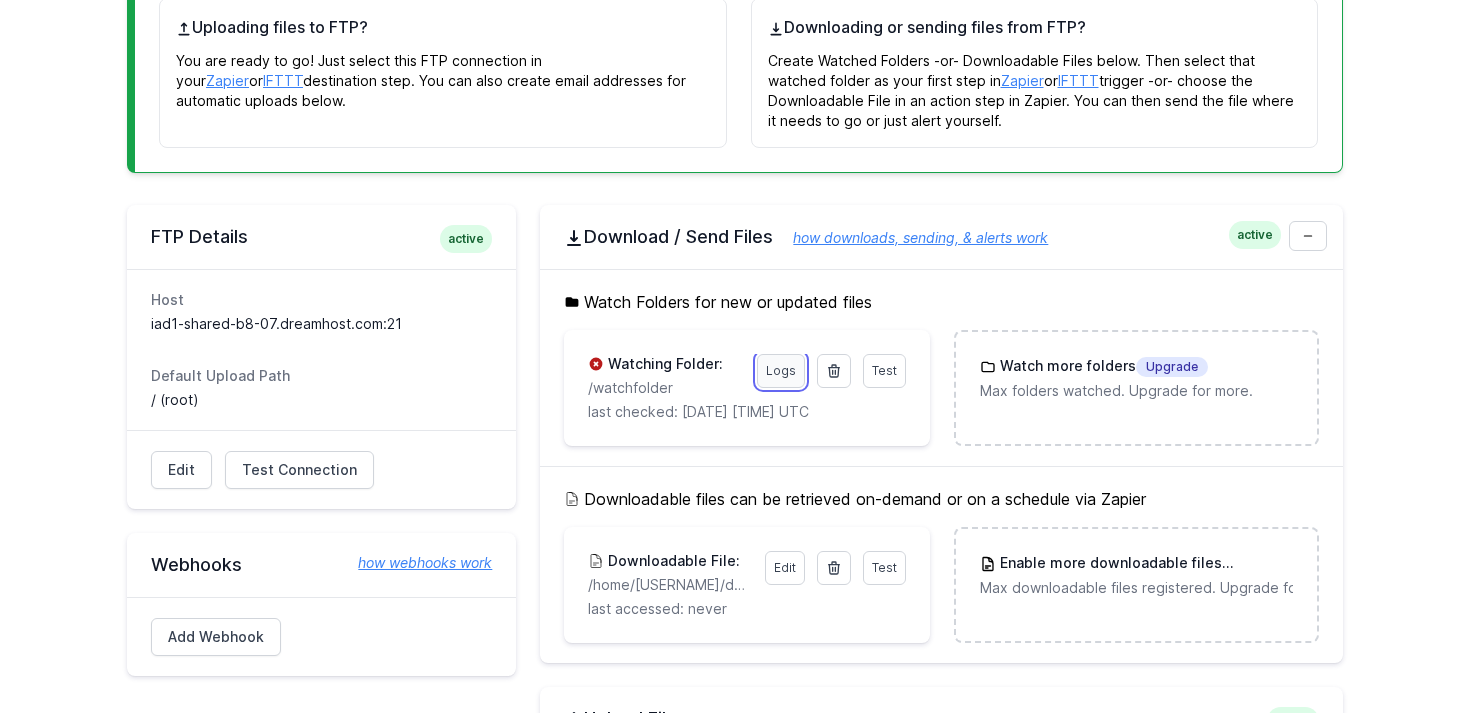 click on "Logs" at bounding box center (781, 371) 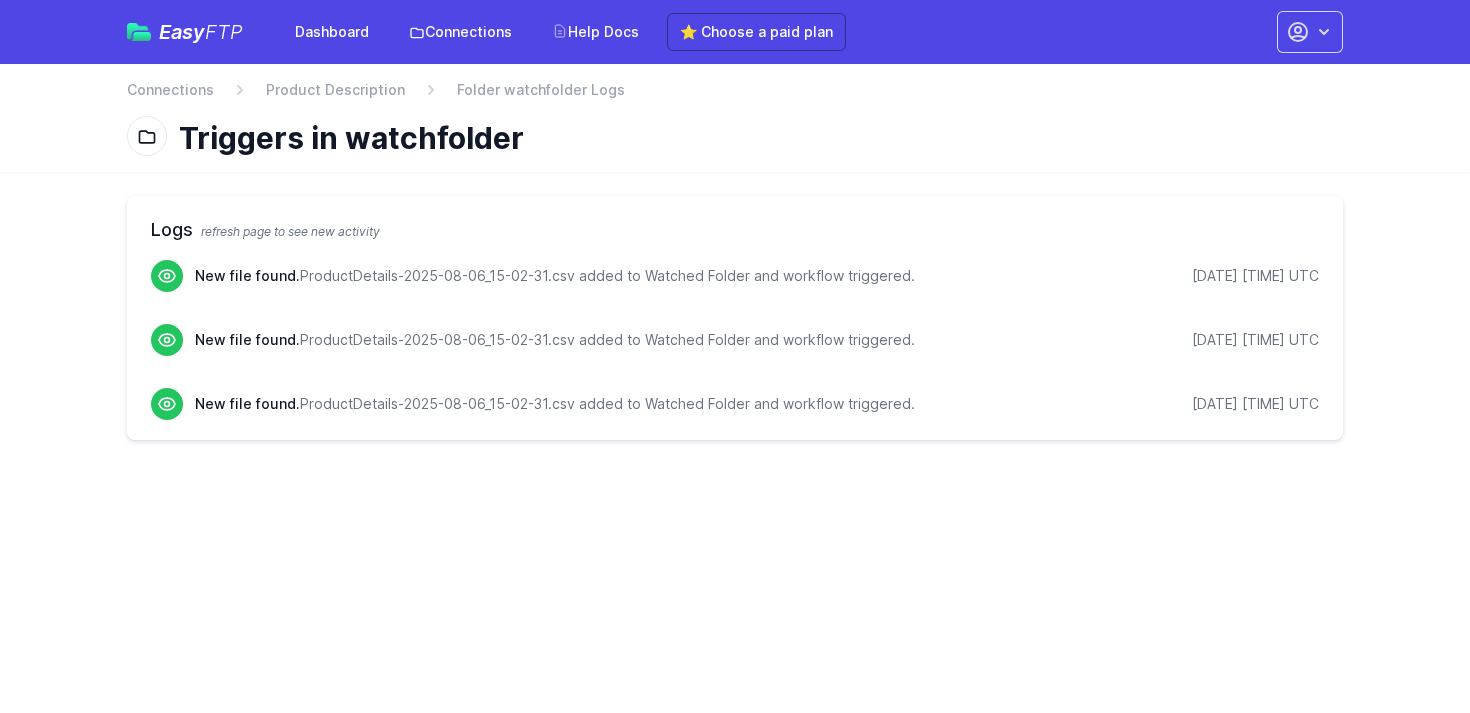scroll, scrollTop: 0, scrollLeft: 0, axis: both 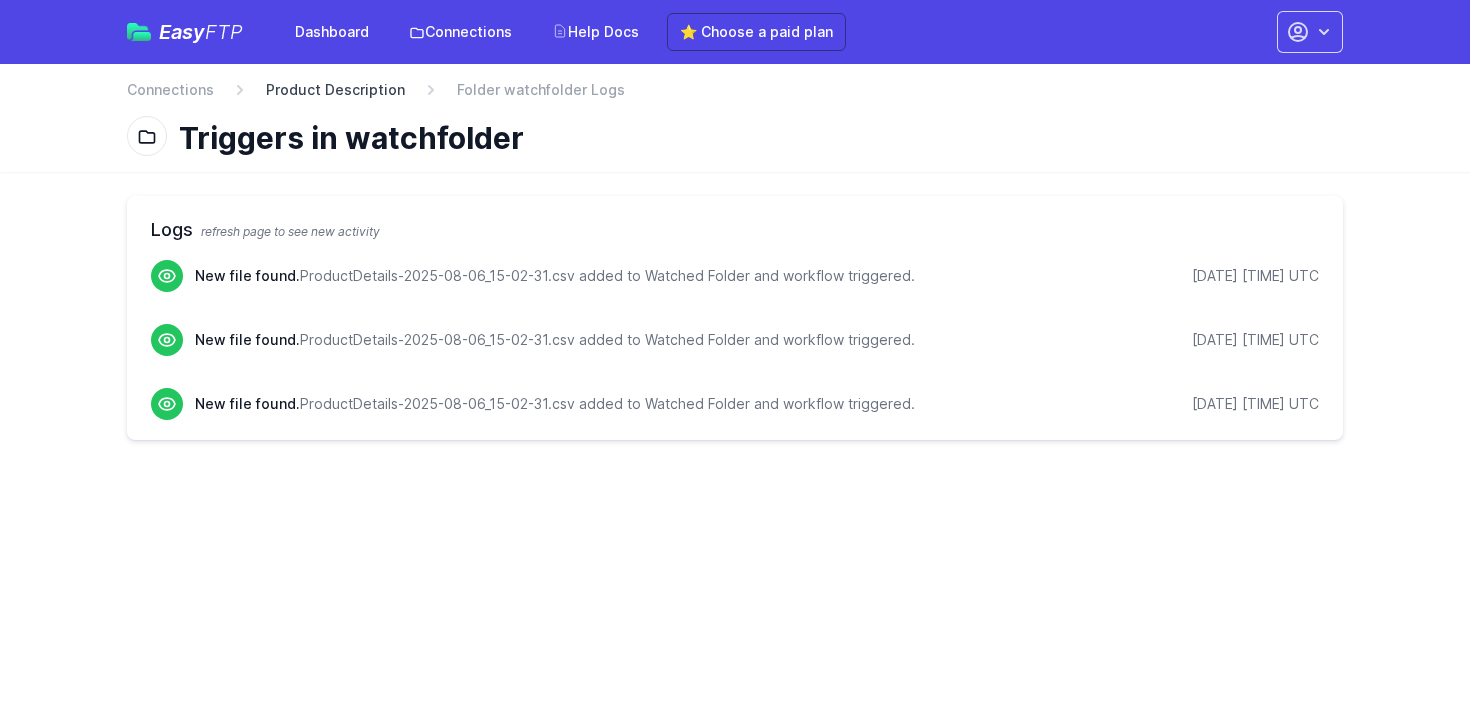 click on "Product Description" at bounding box center (335, 90) 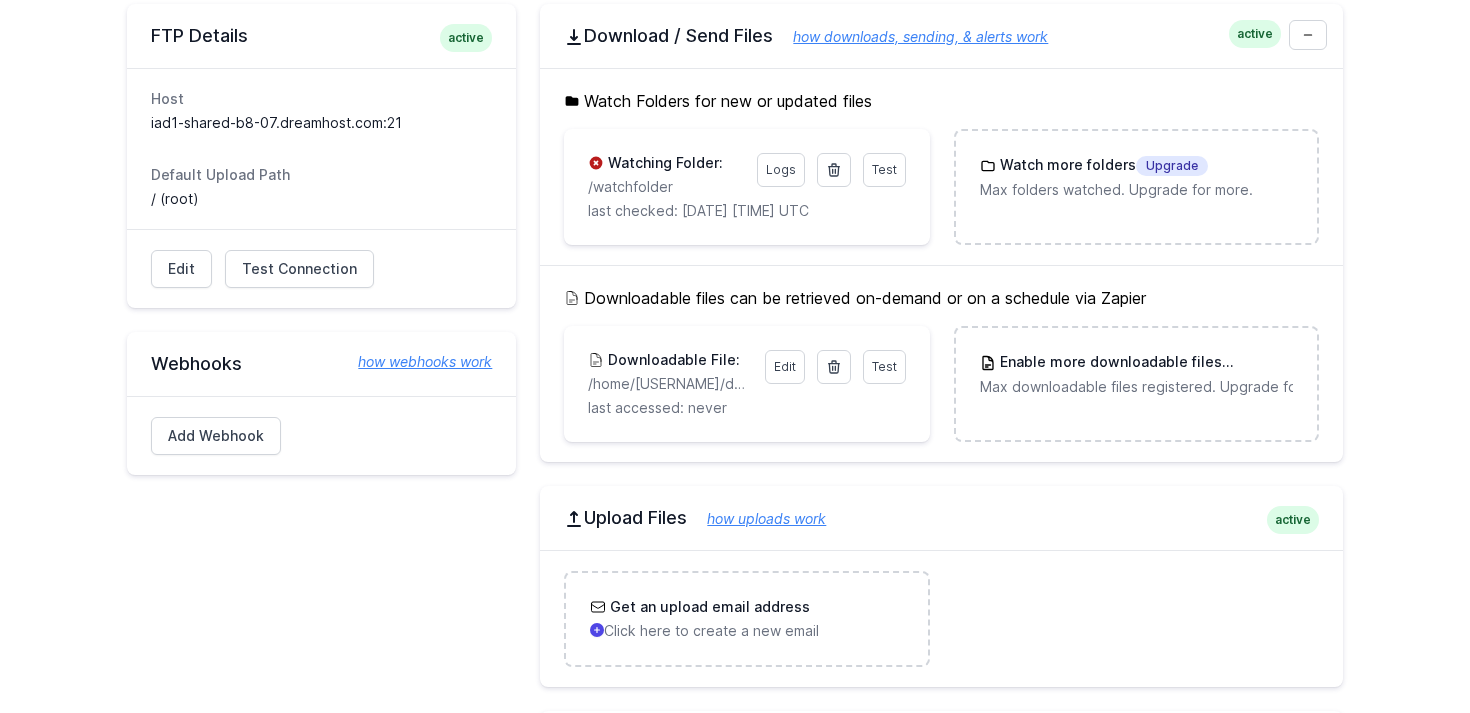 scroll, scrollTop: 529, scrollLeft: 0, axis: vertical 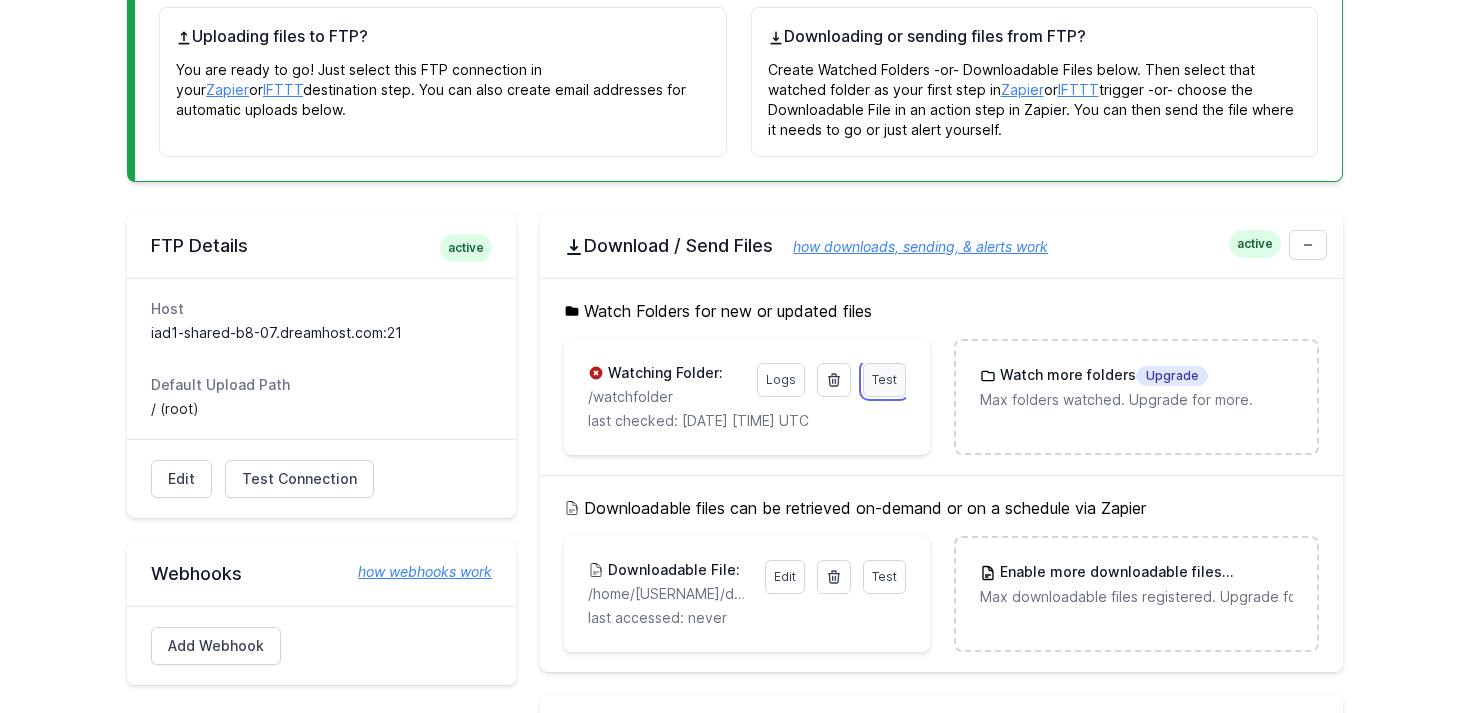 click on "Test" at bounding box center [884, 379] 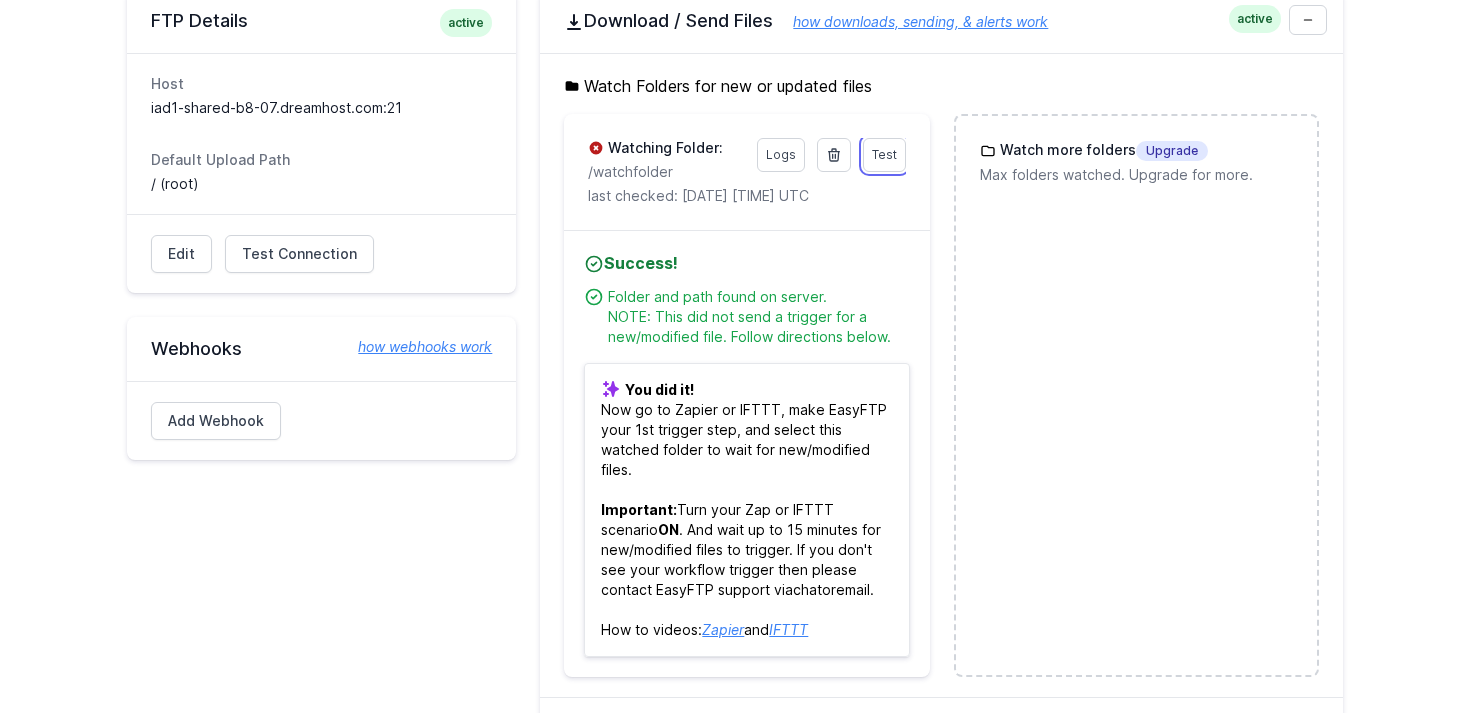 scroll, scrollTop: 612, scrollLeft: 0, axis: vertical 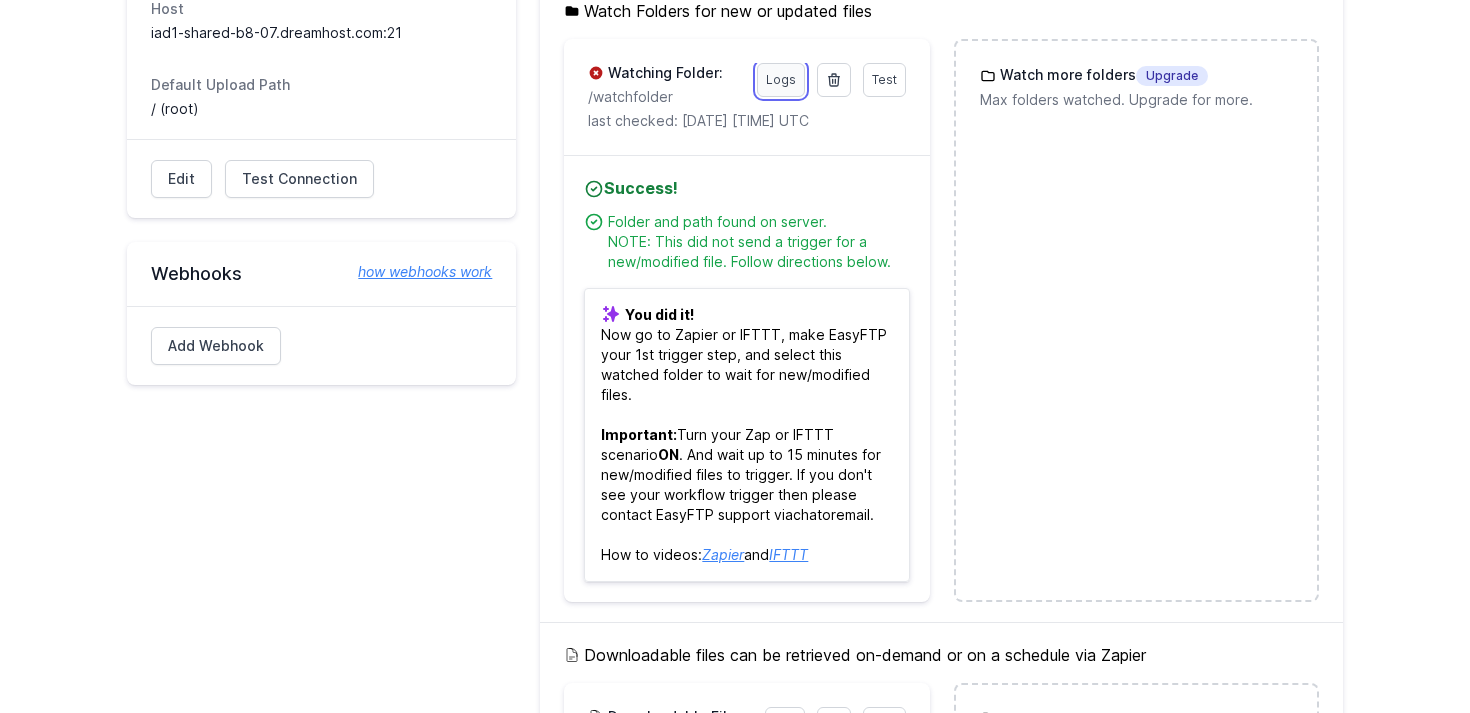 click on "Logs" at bounding box center (781, 80) 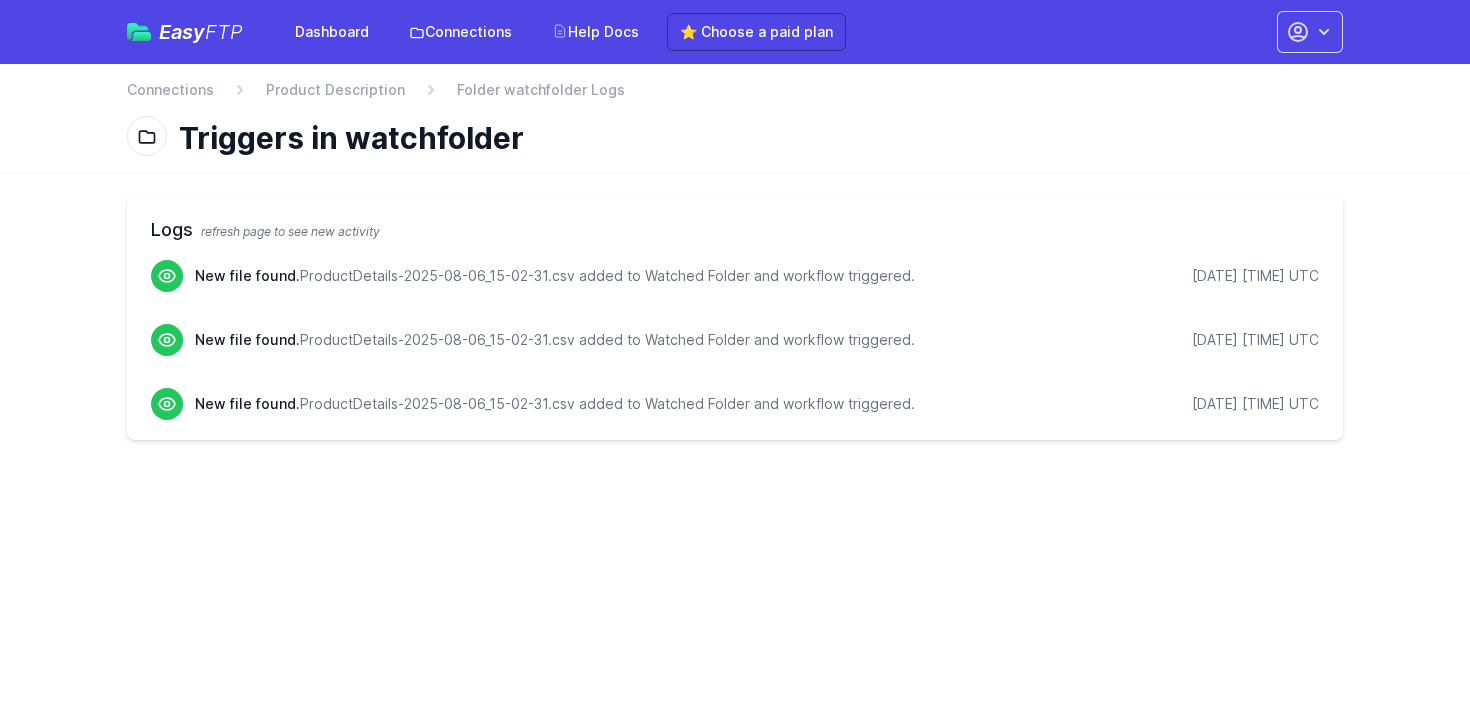 scroll, scrollTop: 0, scrollLeft: 0, axis: both 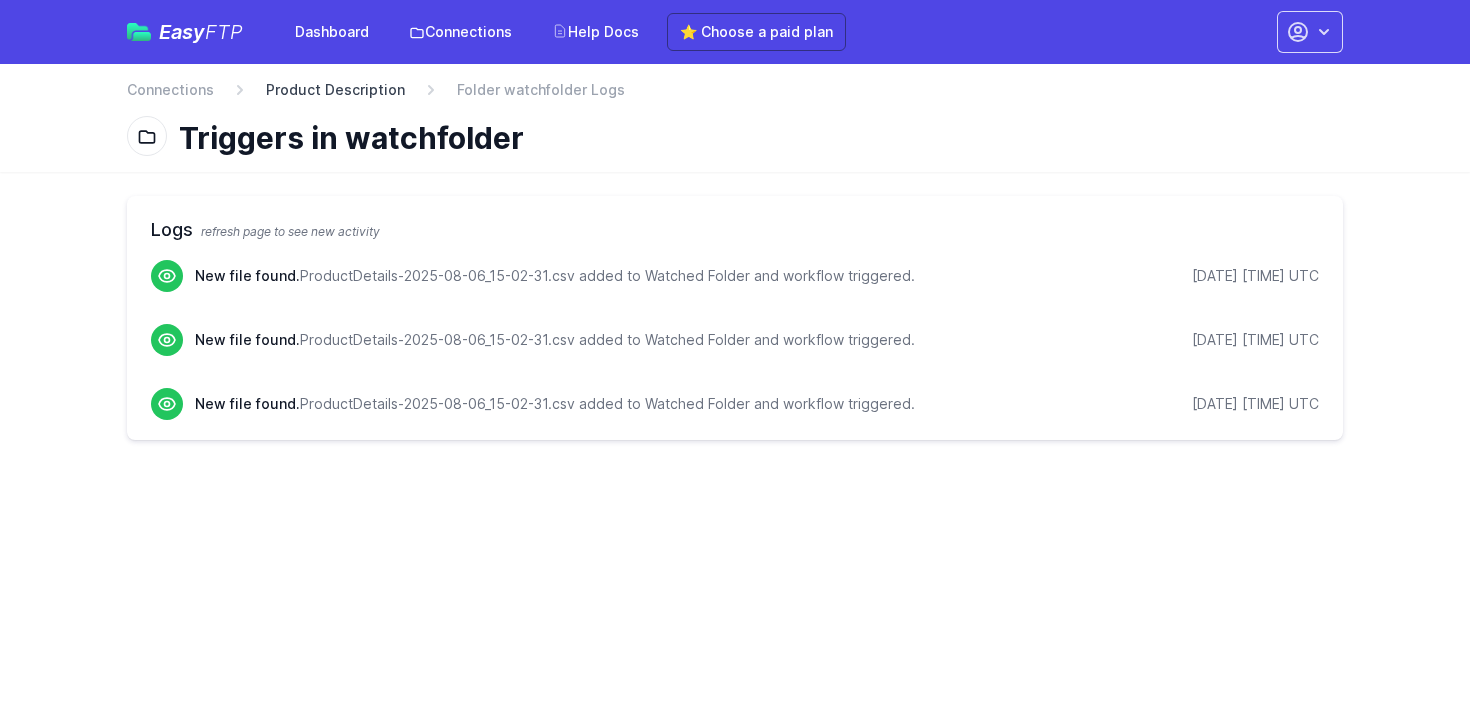 click on "Product Description" at bounding box center [335, 90] 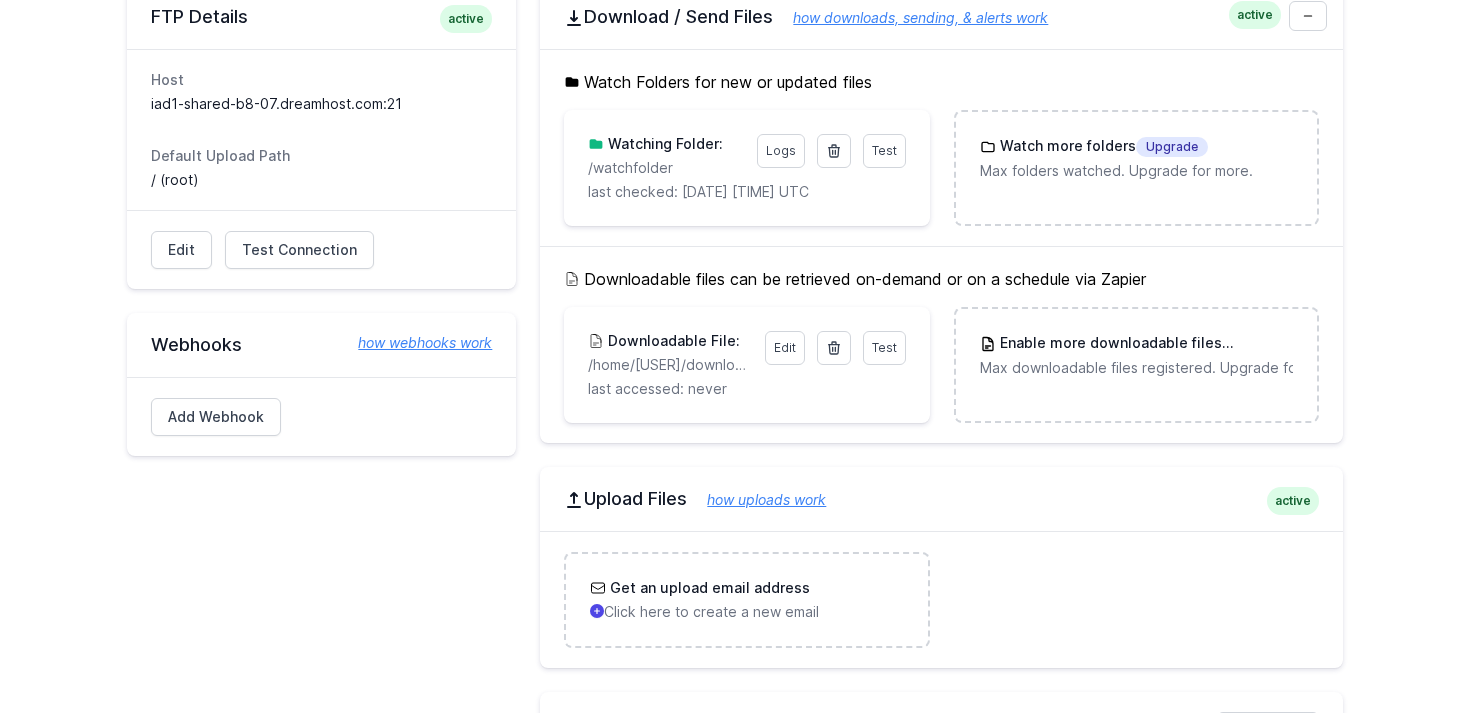 scroll, scrollTop: 602, scrollLeft: 0, axis: vertical 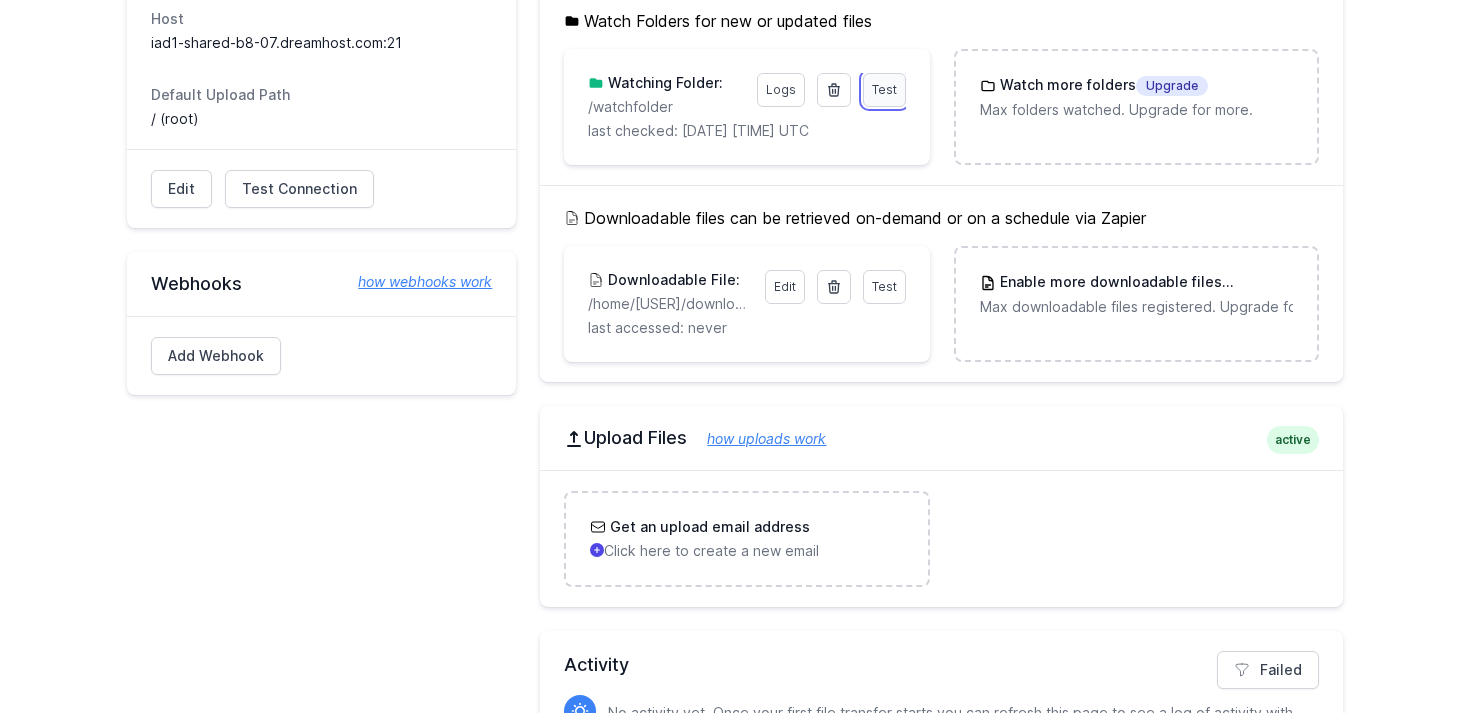 click on "Test" at bounding box center (884, 89) 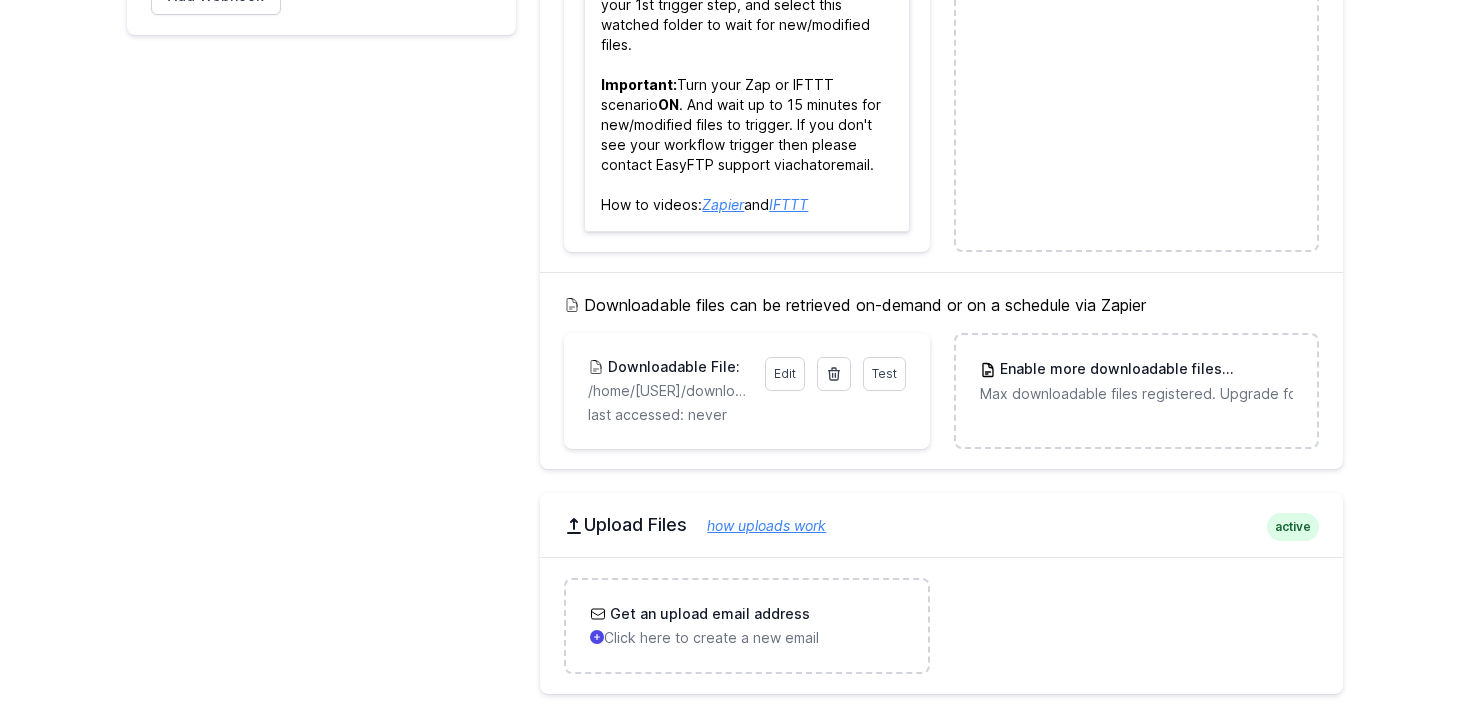 scroll, scrollTop: 1177, scrollLeft: 0, axis: vertical 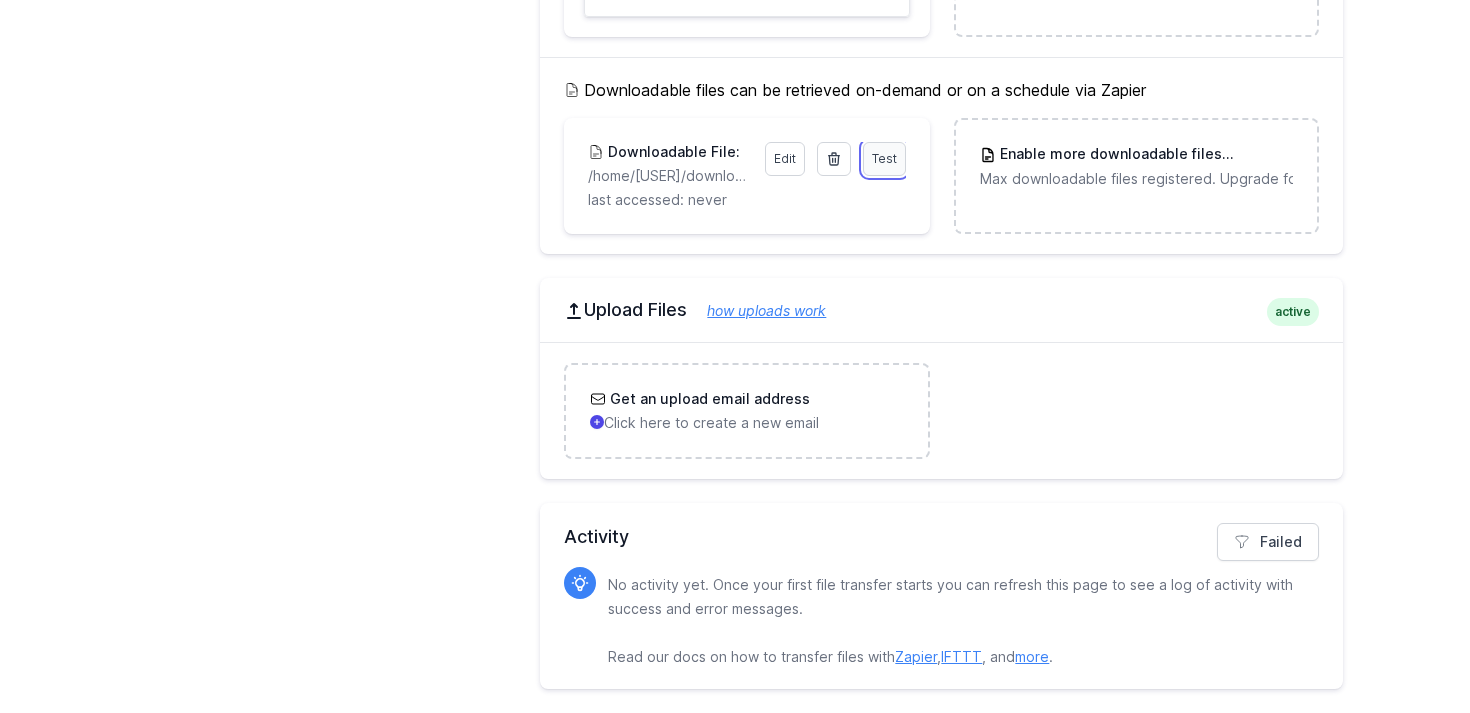 click on "Test" at bounding box center [884, 159] 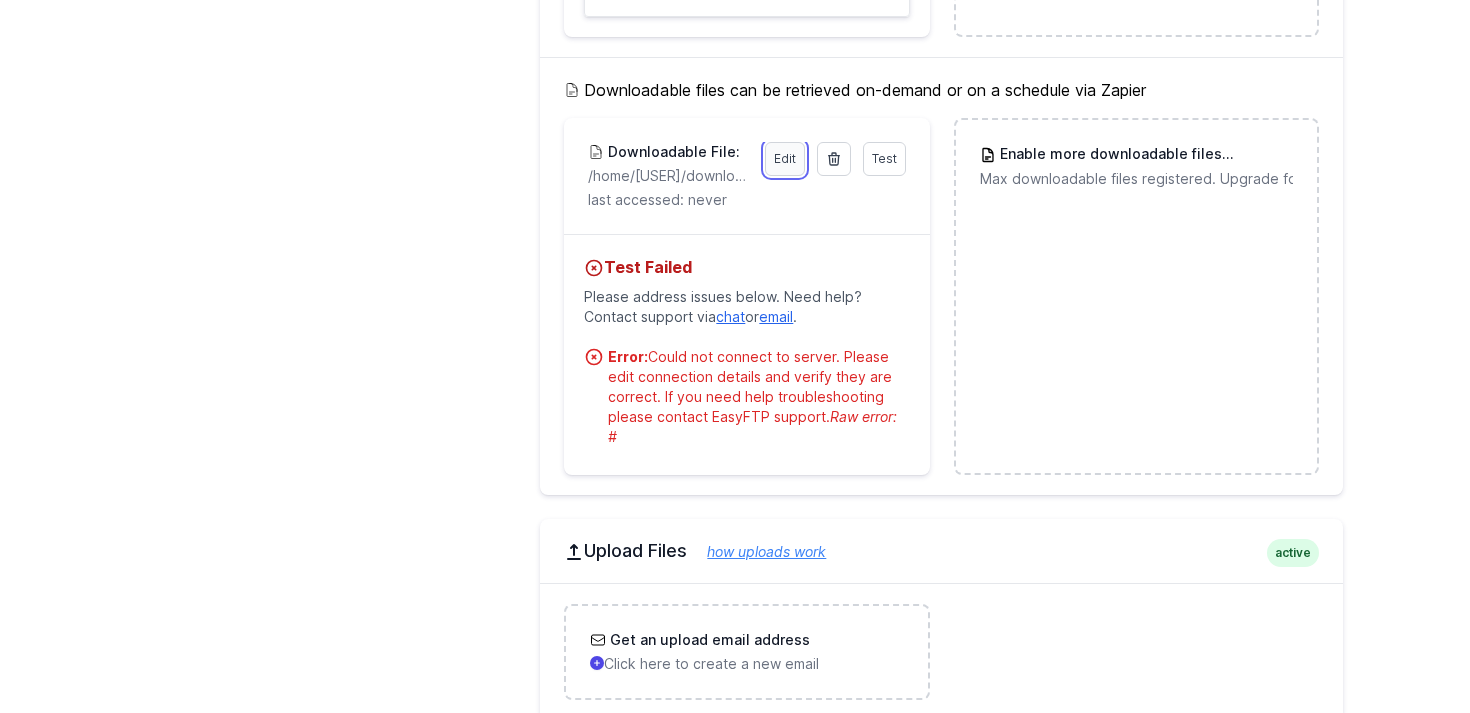 click on "Edit" at bounding box center (785, 159) 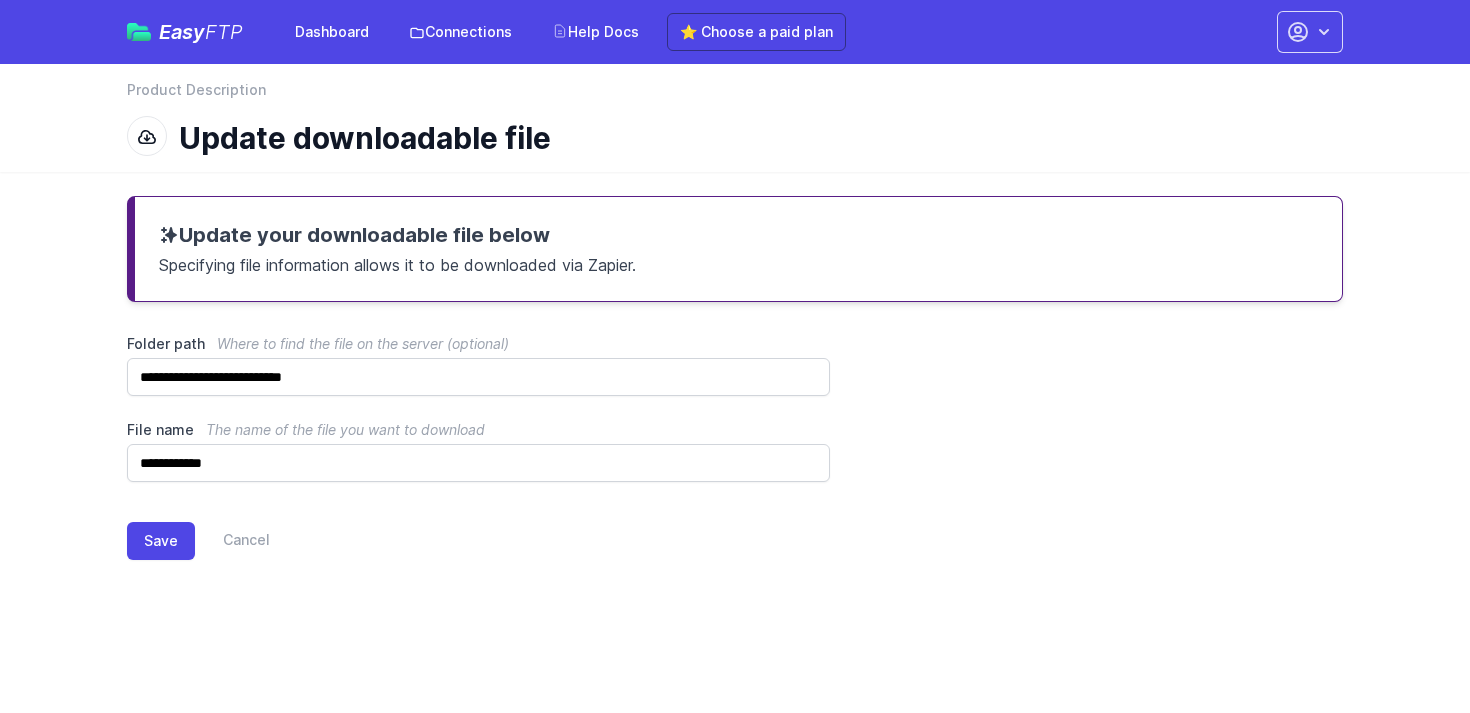 scroll, scrollTop: 0, scrollLeft: 0, axis: both 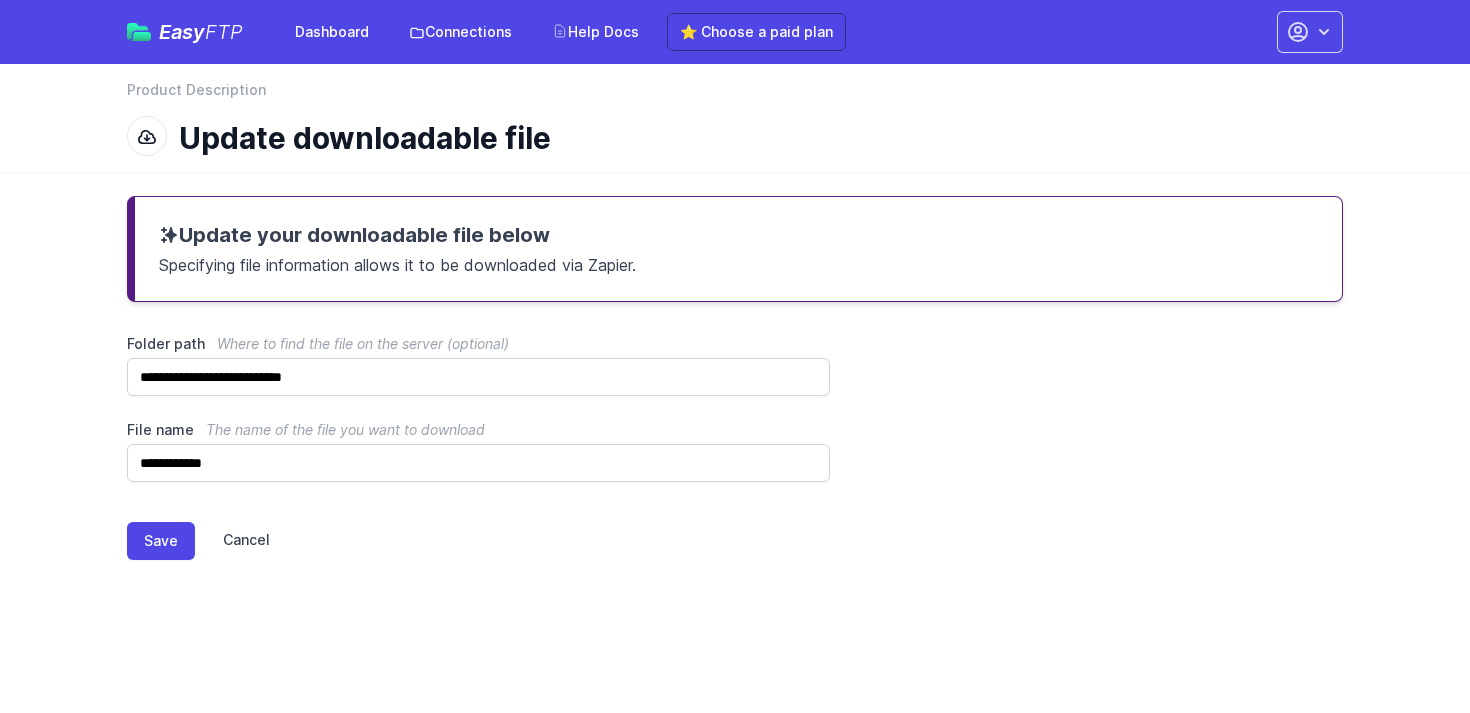 click on "Cancel" at bounding box center (232, 541) 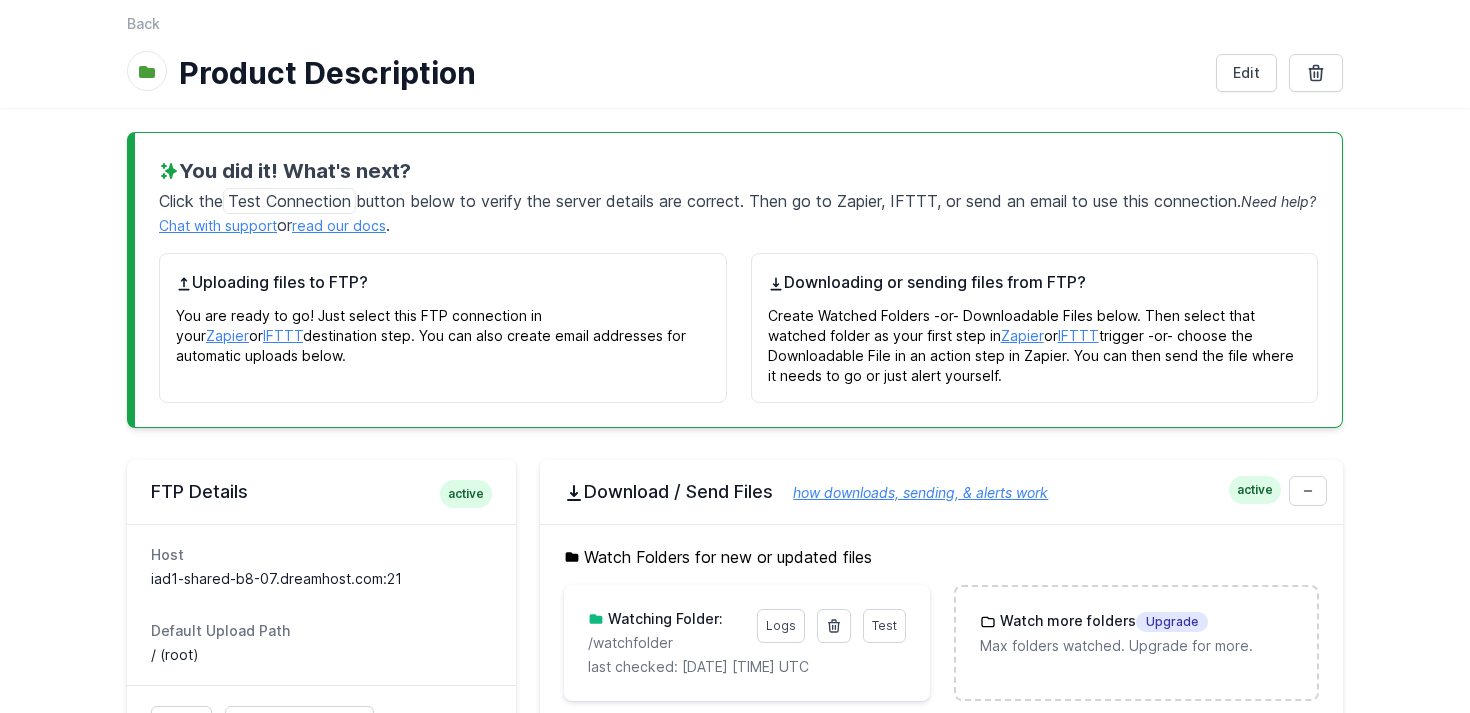 scroll, scrollTop: 135, scrollLeft: 0, axis: vertical 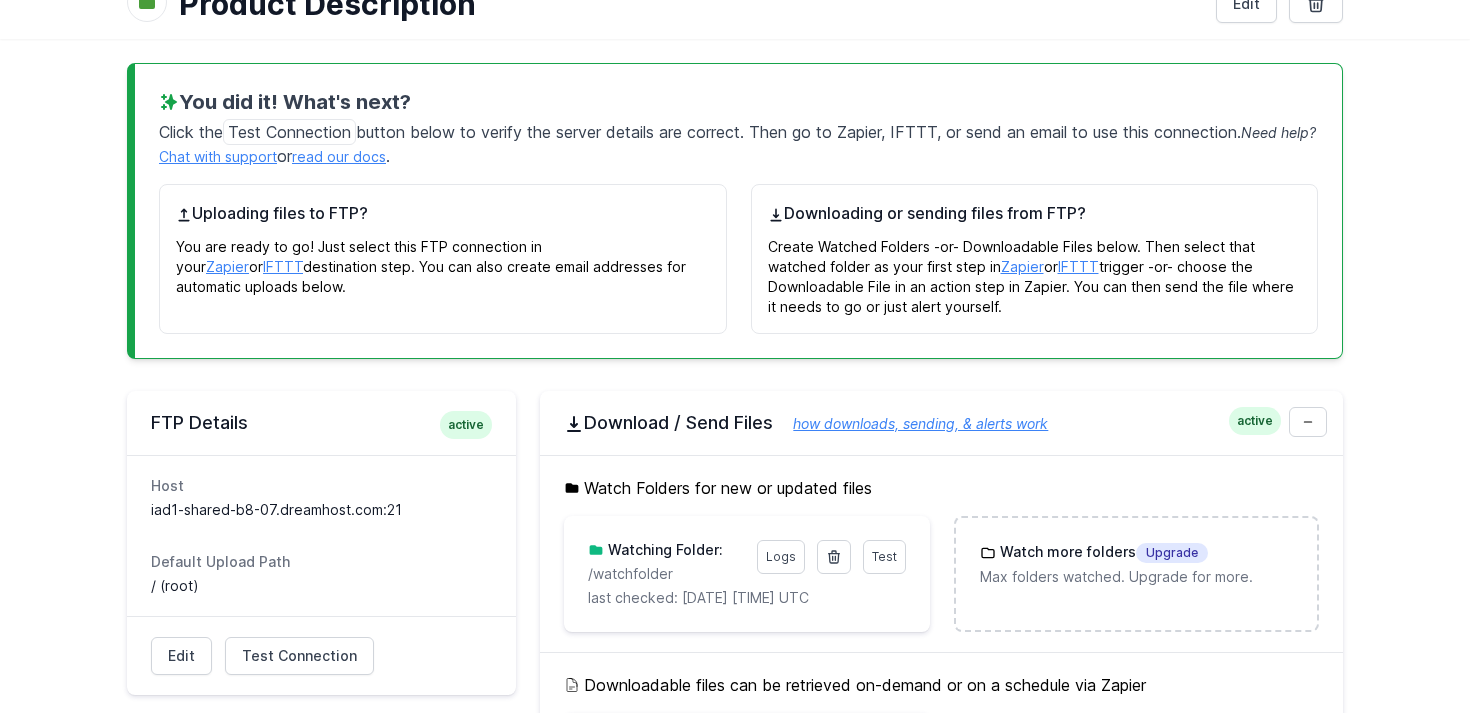click on "Watching Folder:" at bounding box center (663, 550) 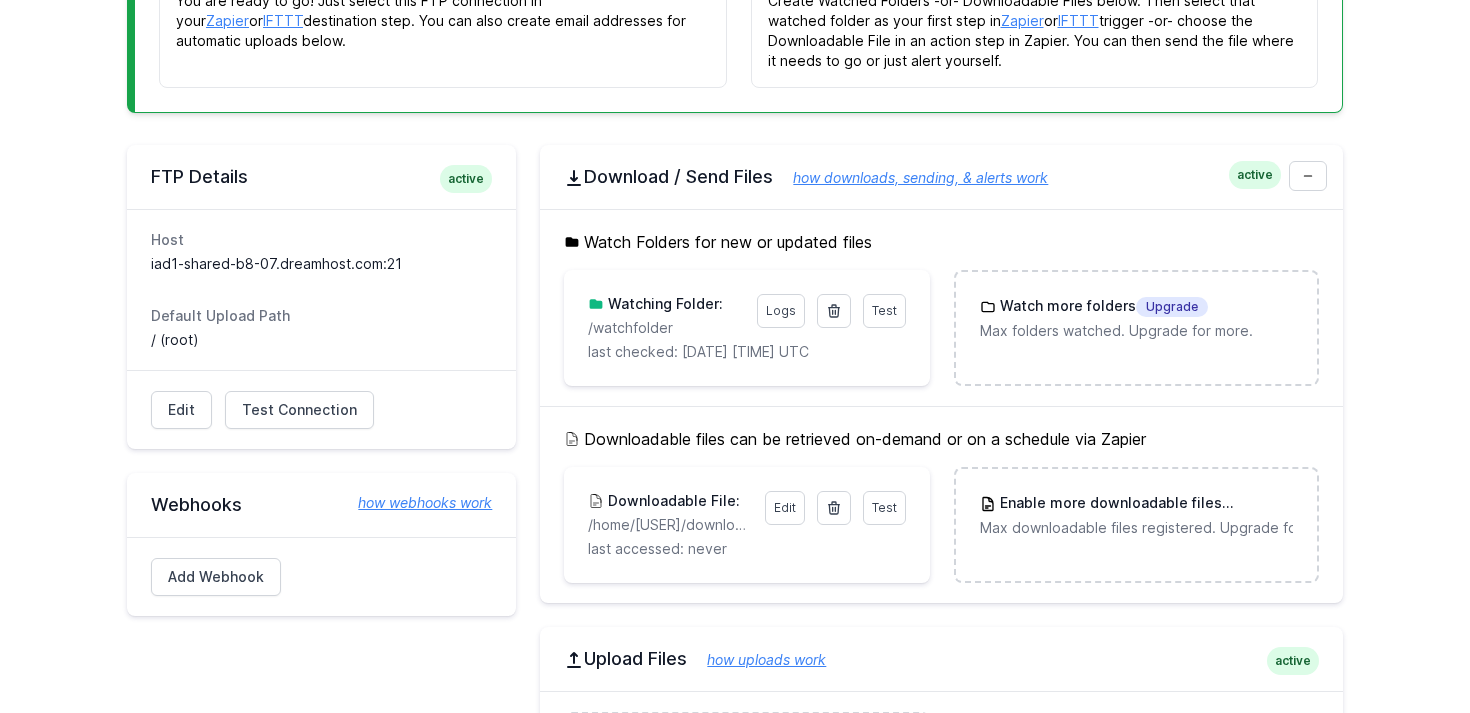 scroll, scrollTop: 383, scrollLeft: 0, axis: vertical 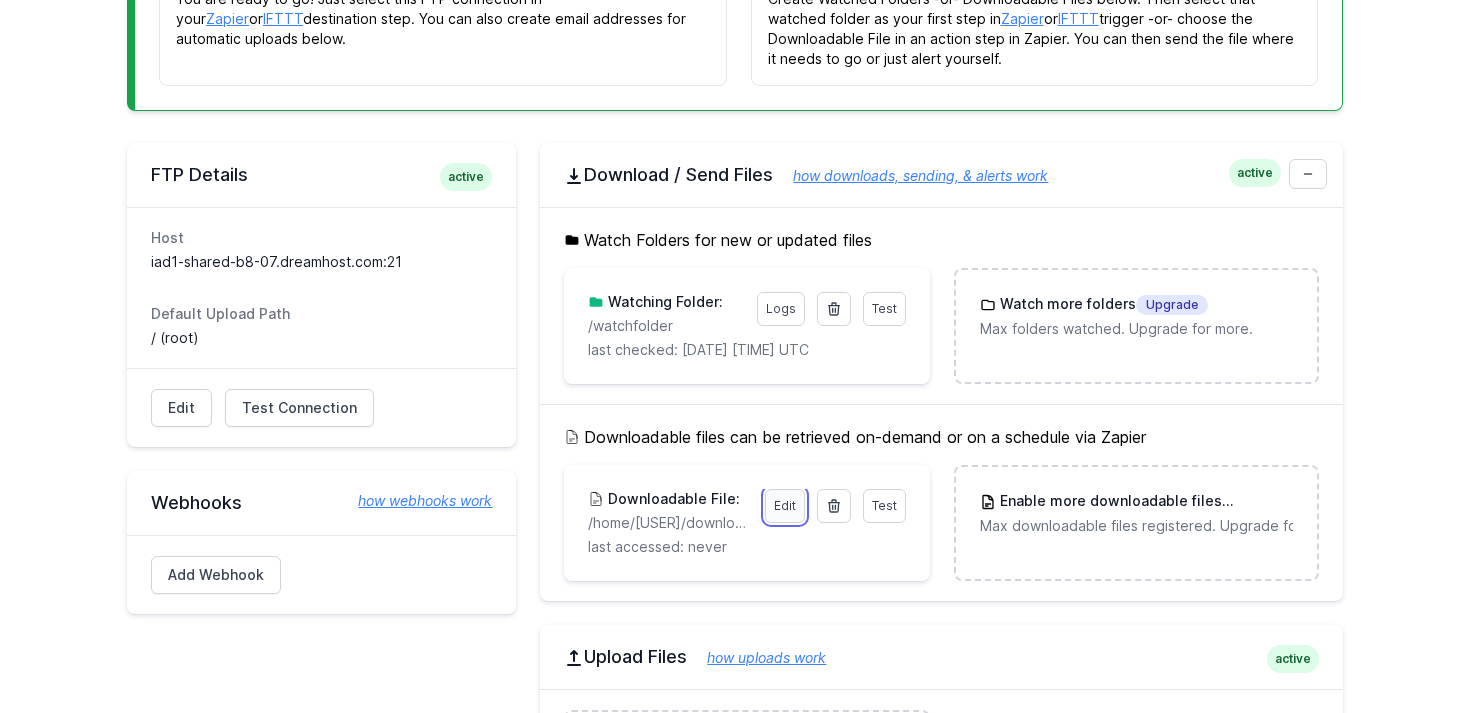 click on "Edit" at bounding box center (785, 506) 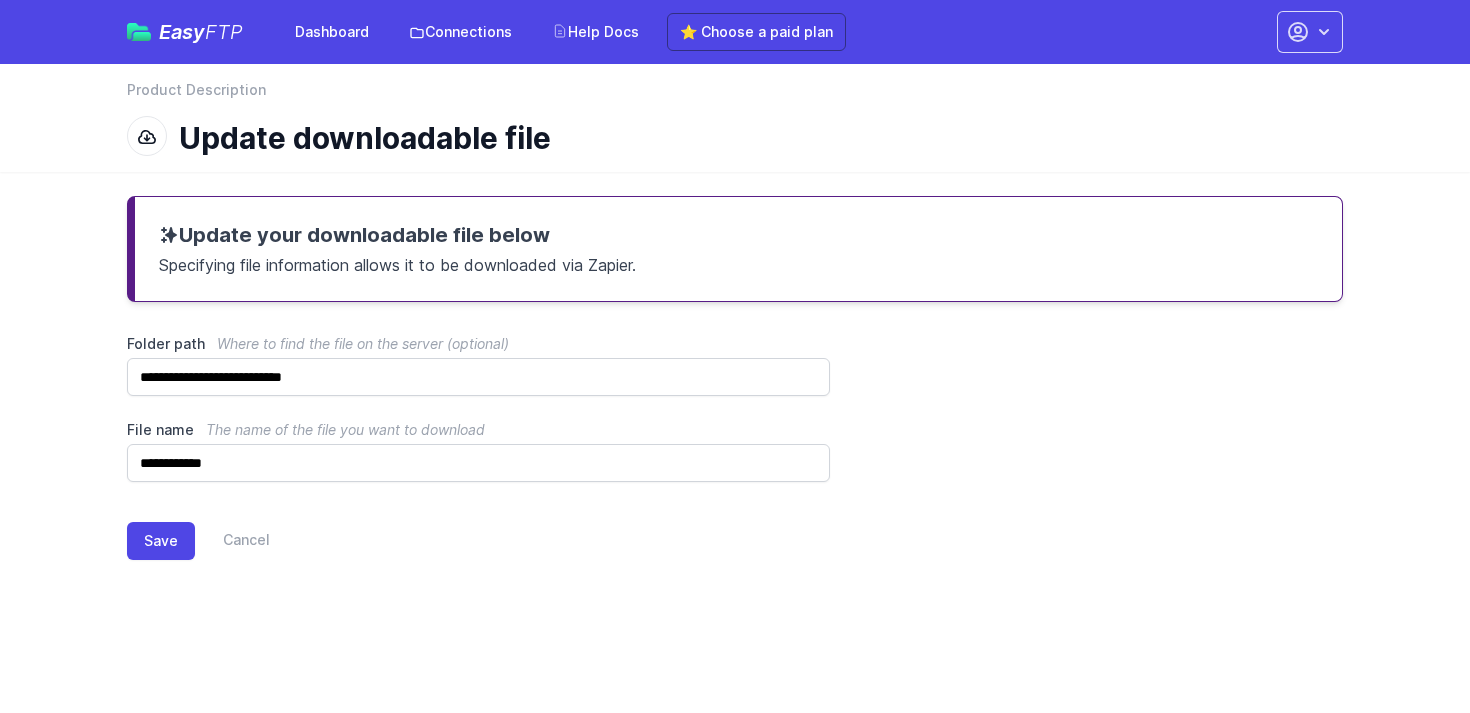 scroll, scrollTop: 0, scrollLeft: 0, axis: both 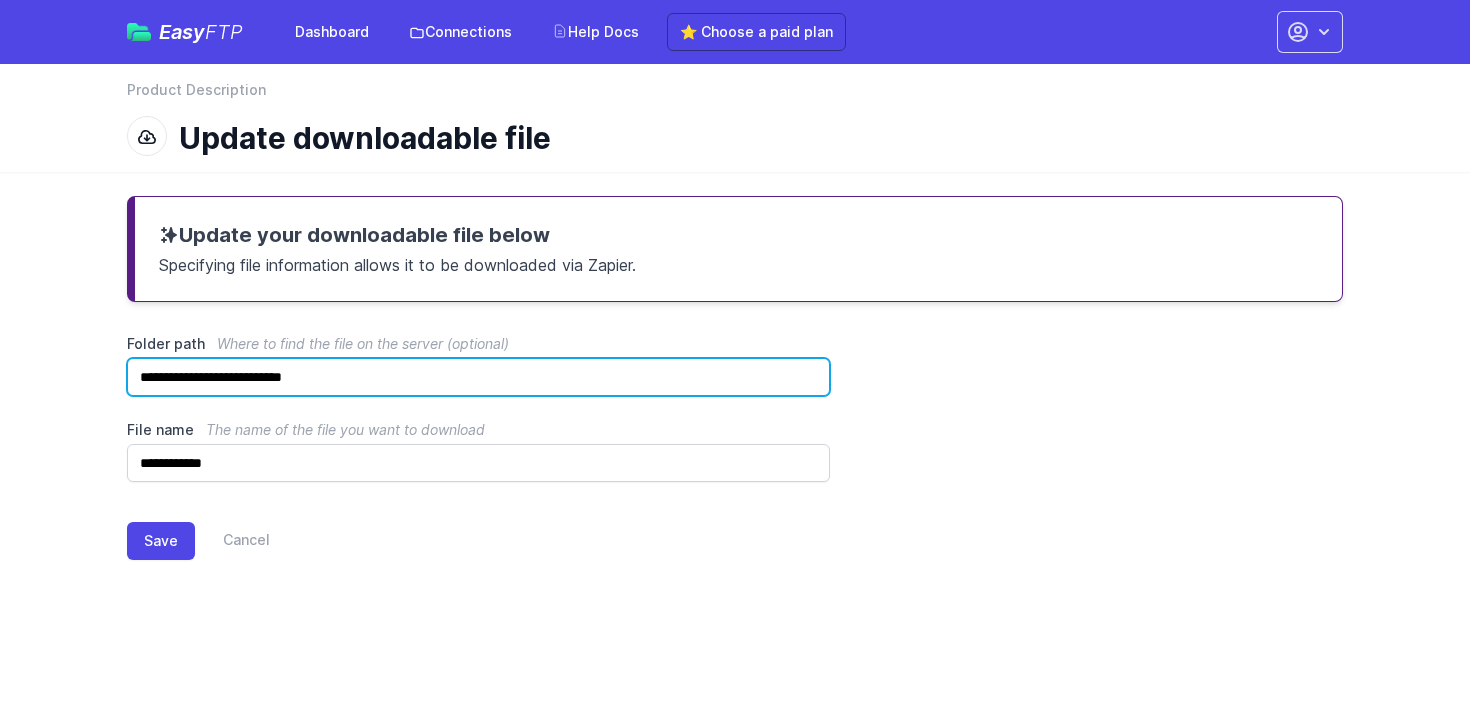 drag, startPoint x: 264, startPoint y: 378, endPoint x: 34, endPoint y: 353, distance: 231.3547 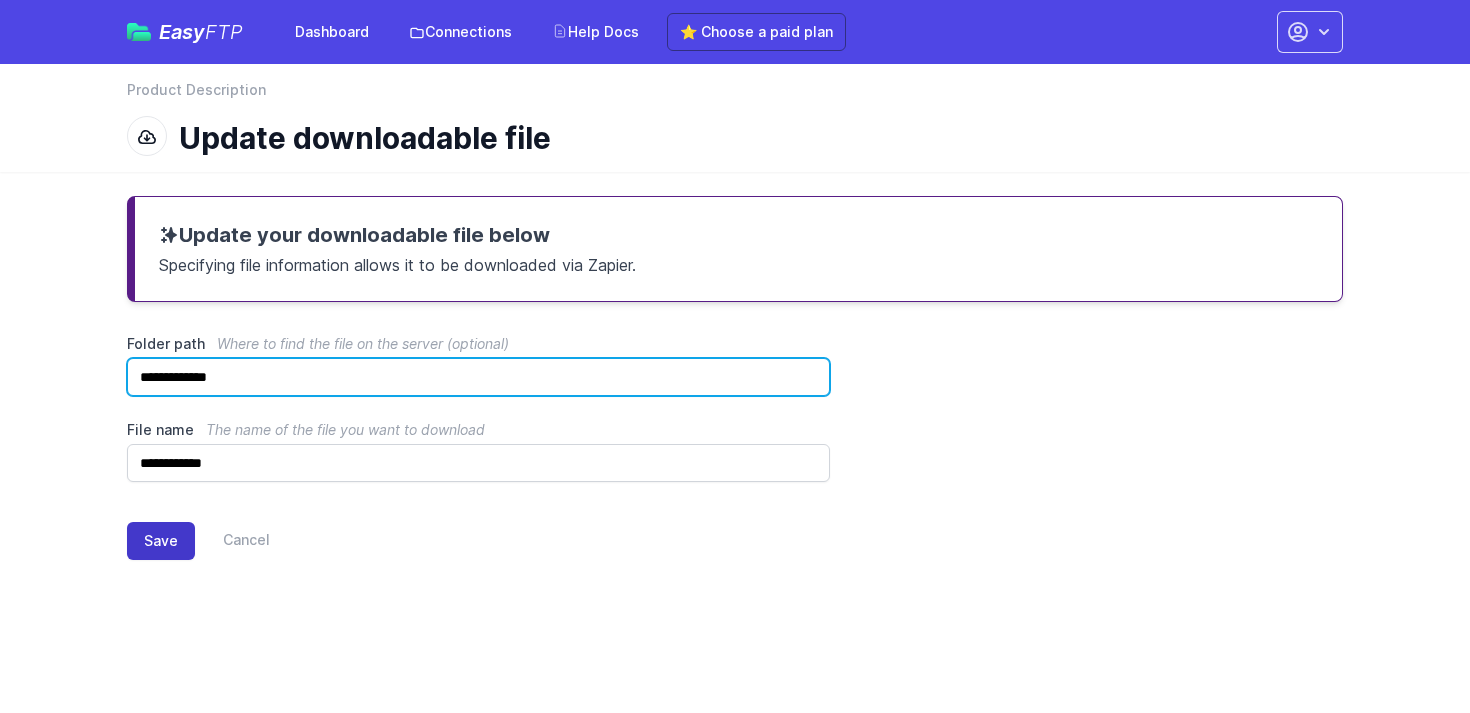 type on "**********" 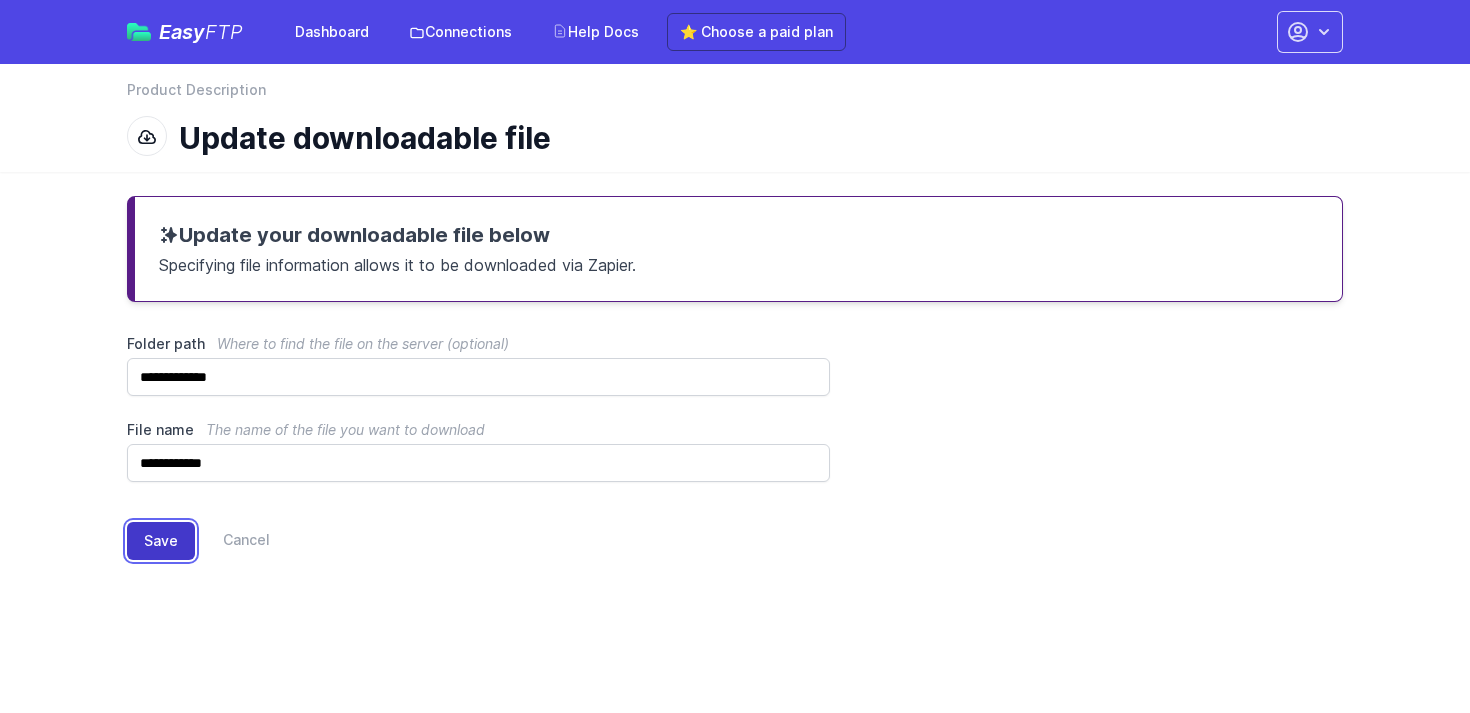 click on "Save" at bounding box center [161, 541] 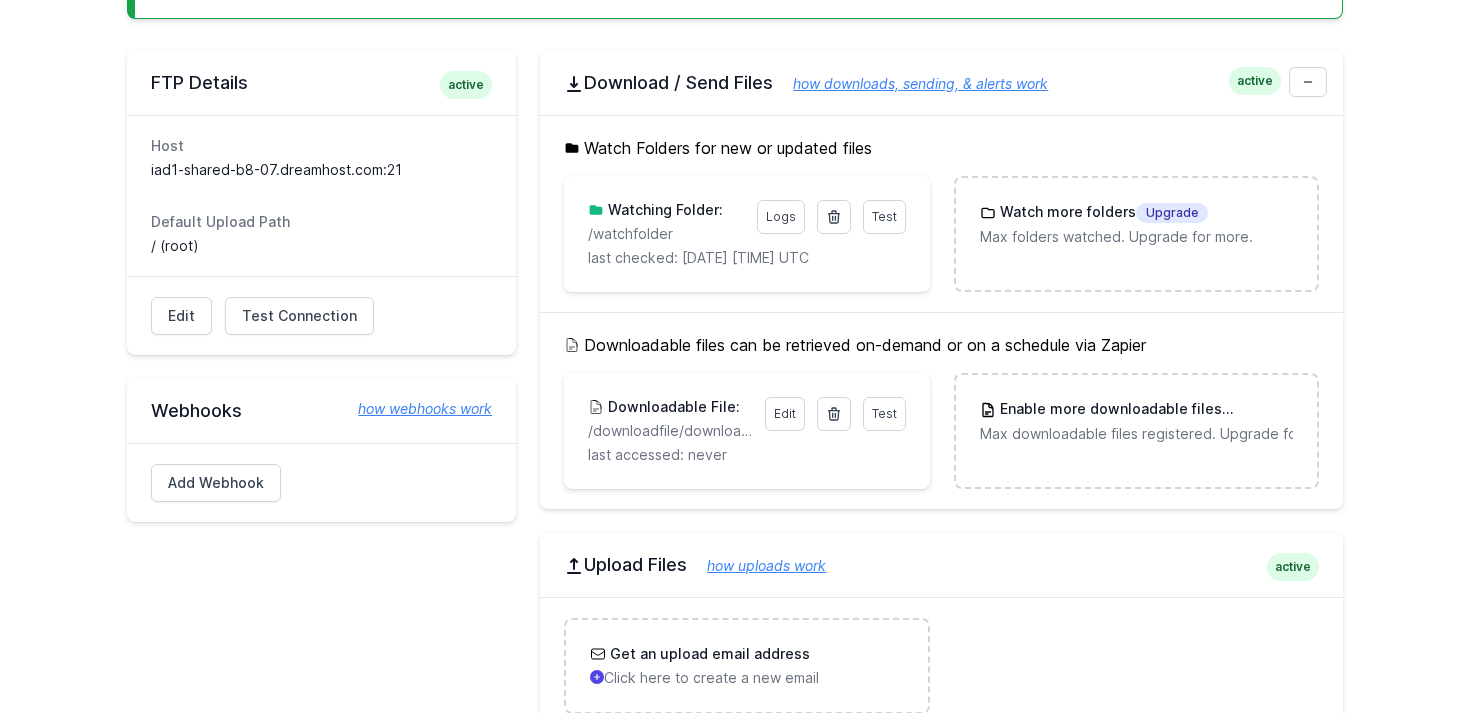 scroll, scrollTop: 560, scrollLeft: 0, axis: vertical 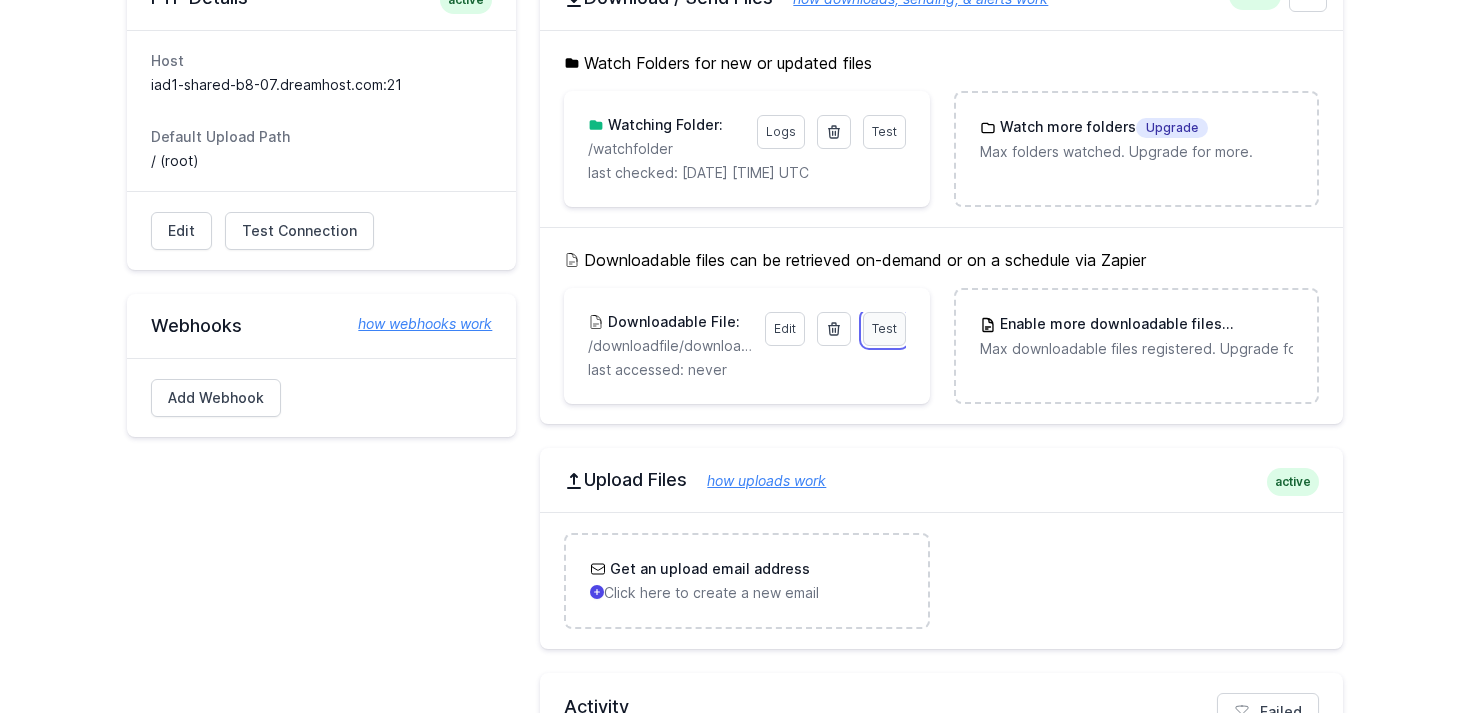click on "Test" at bounding box center [884, 328] 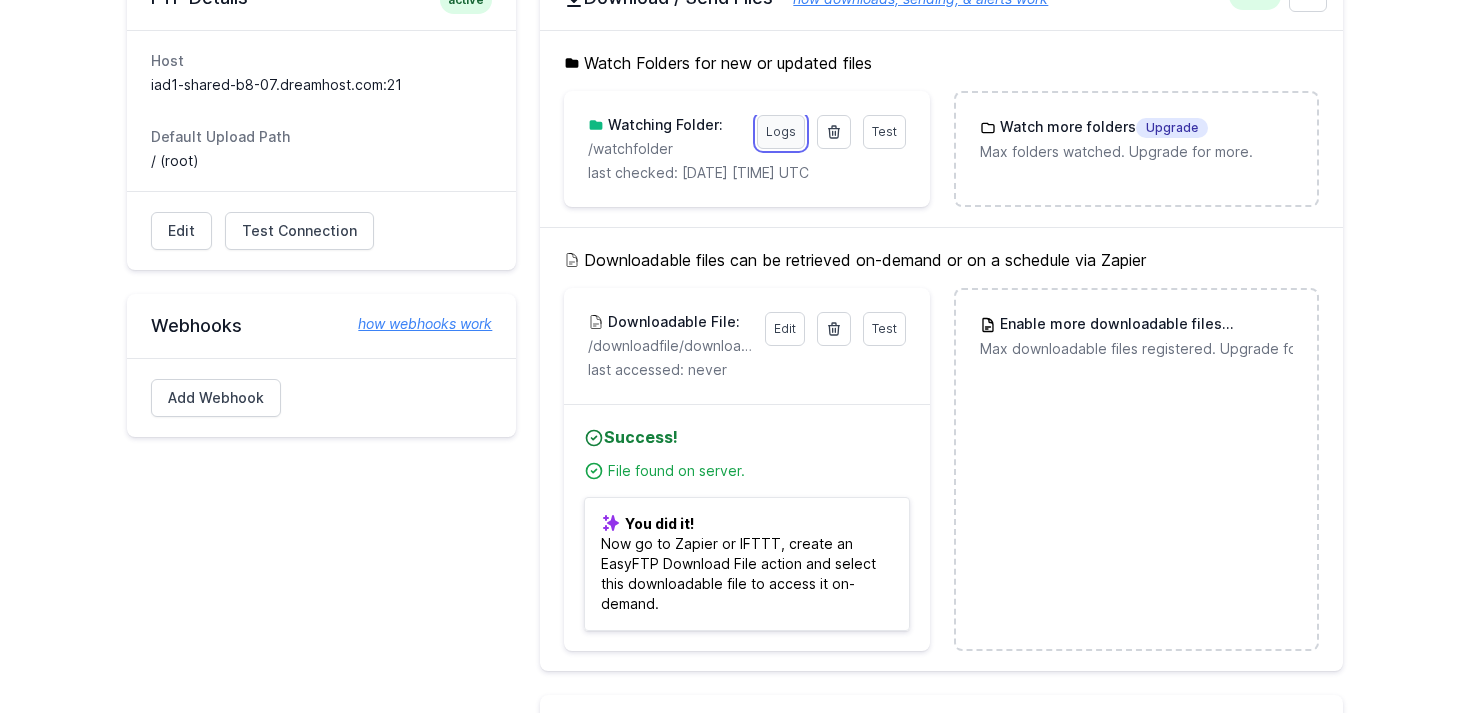 click on "Logs" at bounding box center (781, 132) 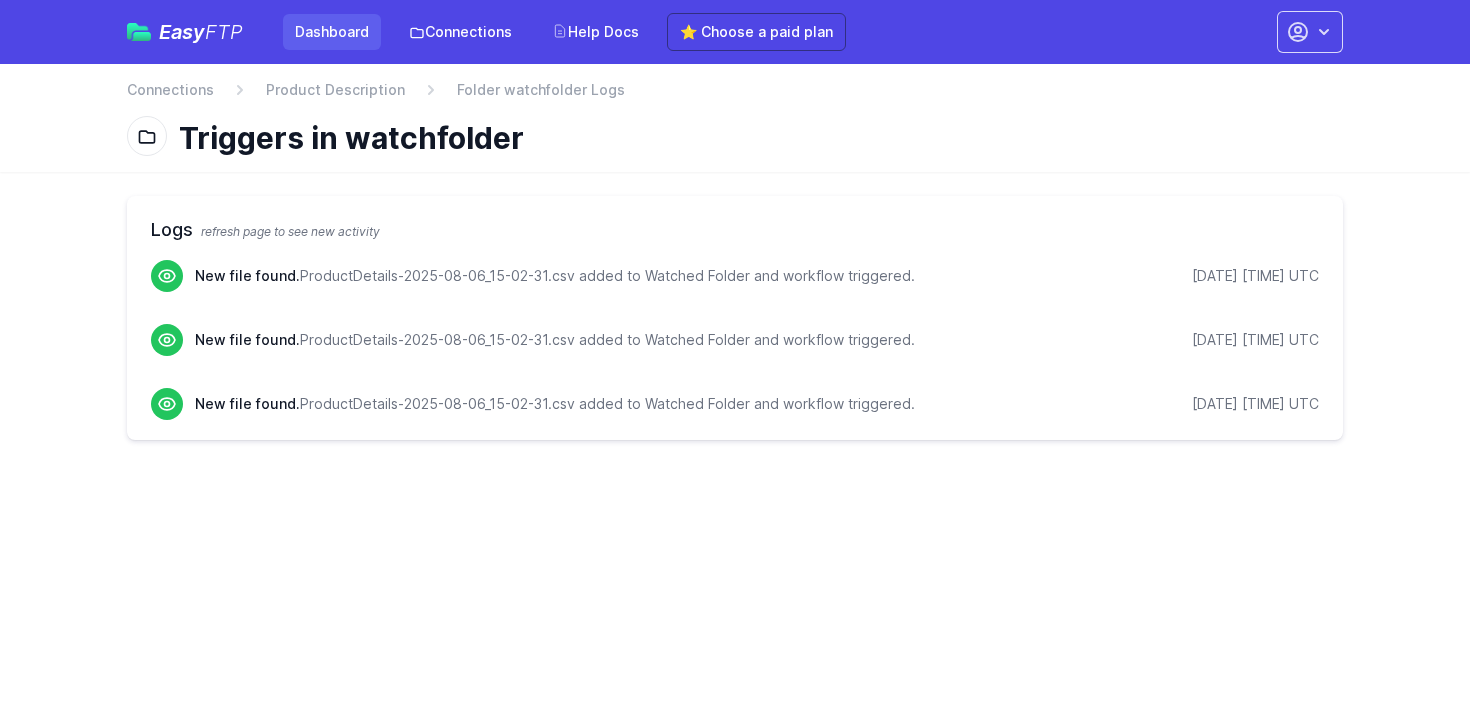 scroll, scrollTop: 0, scrollLeft: 0, axis: both 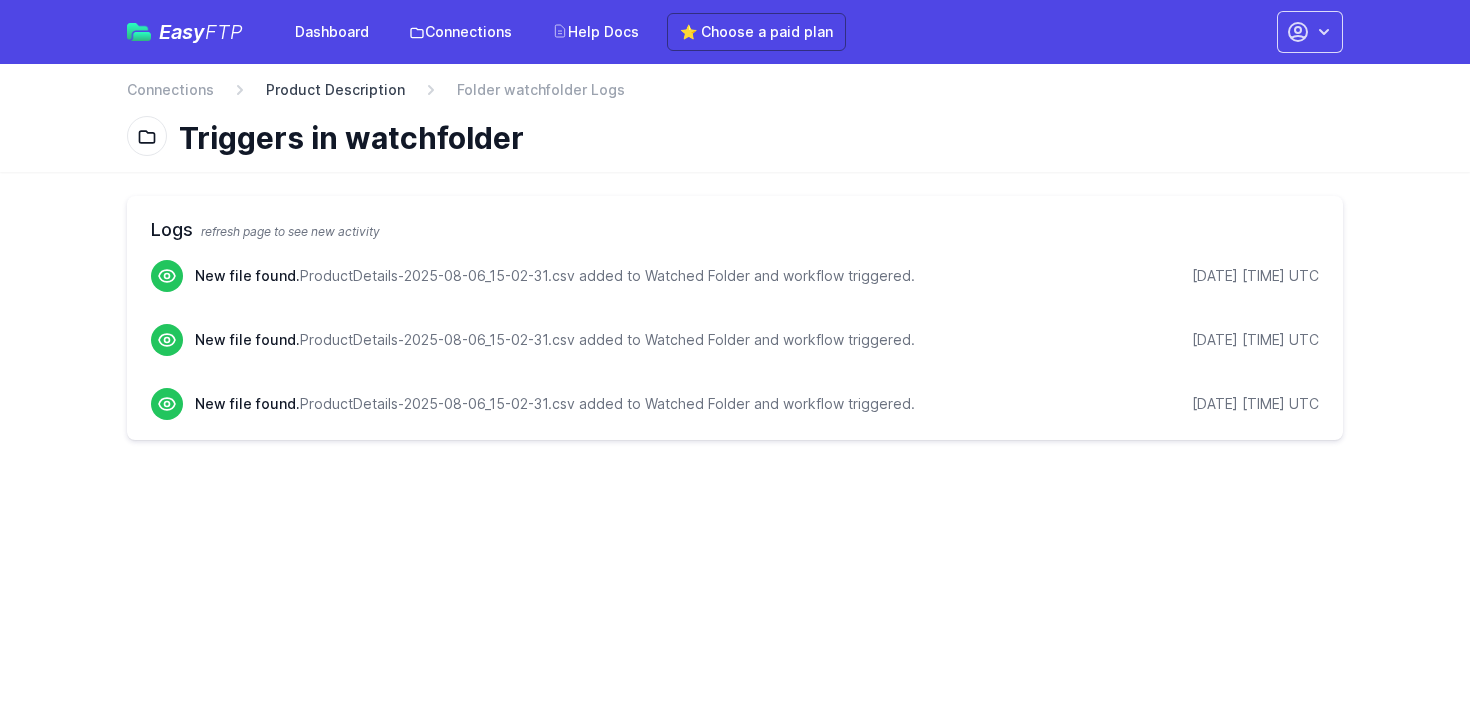 click on "Product Description" at bounding box center (335, 90) 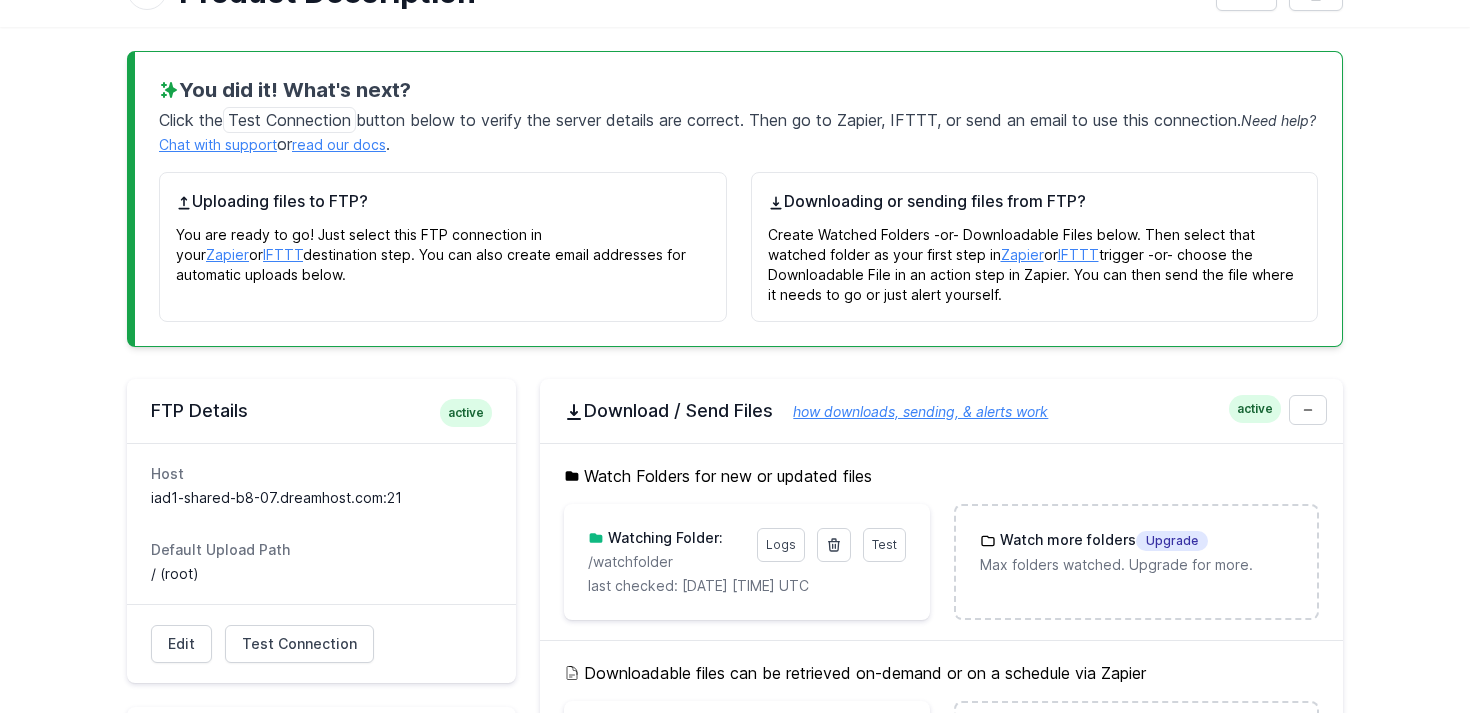 scroll, scrollTop: 286, scrollLeft: 0, axis: vertical 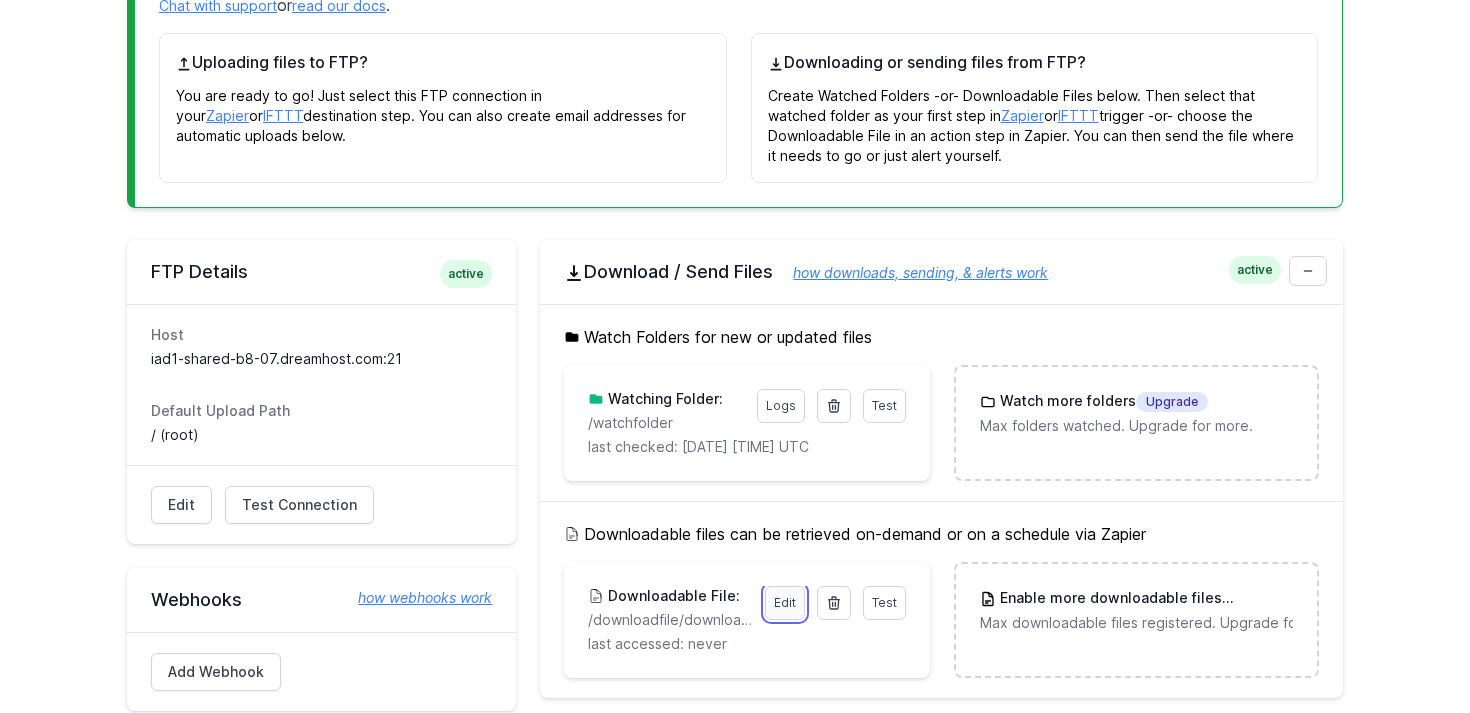 click on "Edit" at bounding box center (785, 603) 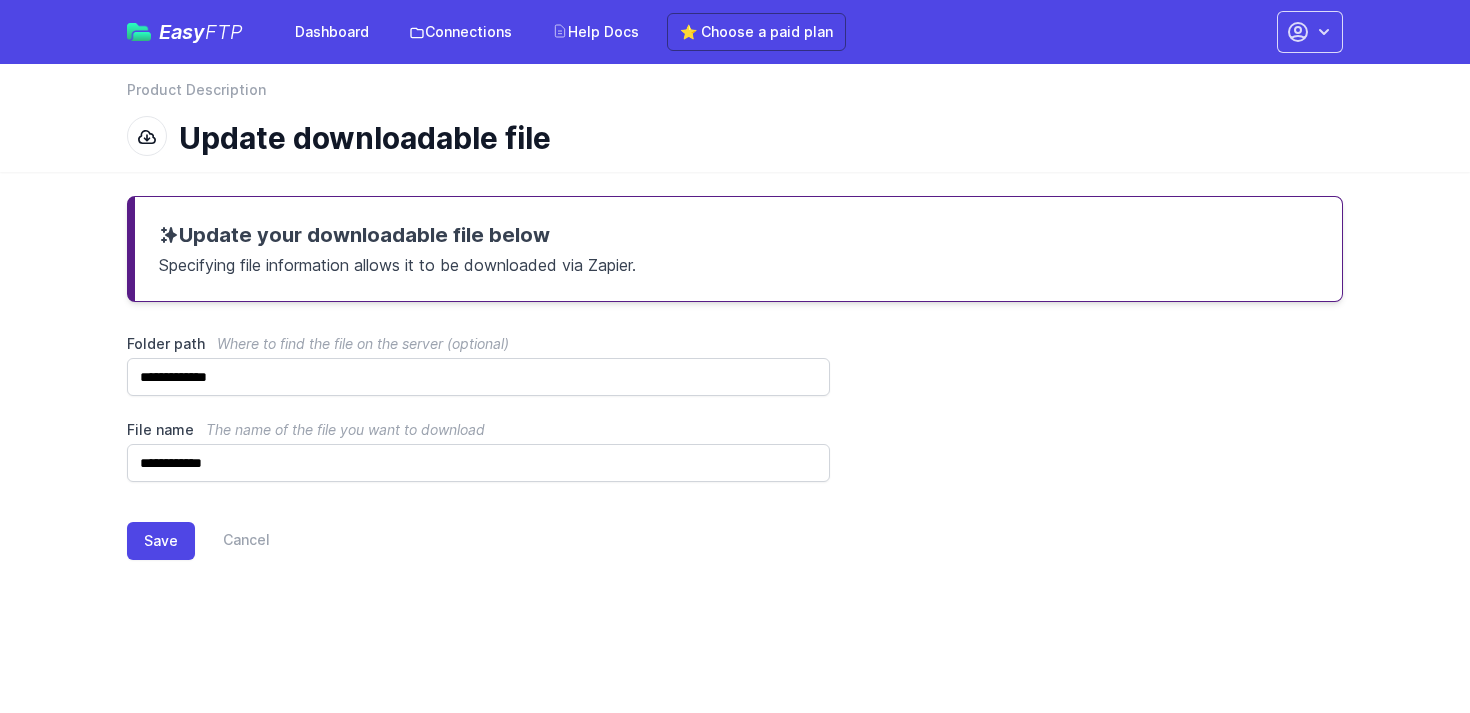 scroll, scrollTop: 0, scrollLeft: 0, axis: both 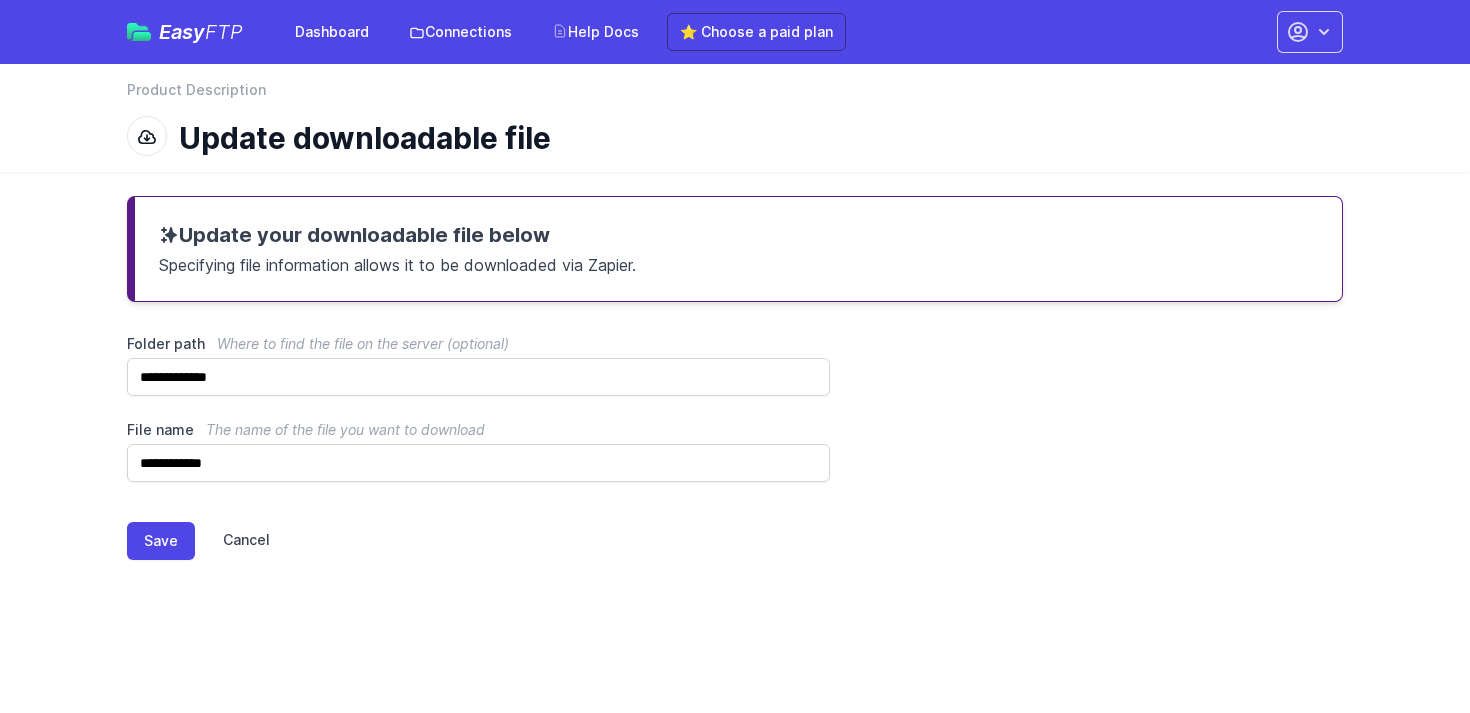 click on "Cancel" at bounding box center [232, 541] 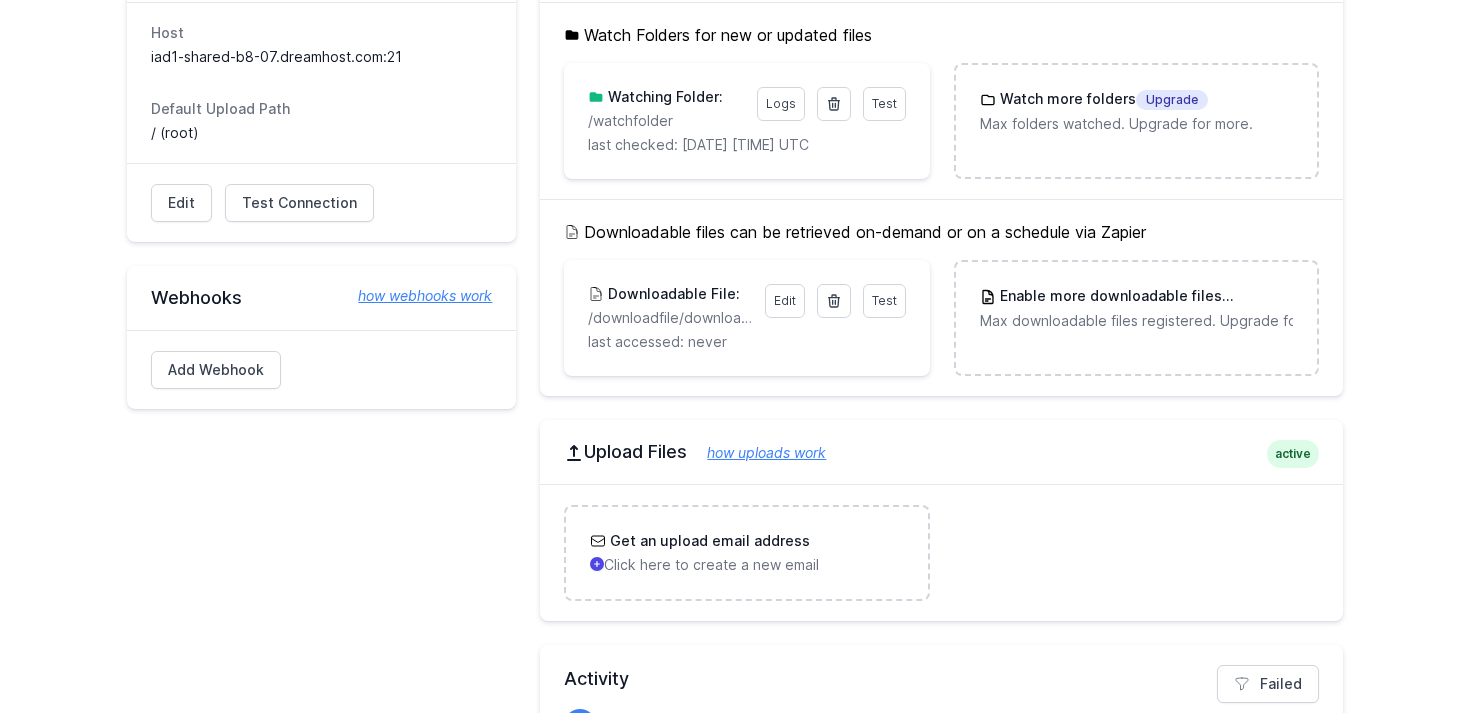 scroll, scrollTop: 565, scrollLeft: 0, axis: vertical 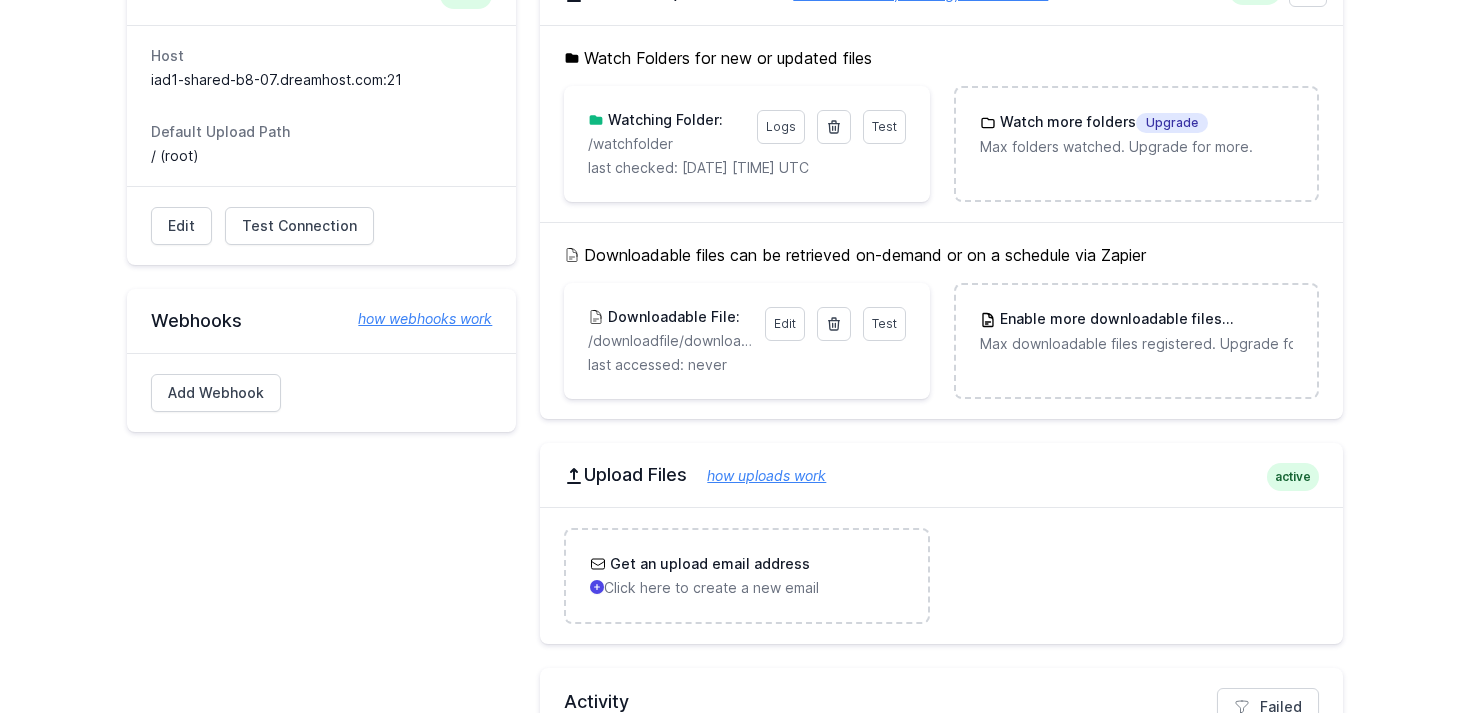 click on "Downloadable File:" at bounding box center (672, 317) 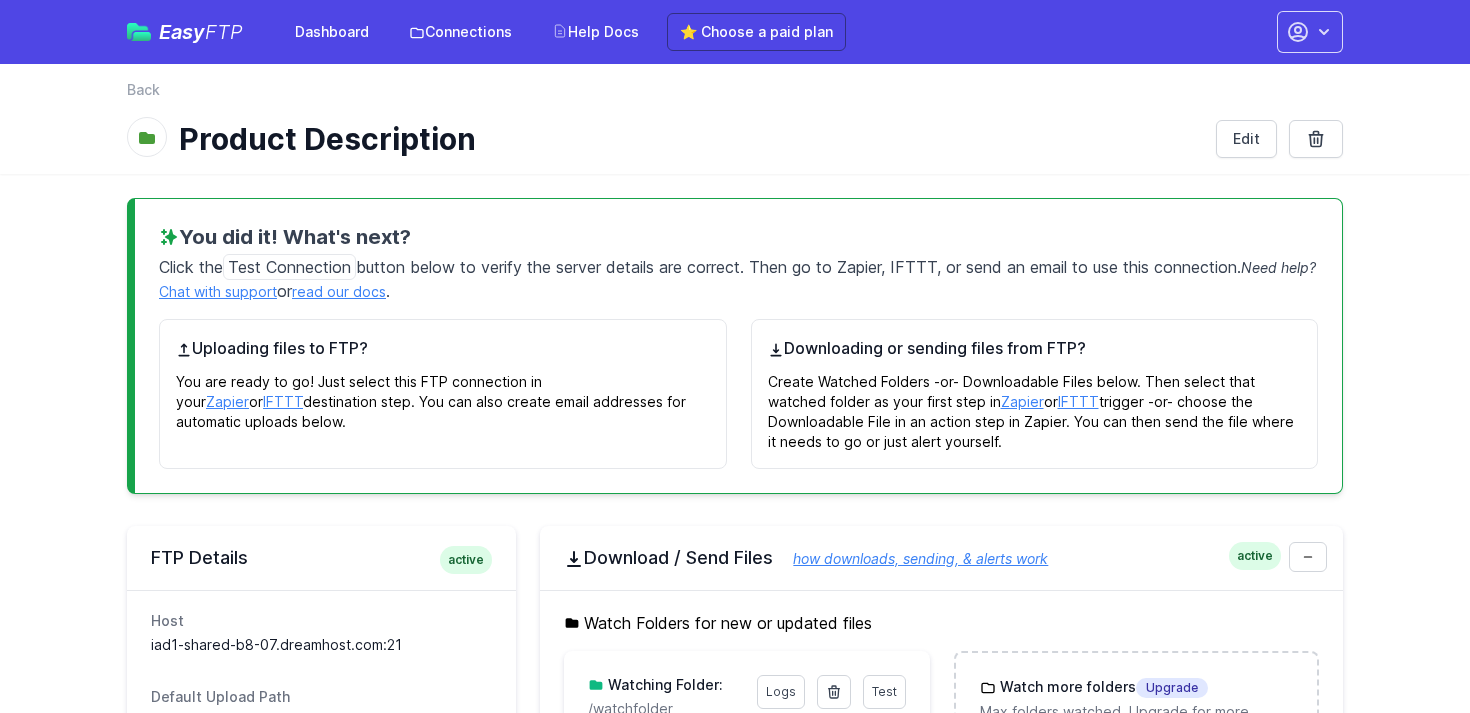 scroll, scrollTop: 564, scrollLeft: 0, axis: vertical 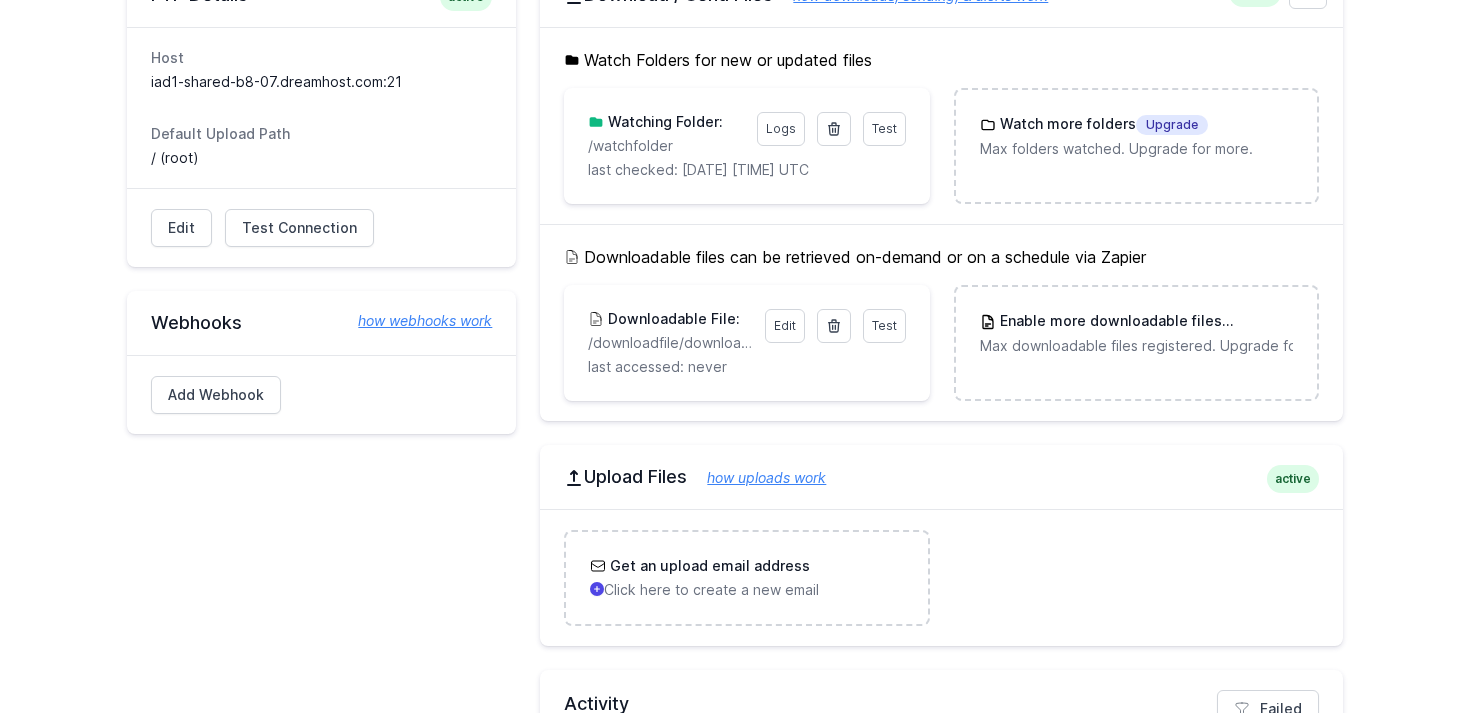 click on "Test
Edit
Downloadable File:
/downloadfile/downloadfile
last accessed: never" at bounding box center (746, 343) 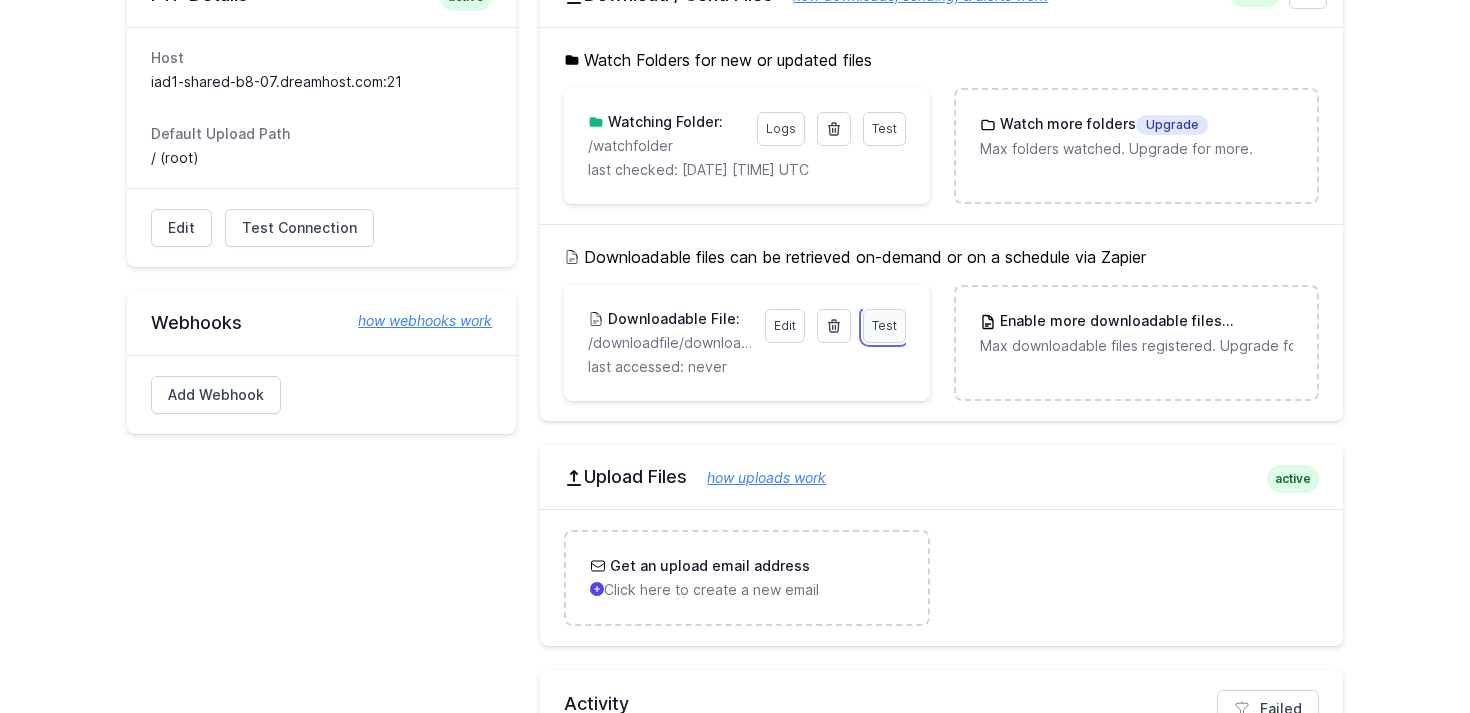 click on "Test" at bounding box center [884, 325] 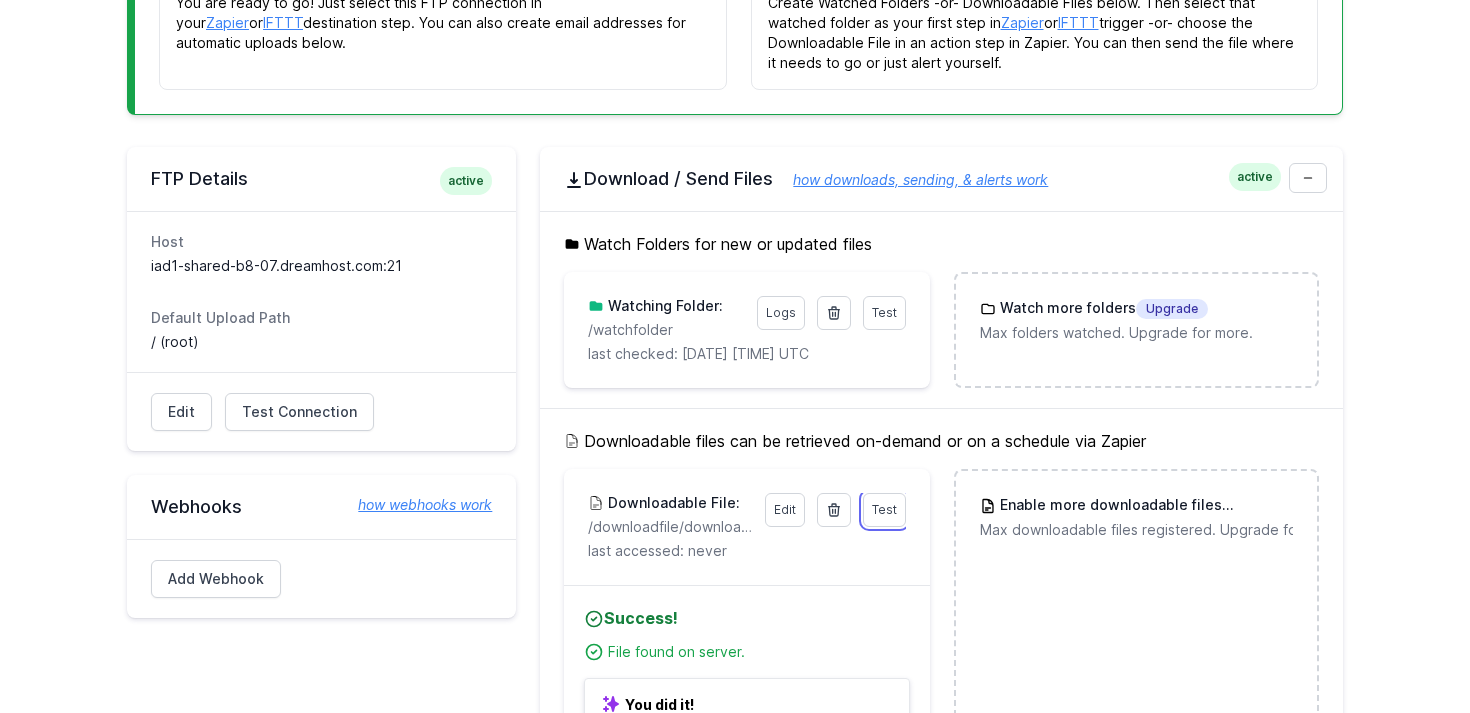 scroll, scrollTop: 305, scrollLeft: 0, axis: vertical 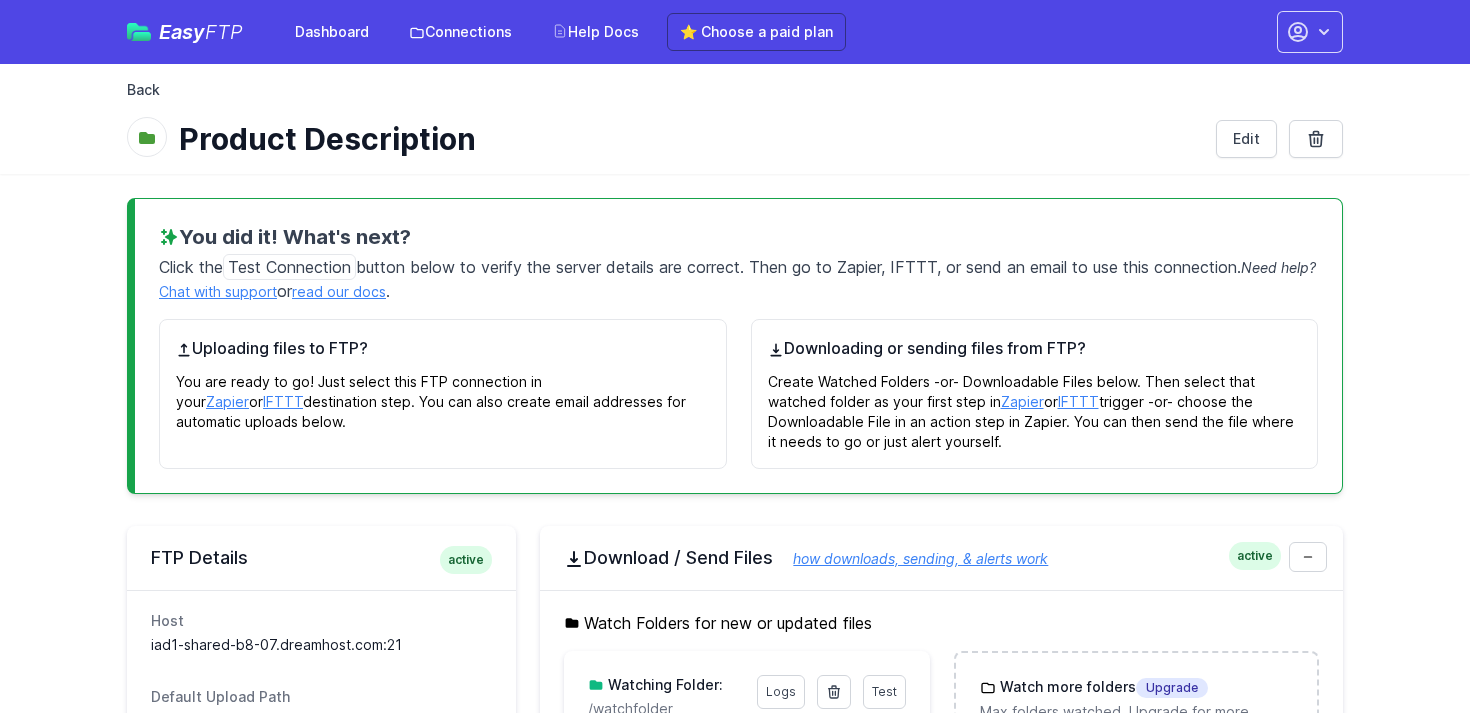 click on "Back" at bounding box center [143, 90] 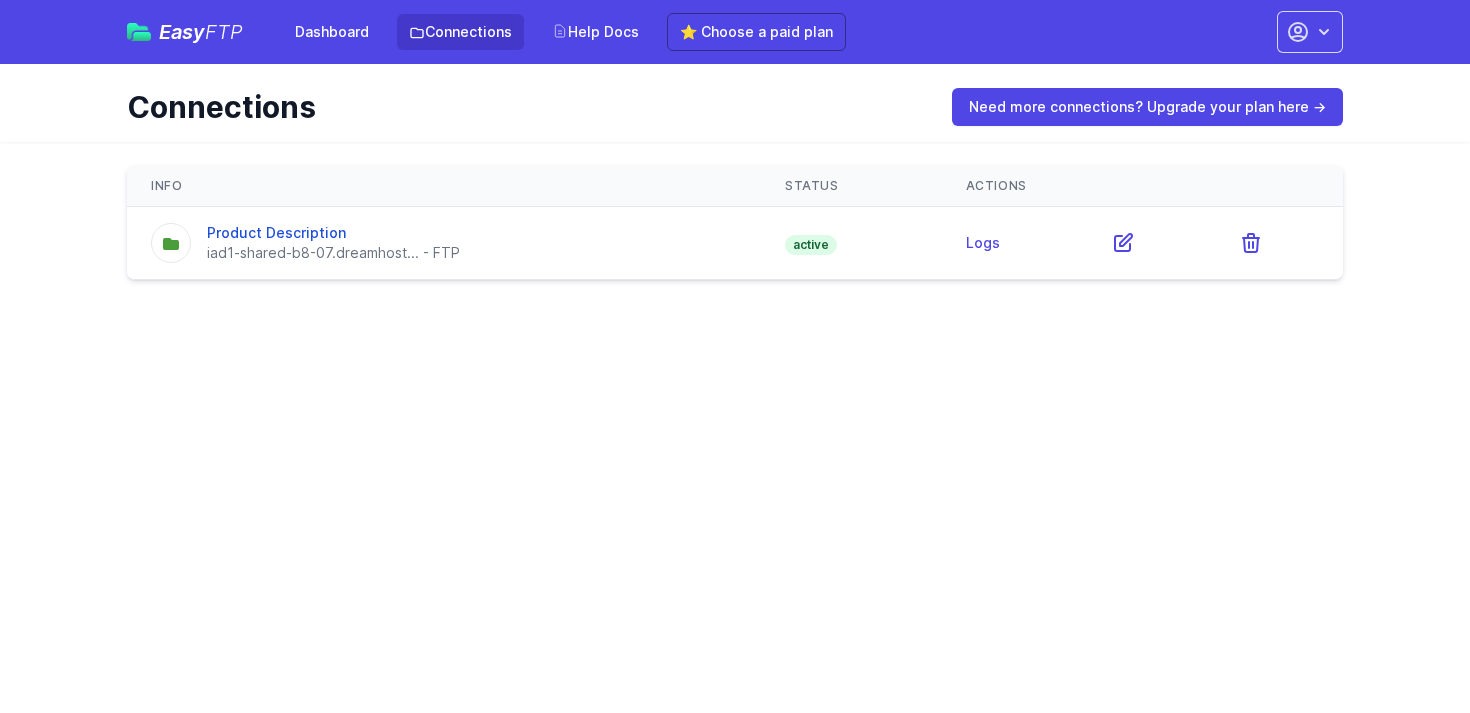 scroll, scrollTop: 0, scrollLeft: 0, axis: both 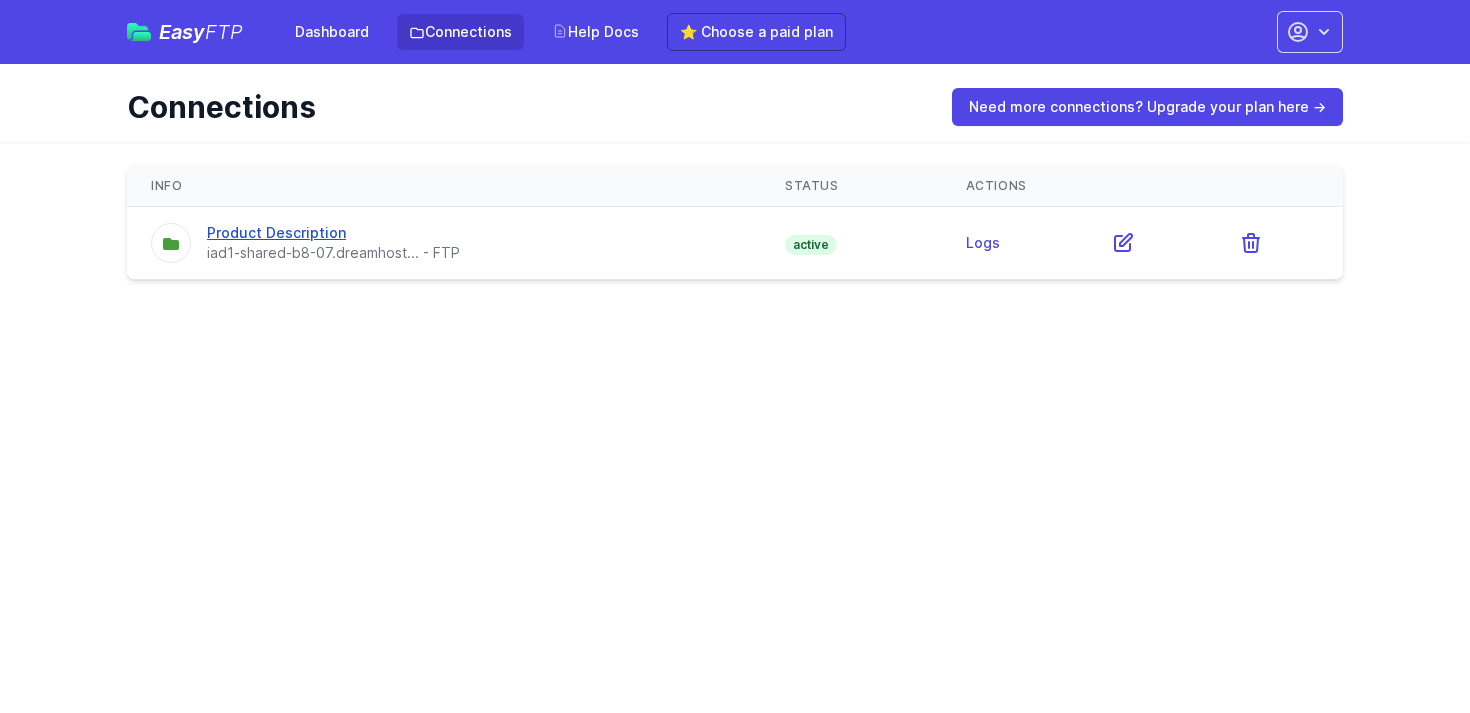 click on "Product Description" at bounding box center (276, 232) 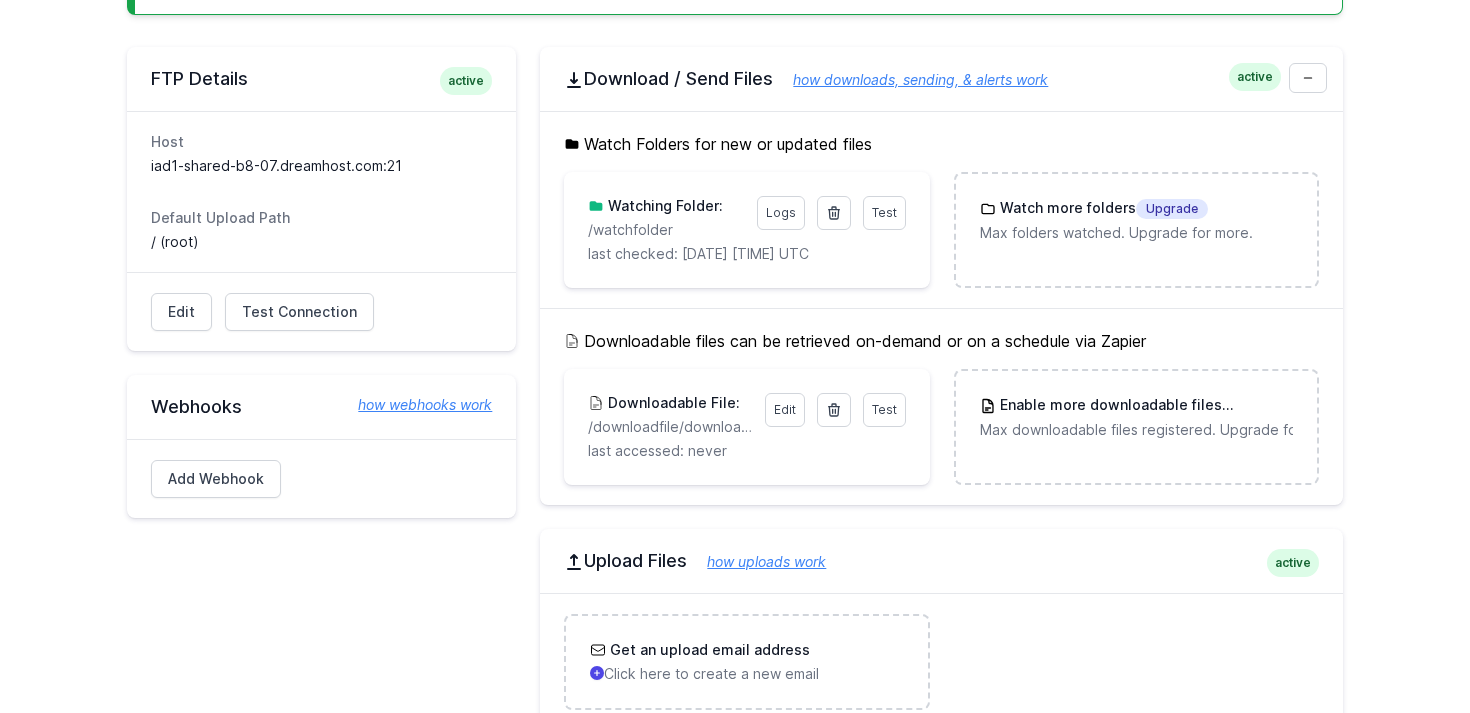 scroll, scrollTop: 516, scrollLeft: 0, axis: vertical 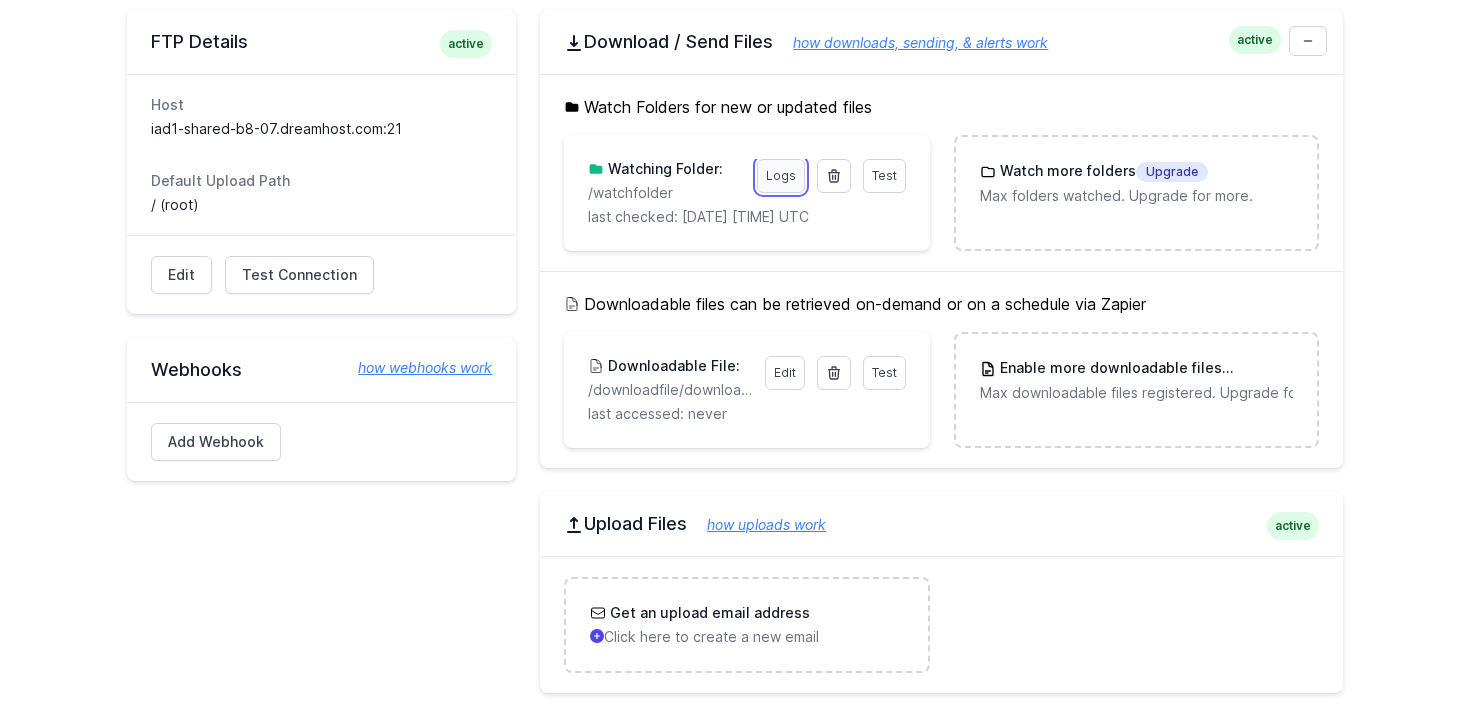 click on "Logs" at bounding box center (781, 176) 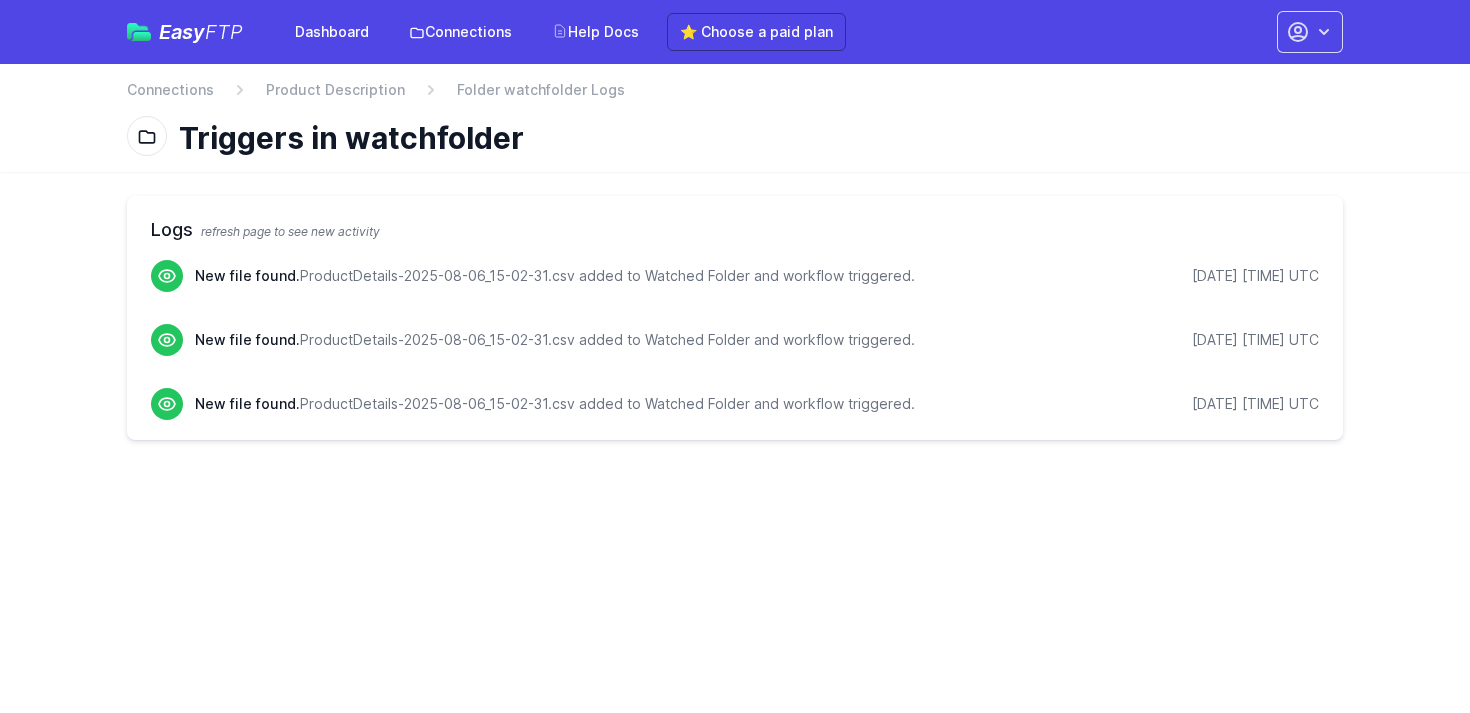 scroll, scrollTop: 0, scrollLeft: 0, axis: both 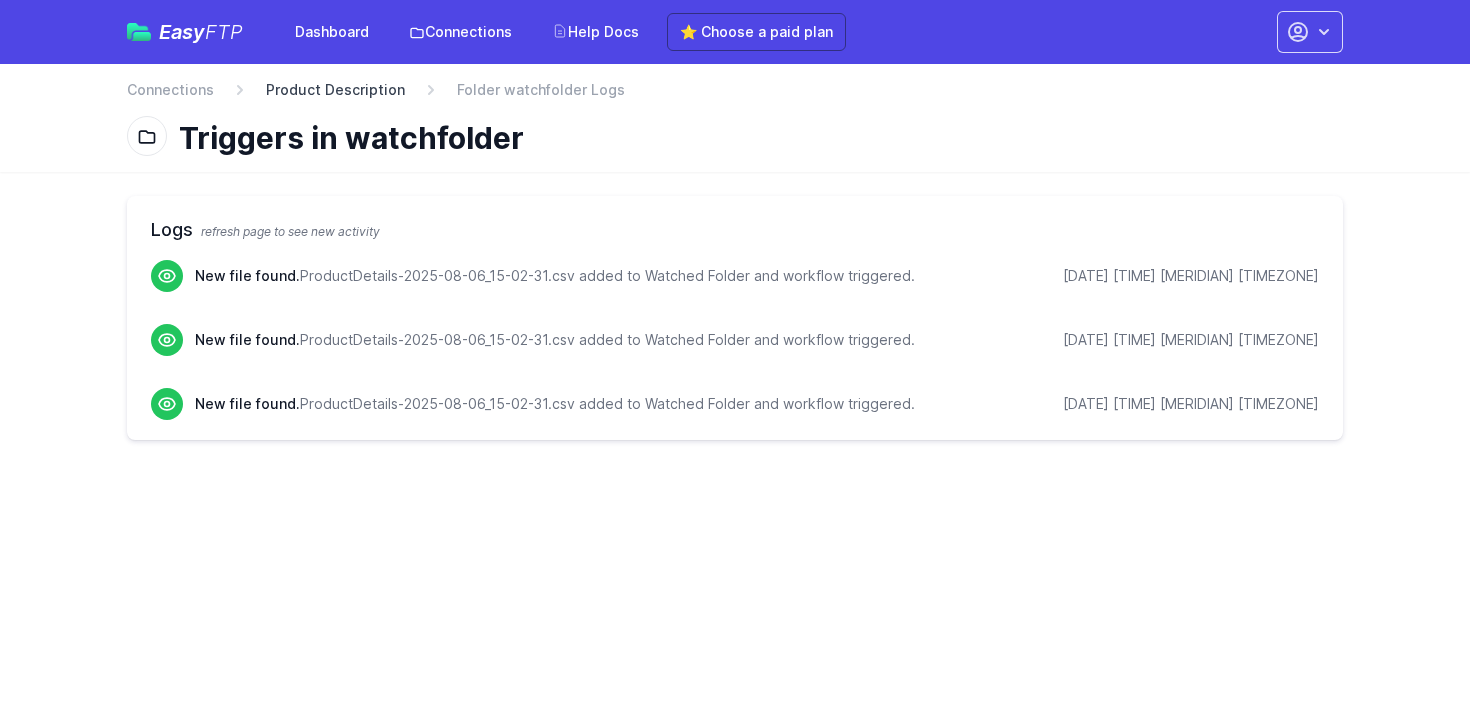 click on "Product Description" at bounding box center (335, 90) 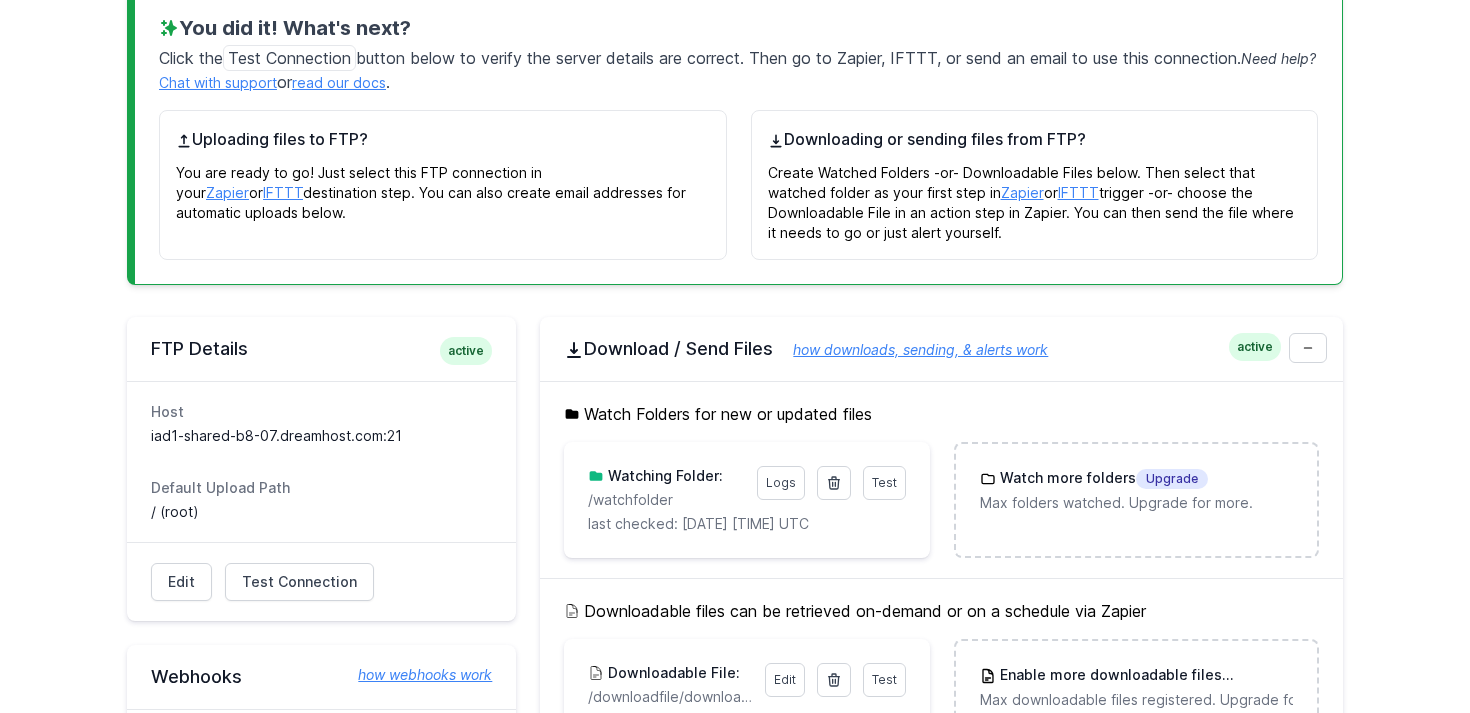 scroll, scrollTop: 366, scrollLeft: 0, axis: vertical 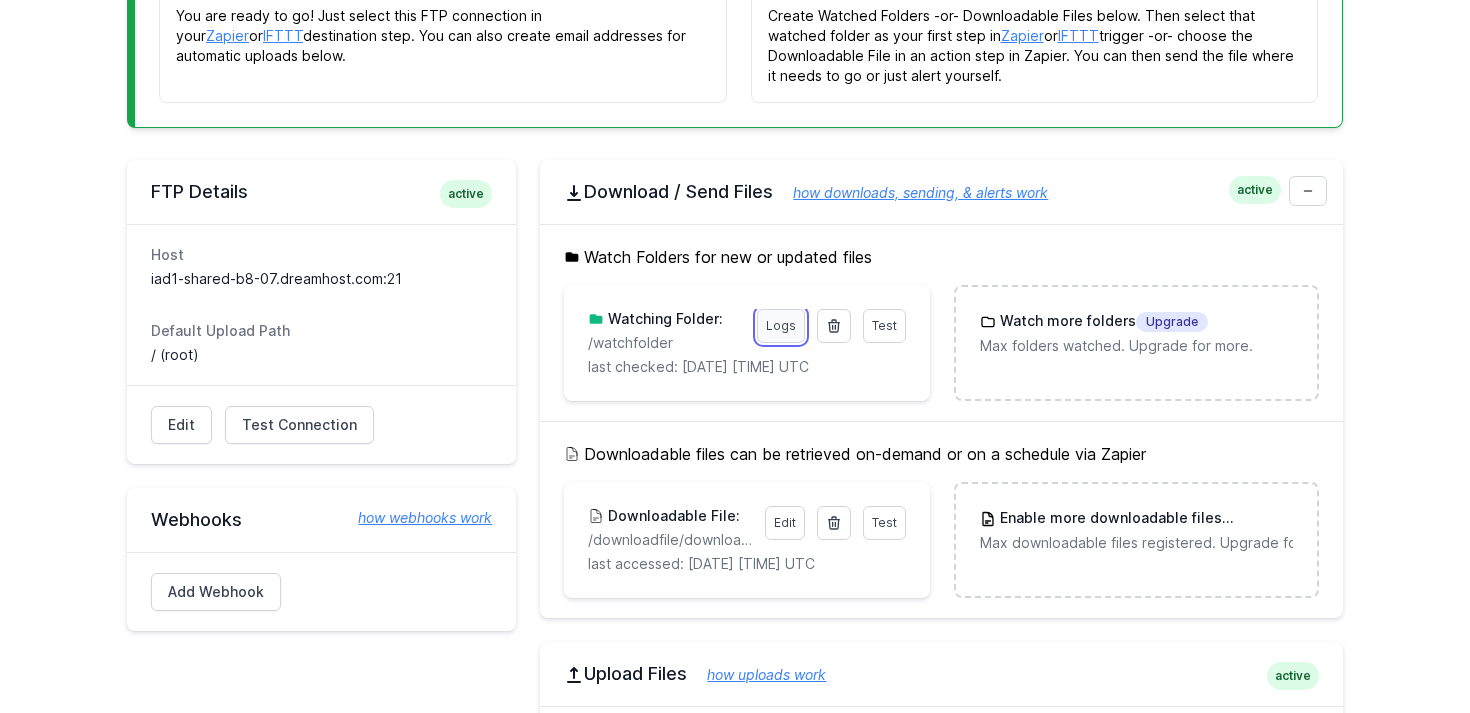 click on "Logs" at bounding box center [781, 326] 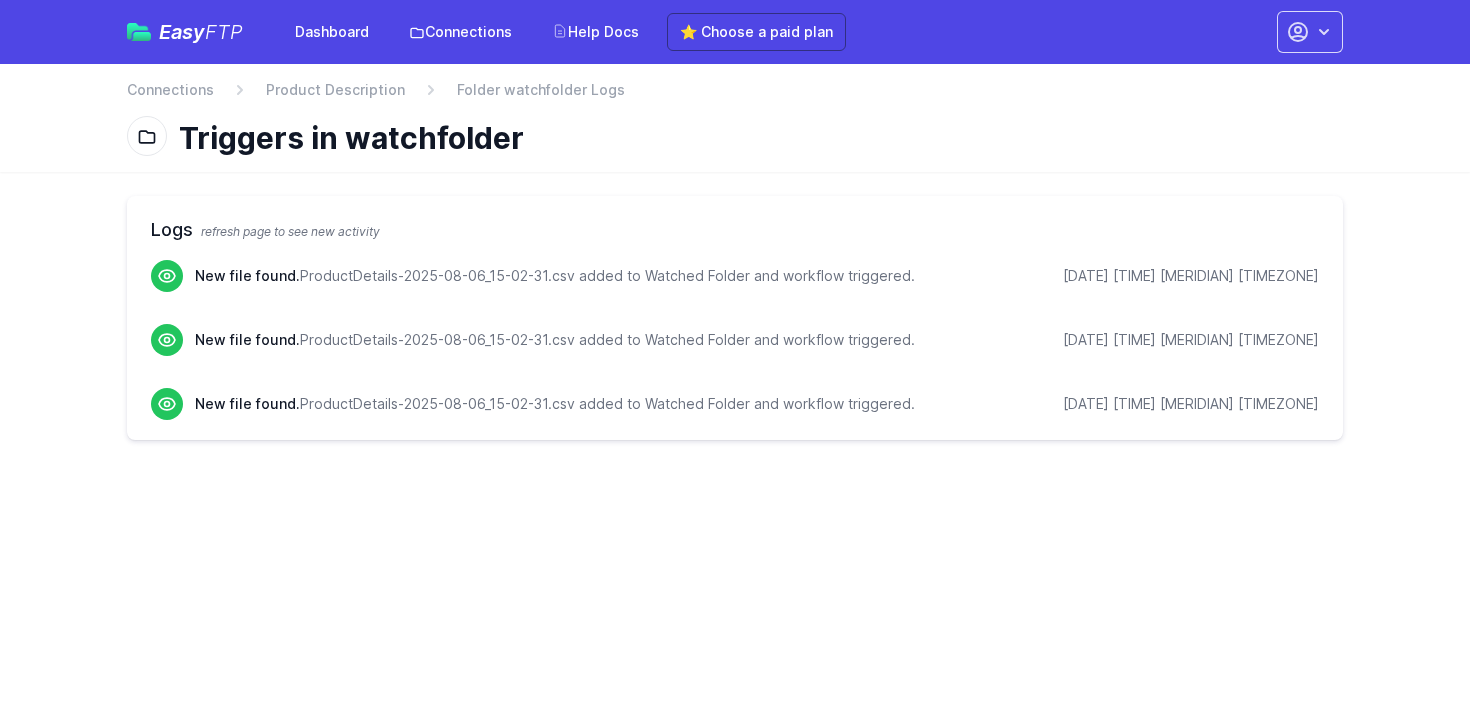 scroll, scrollTop: 0, scrollLeft: 0, axis: both 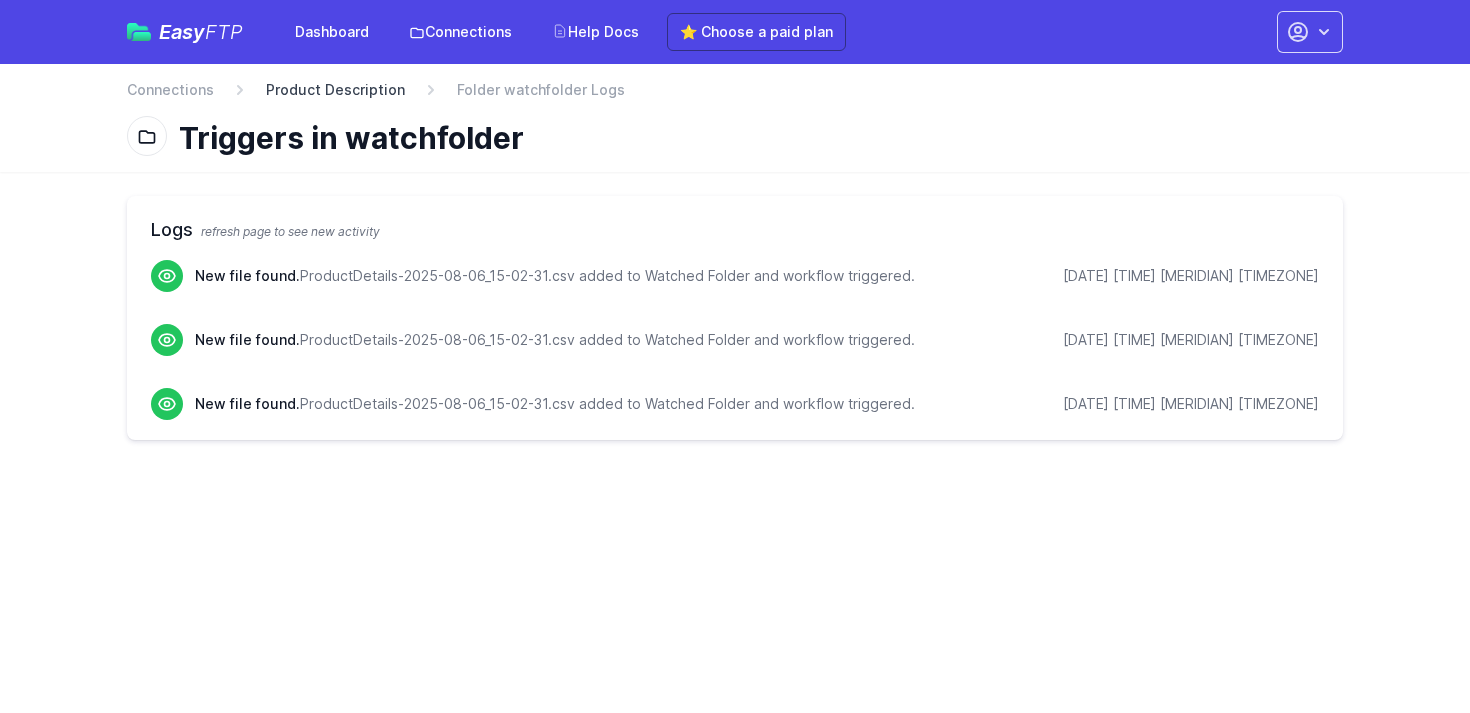 click on "Product Description" at bounding box center (335, 90) 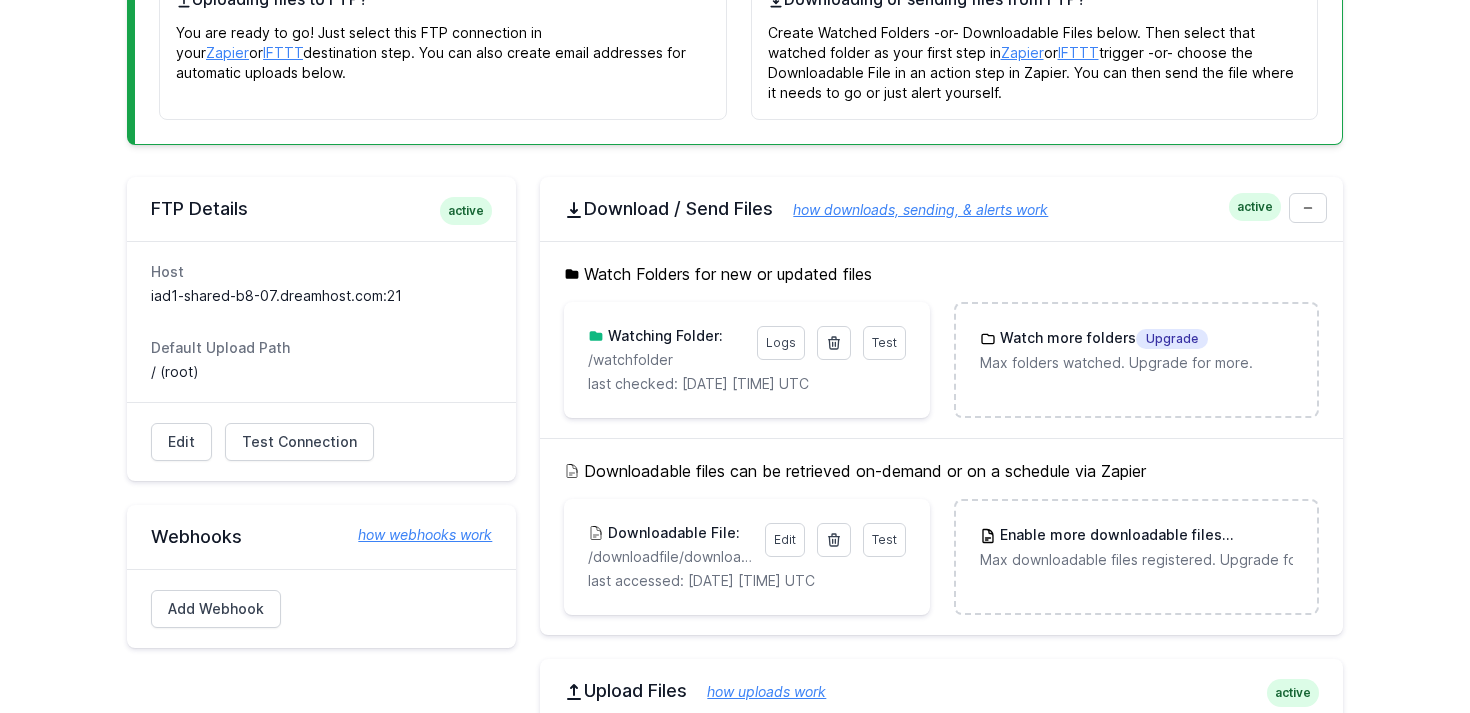 scroll, scrollTop: 359, scrollLeft: 0, axis: vertical 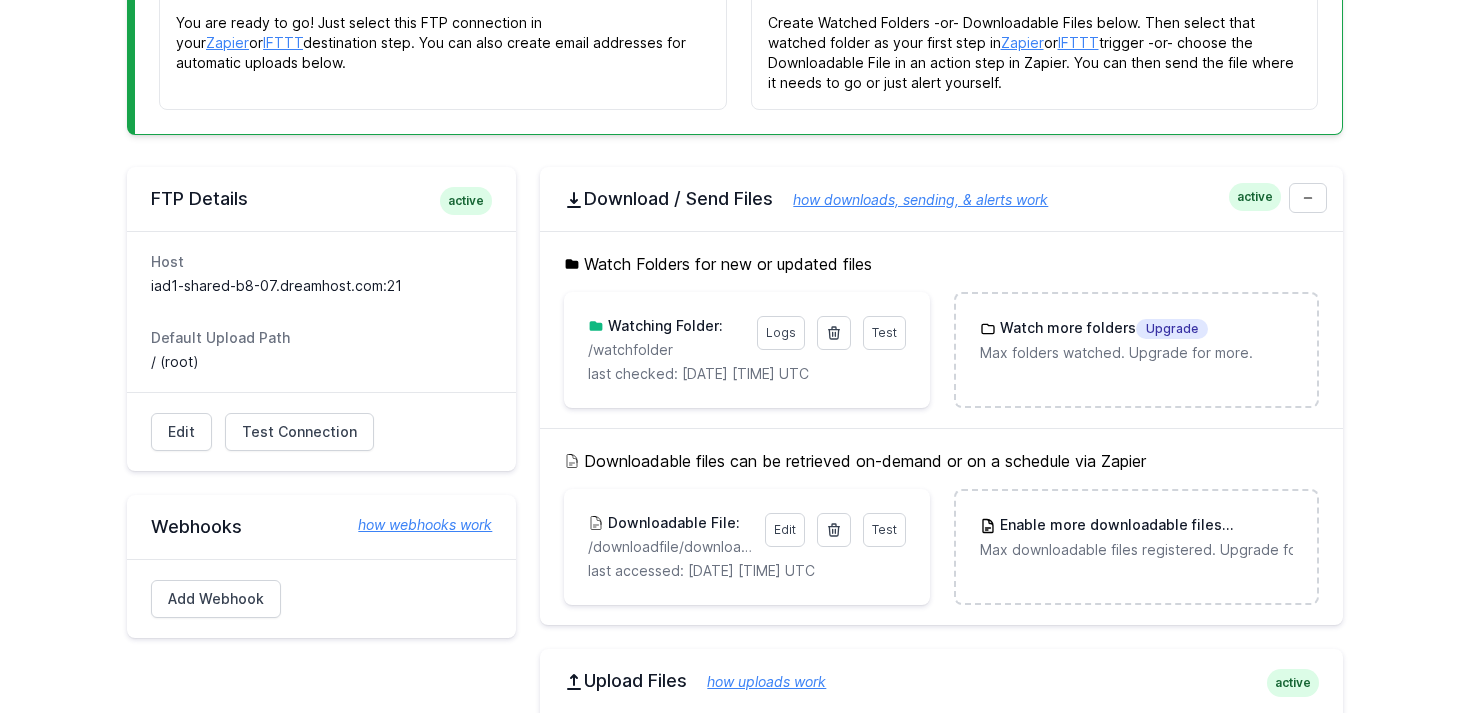 drag, startPoint x: 746, startPoint y: 373, endPoint x: 838, endPoint y: 369, distance: 92.086914 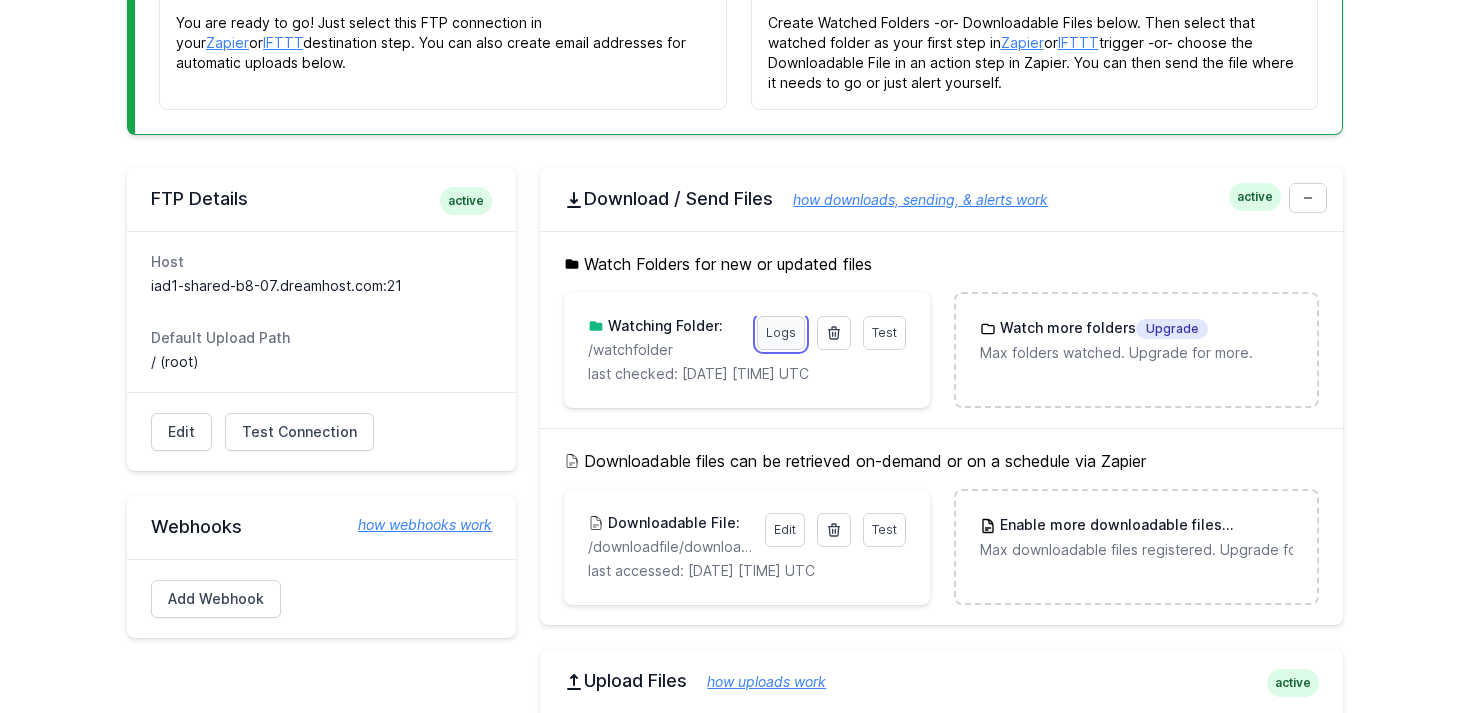 click on "Logs" at bounding box center [781, 333] 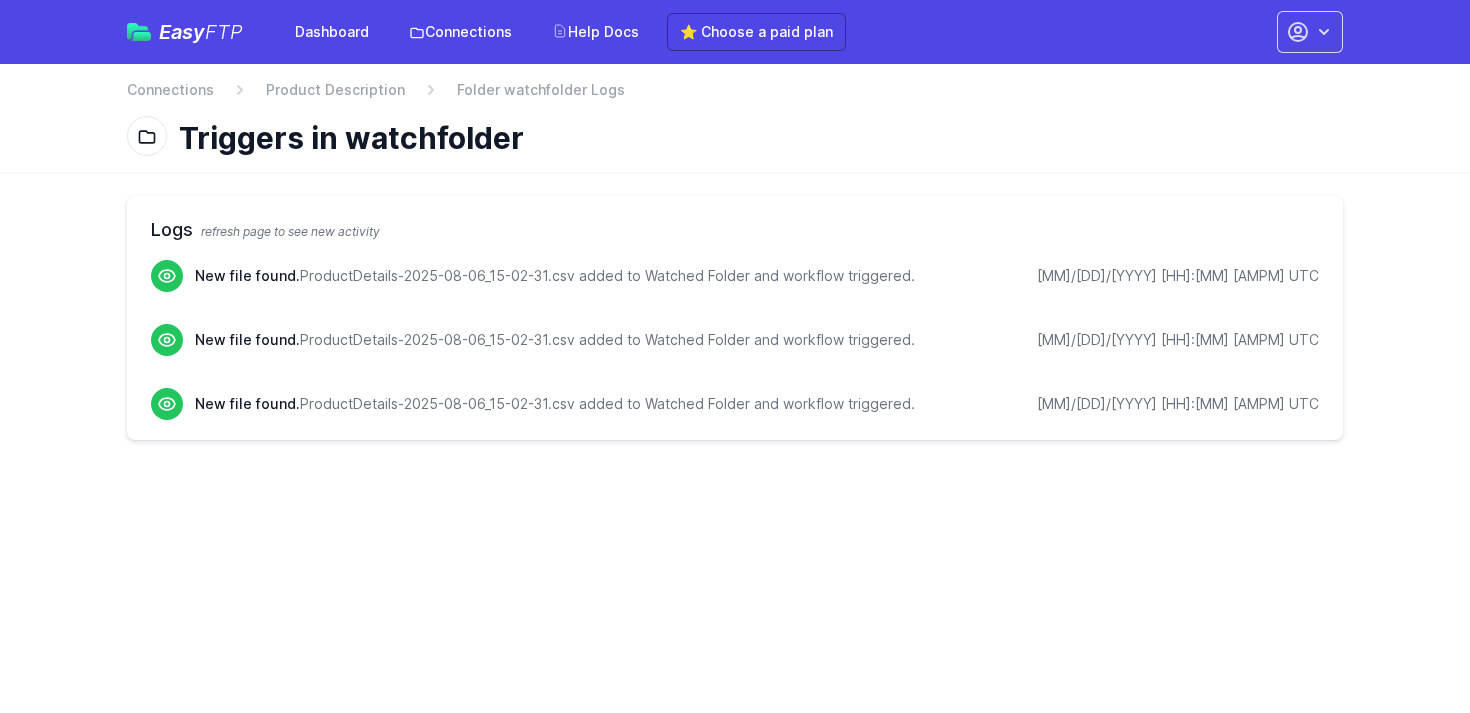 scroll, scrollTop: 0, scrollLeft: 0, axis: both 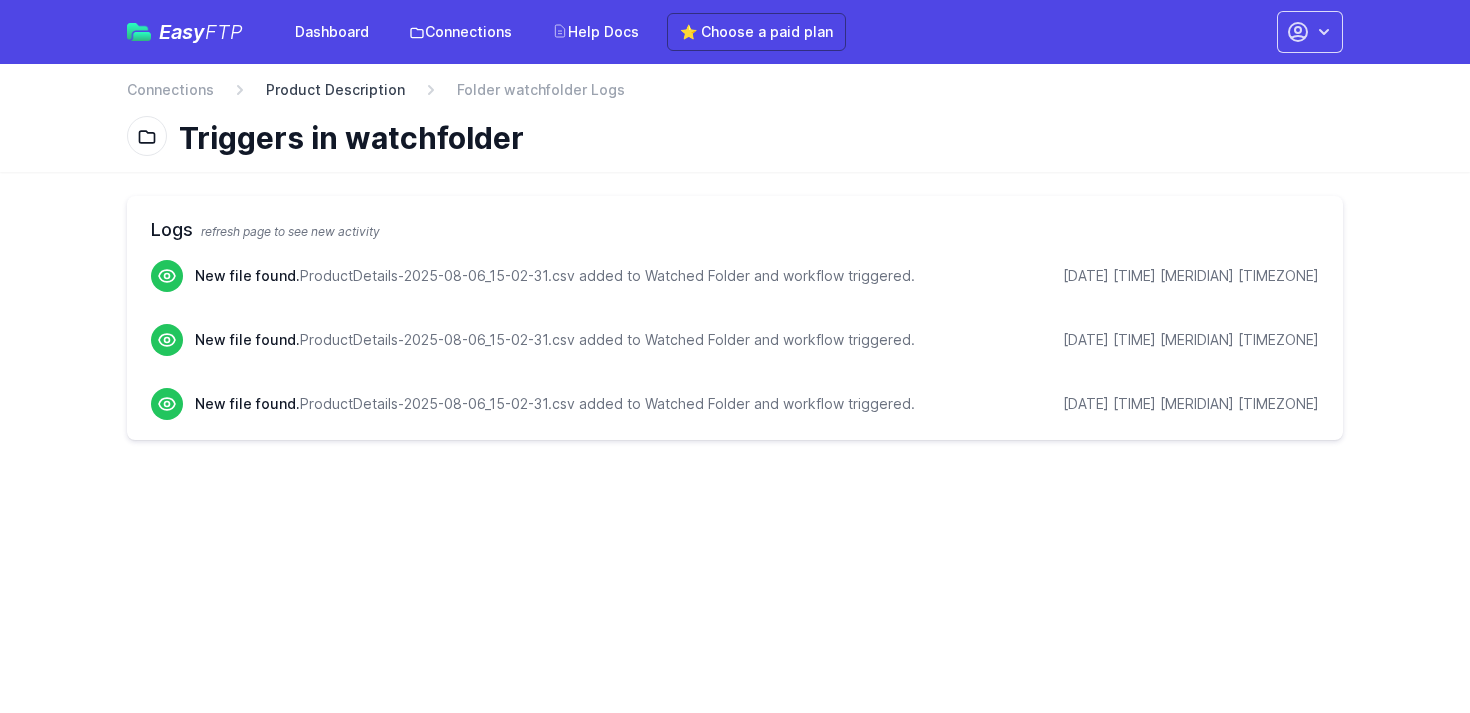 click on "Product Description" at bounding box center (335, 90) 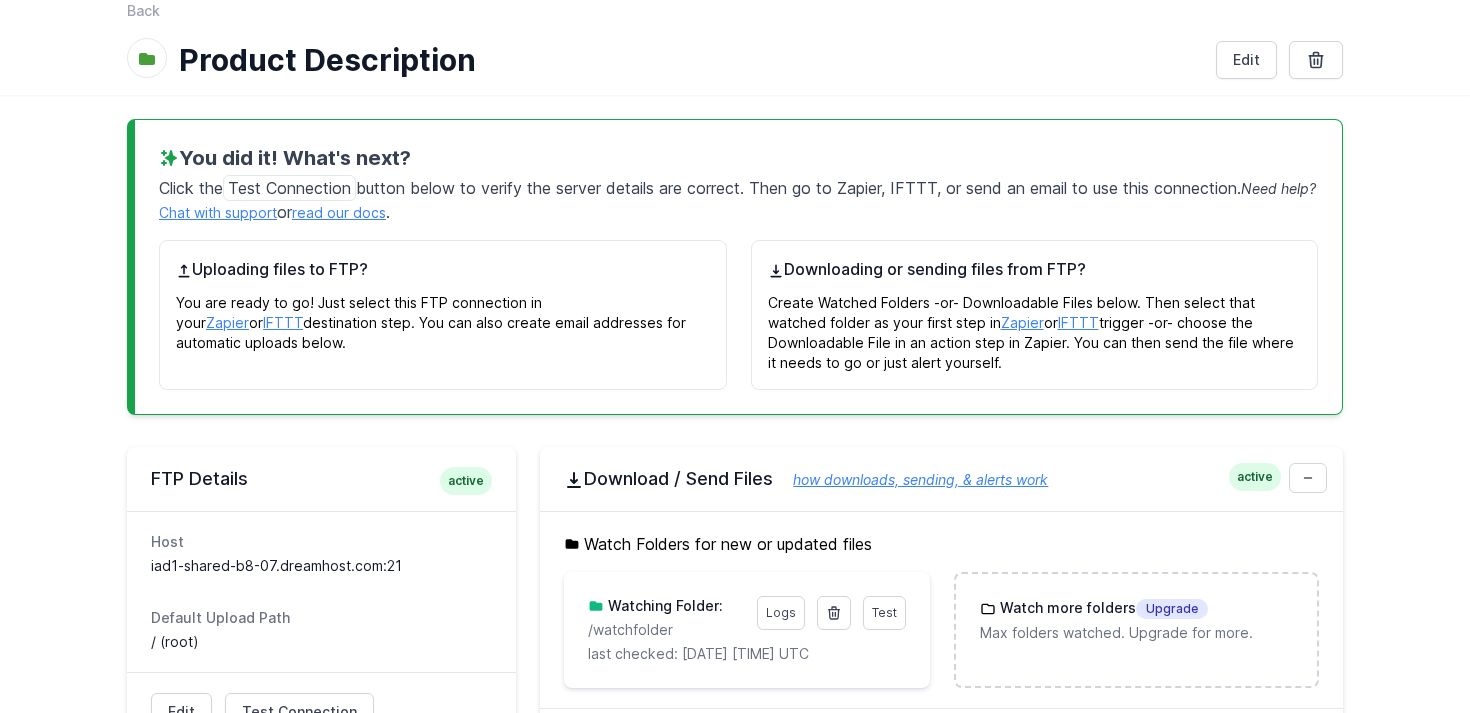 scroll, scrollTop: 76, scrollLeft: 0, axis: vertical 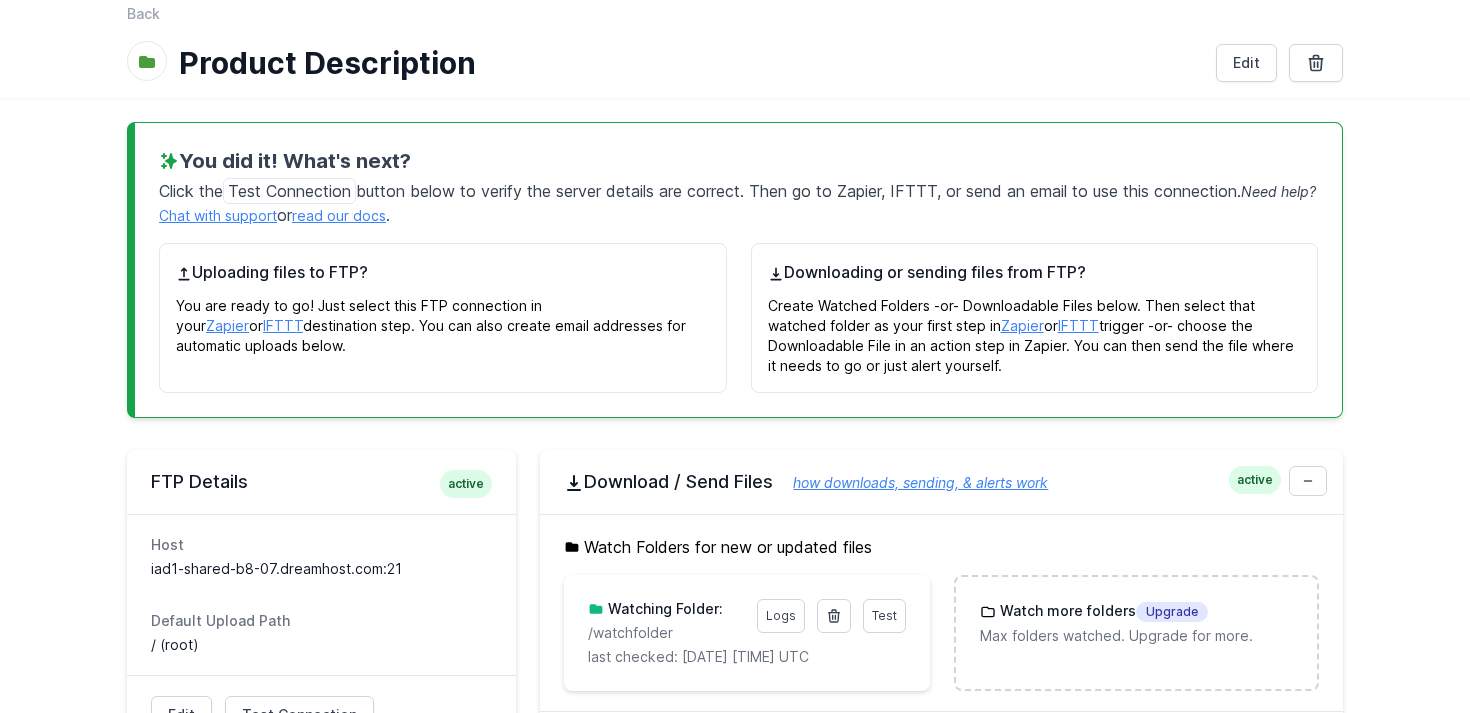 click on "read our docs" at bounding box center [339, 215] 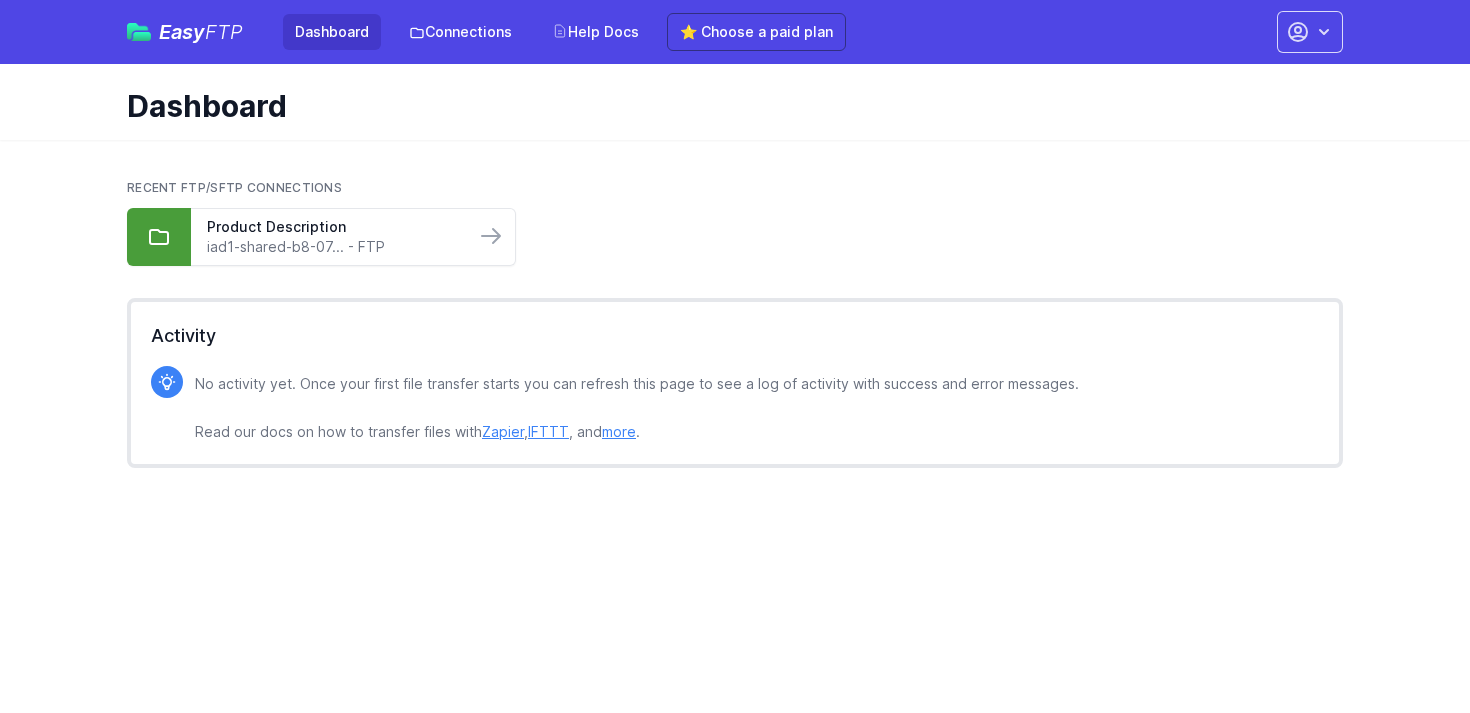 scroll, scrollTop: 0, scrollLeft: 0, axis: both 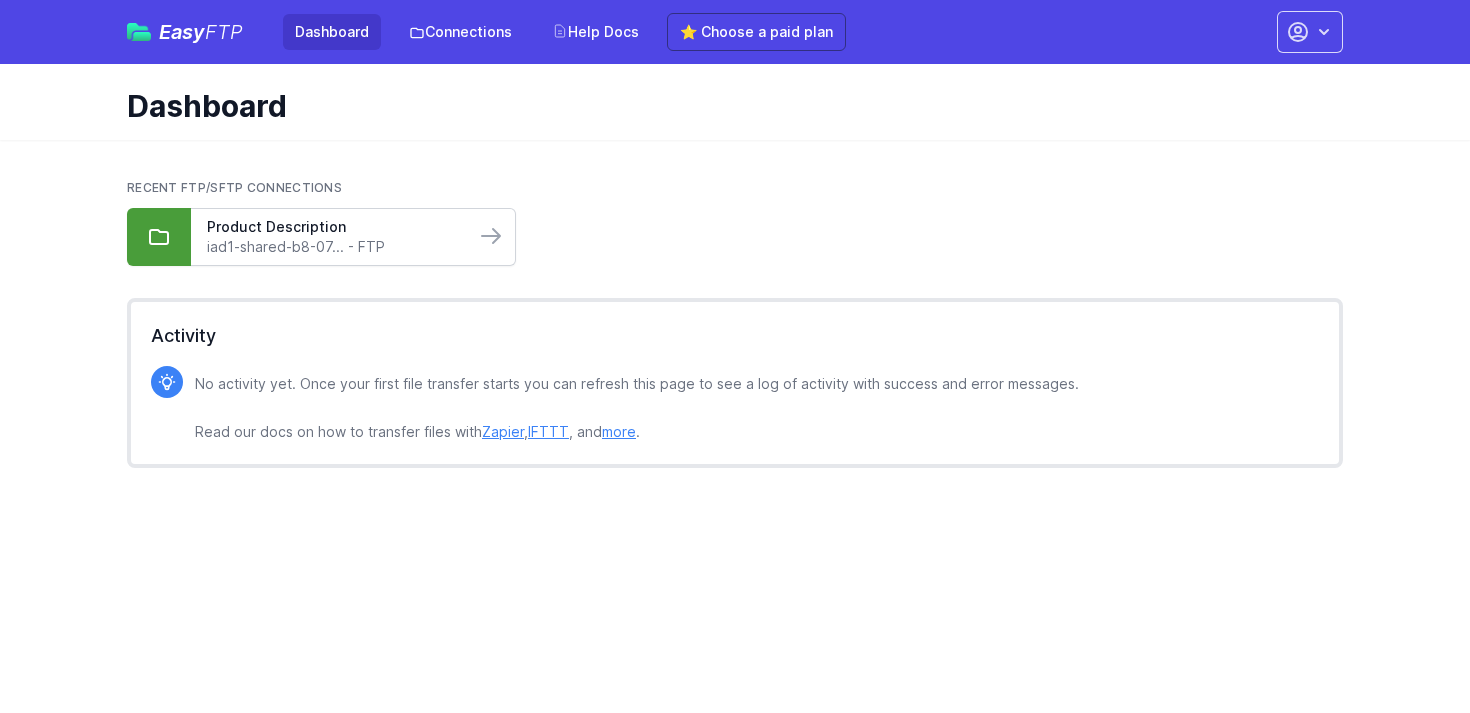click on "Product Description
iad1-shared-b8-07... -  FTP" at bounding box center [333, 237] 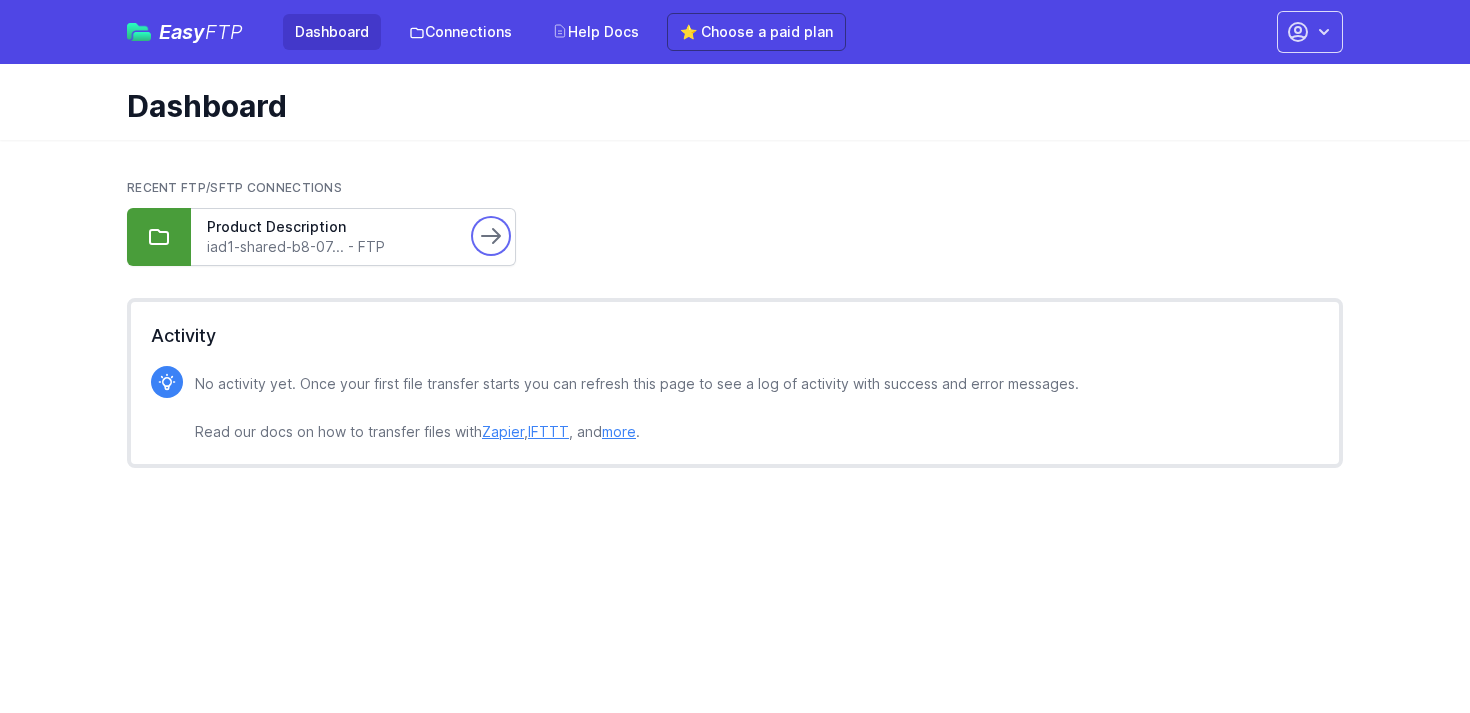 click 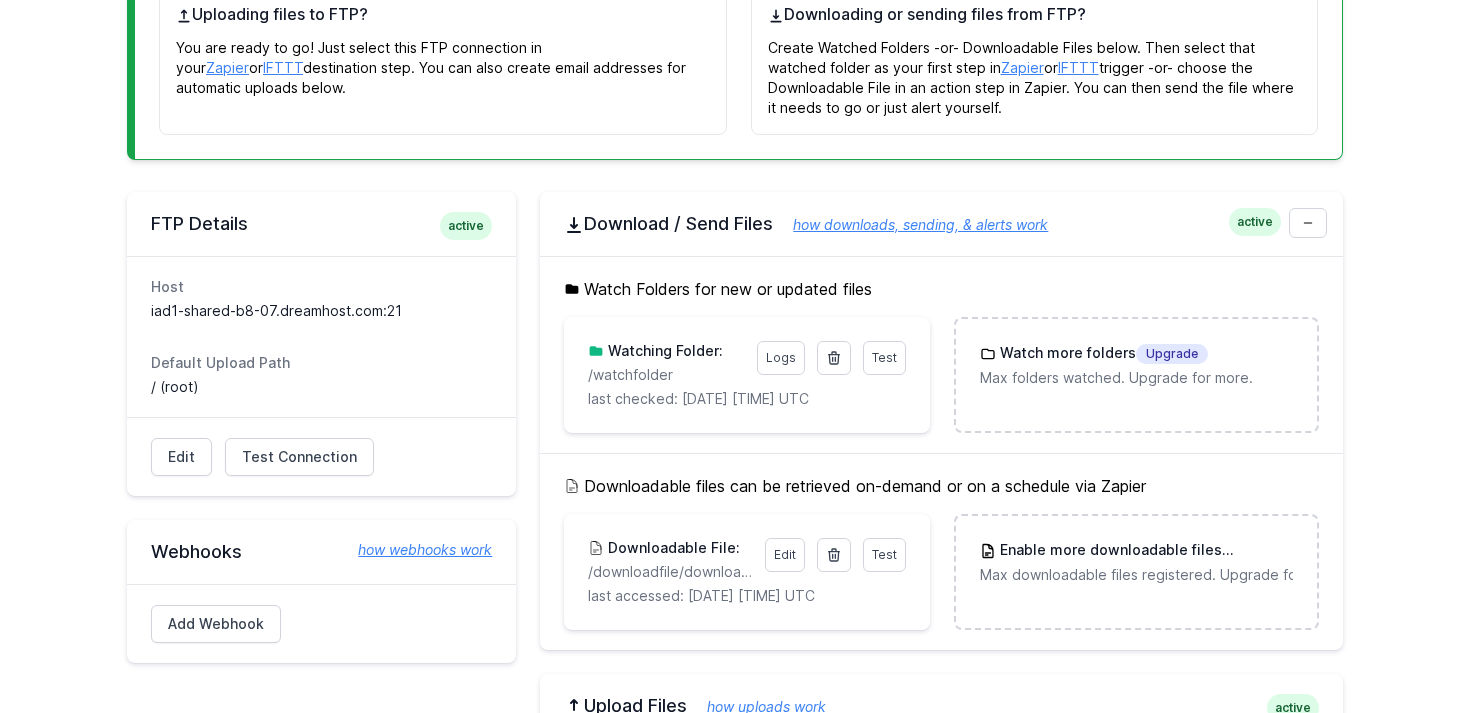 scroll, scrollTop: 590, scrollLeft: 0, axis: vertical 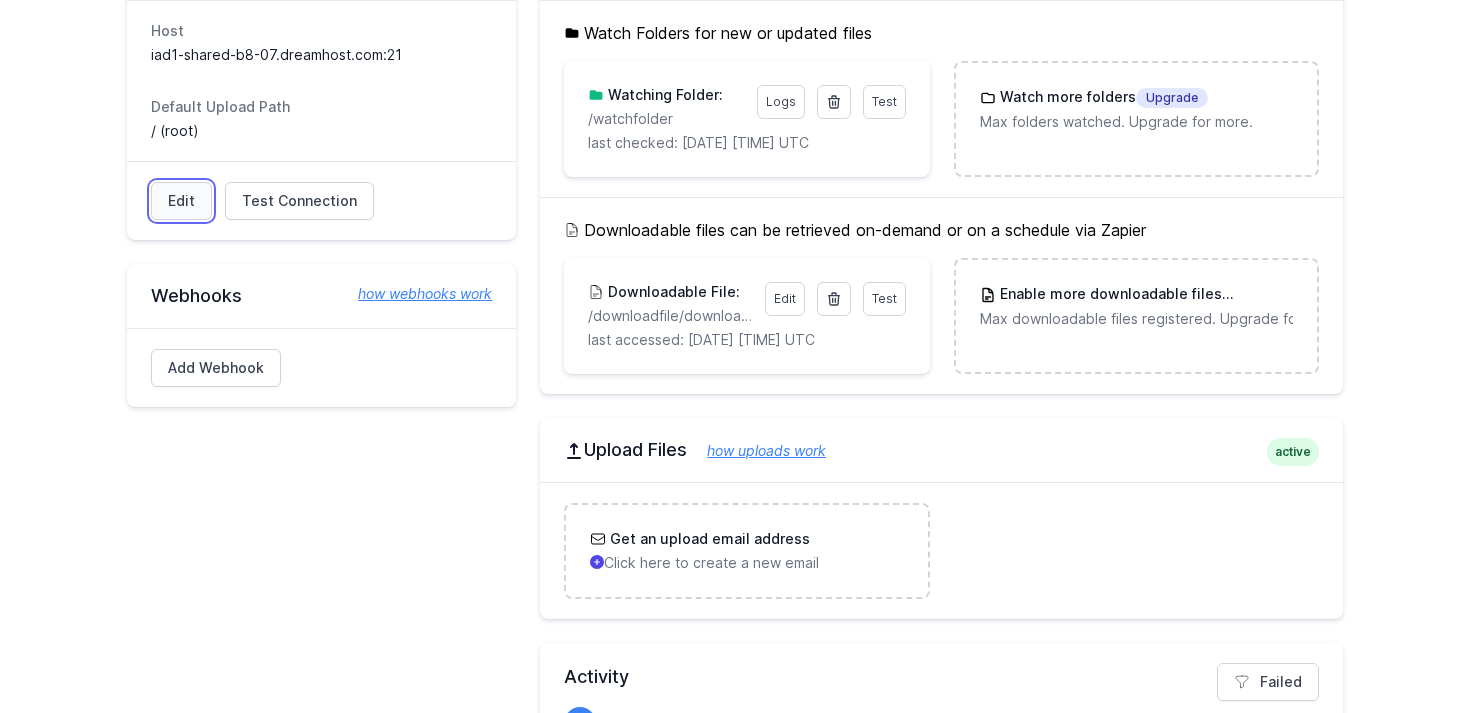 click on "Edit" at bounding box center (181, 201) 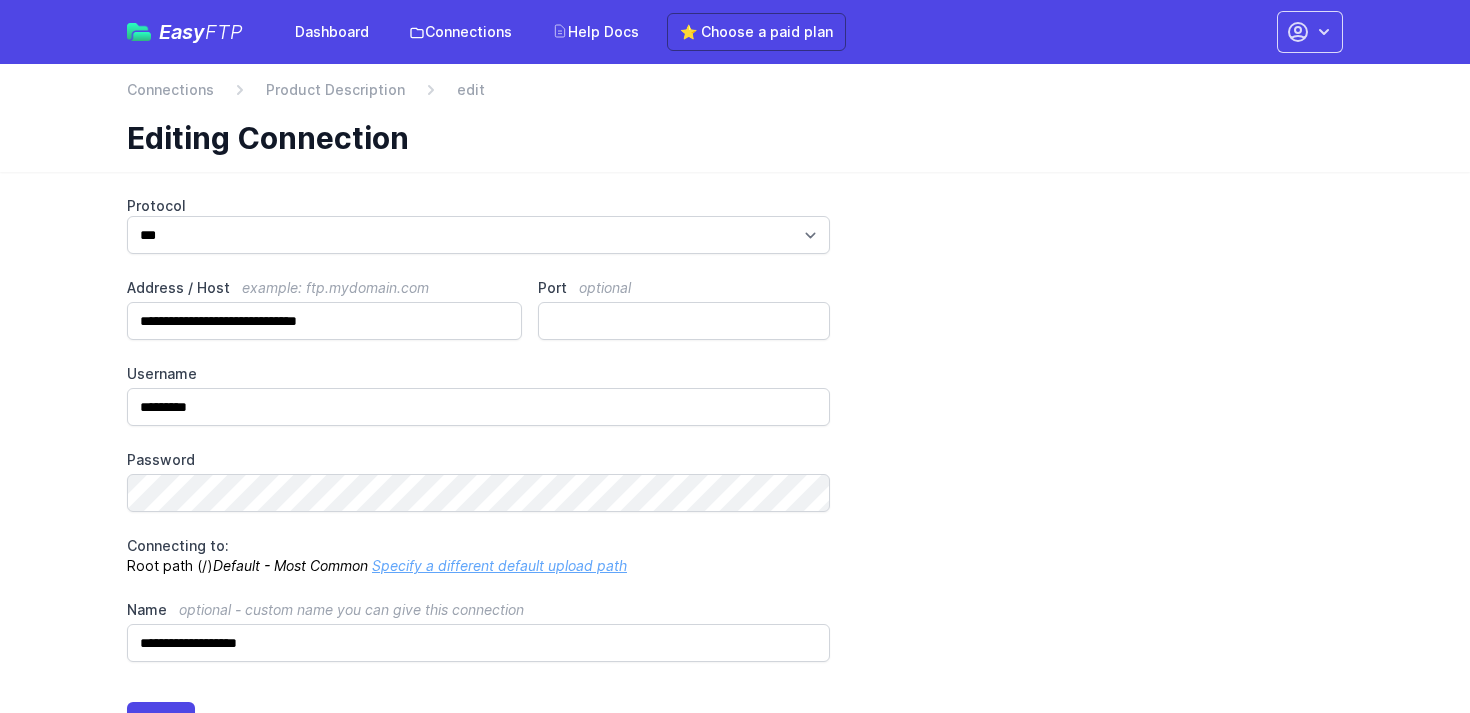 scroll, scrollTop: 83, scrollLeft: 0, axis: vertical 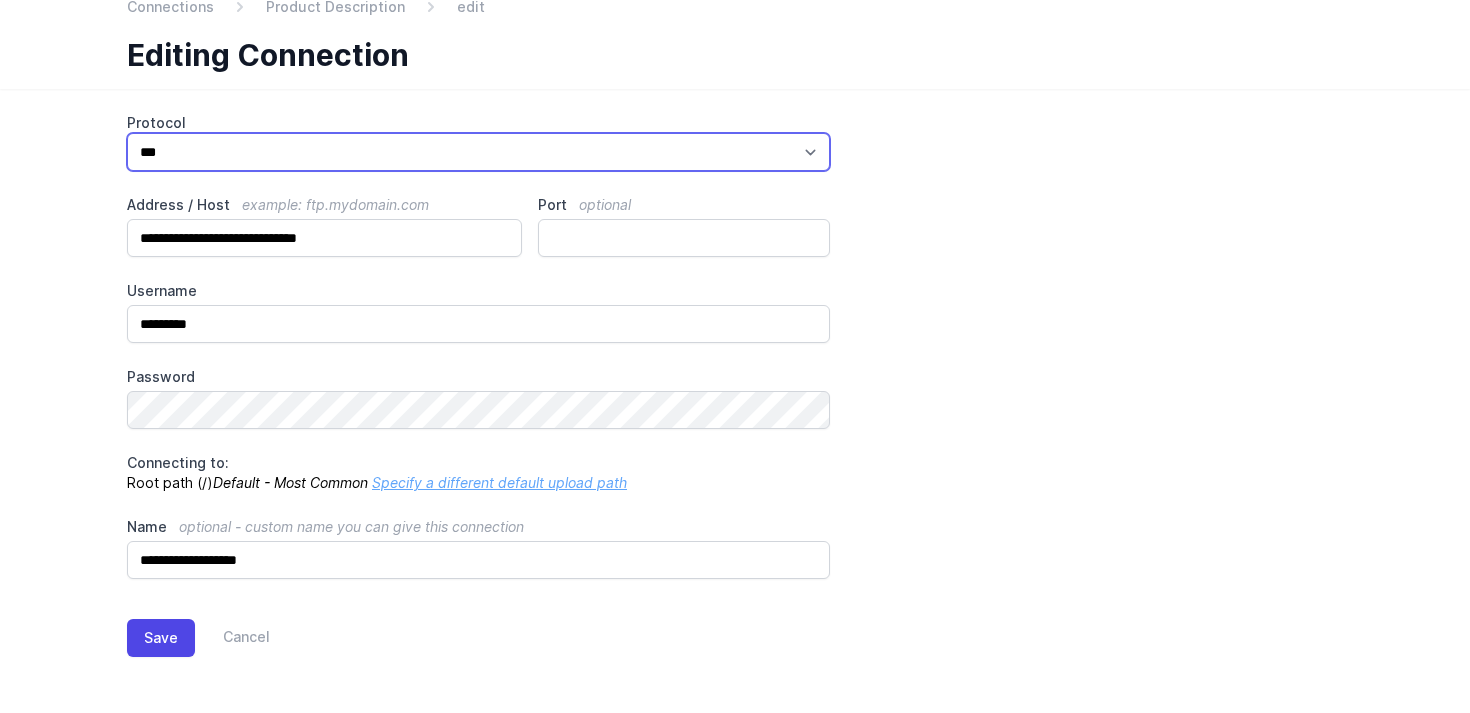 click on "***
****
****" at bounding box center [478, 152] 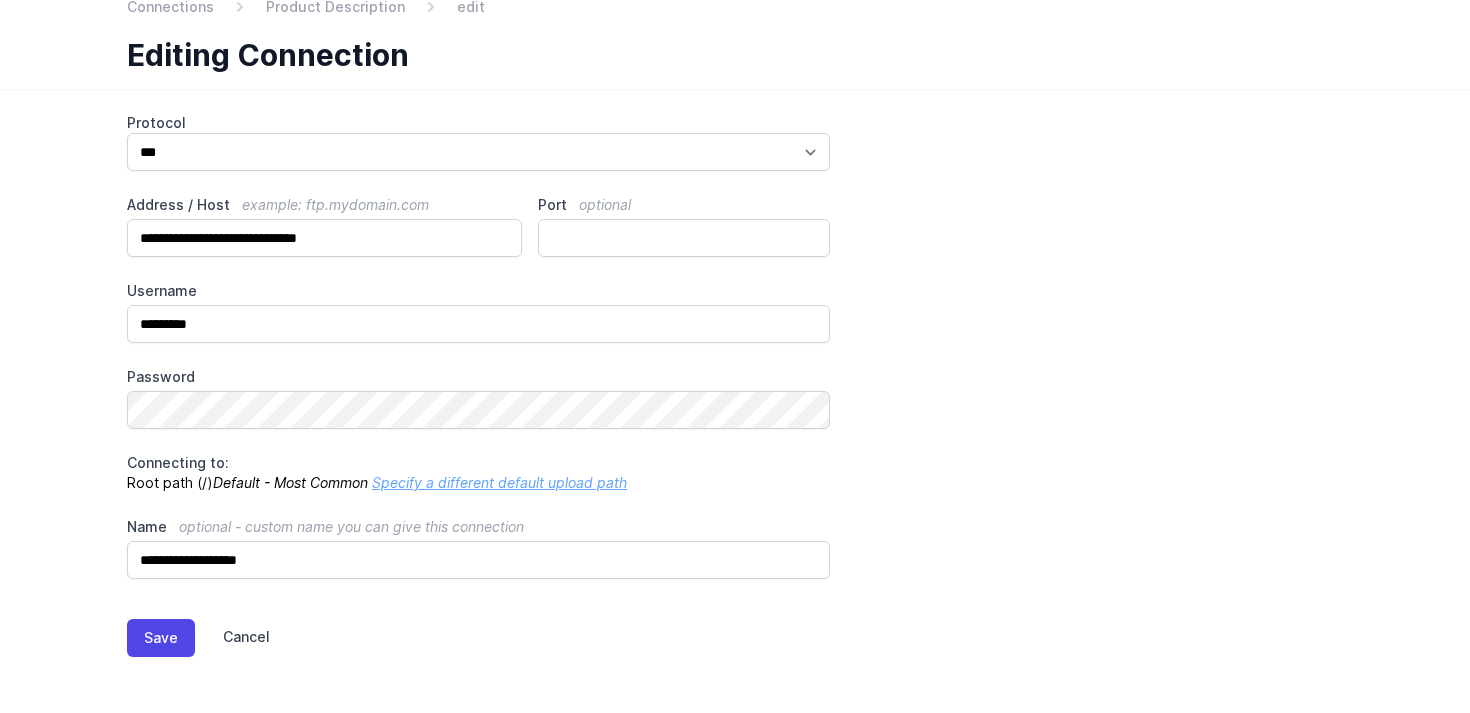click on "Cancel" at bounding box center [232, 638] 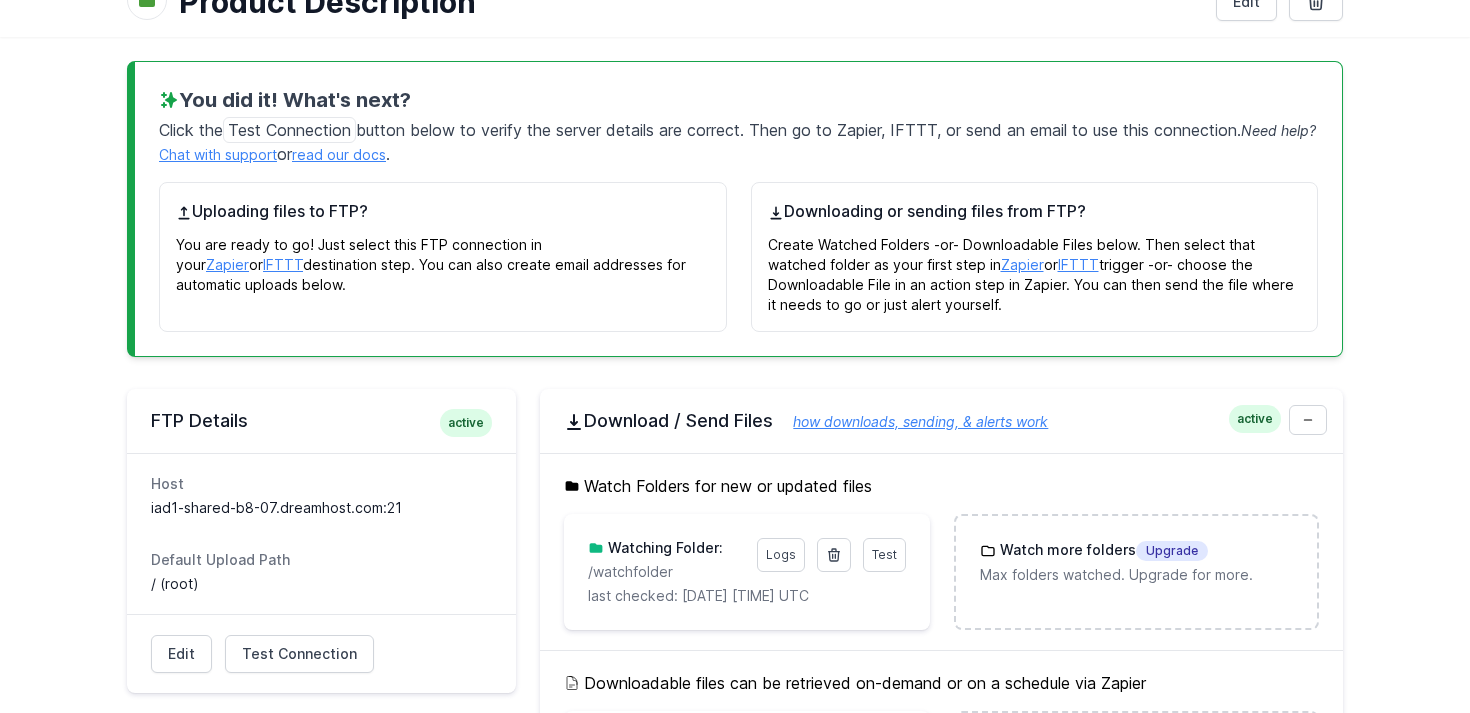 scroll, scrollTop: 193, scrollLeft: 0, axis: vertical 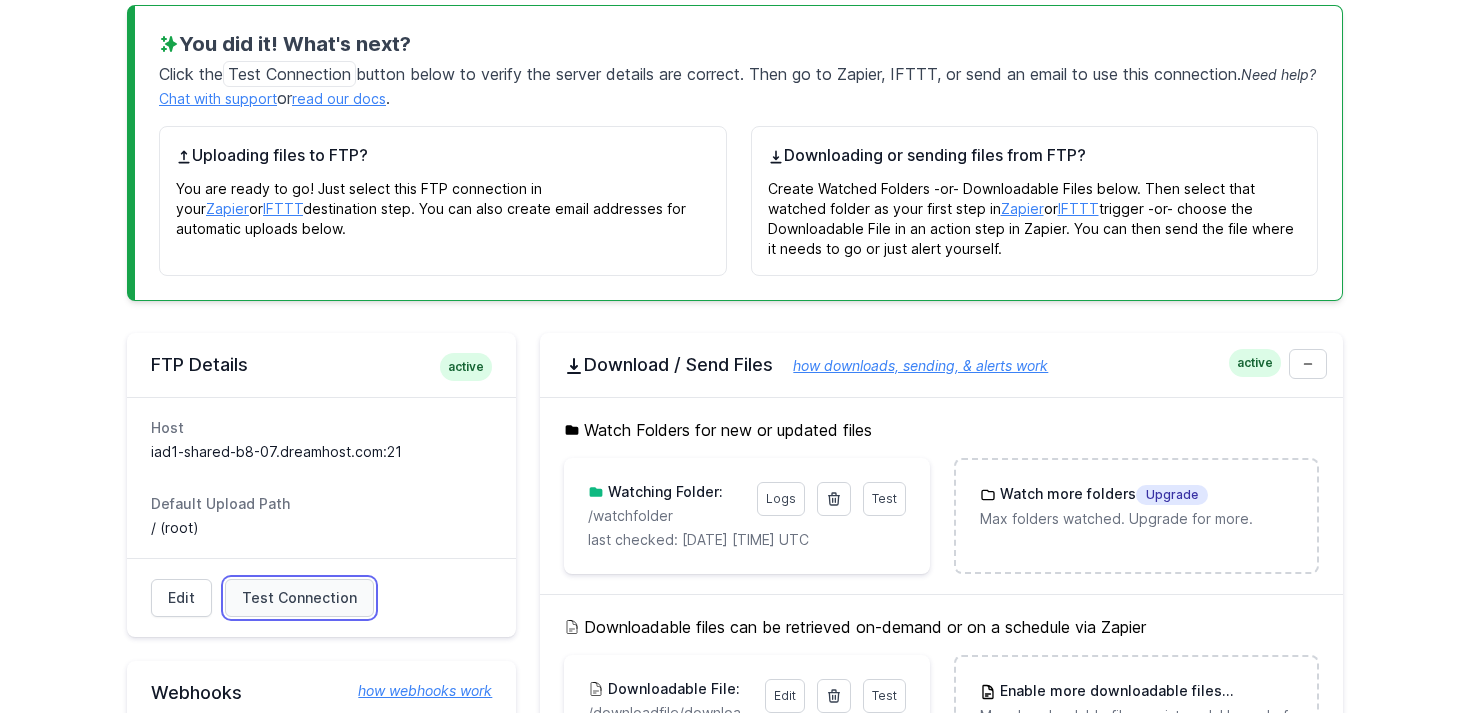 click on "Test Connection" at bounding box center (299, 598) 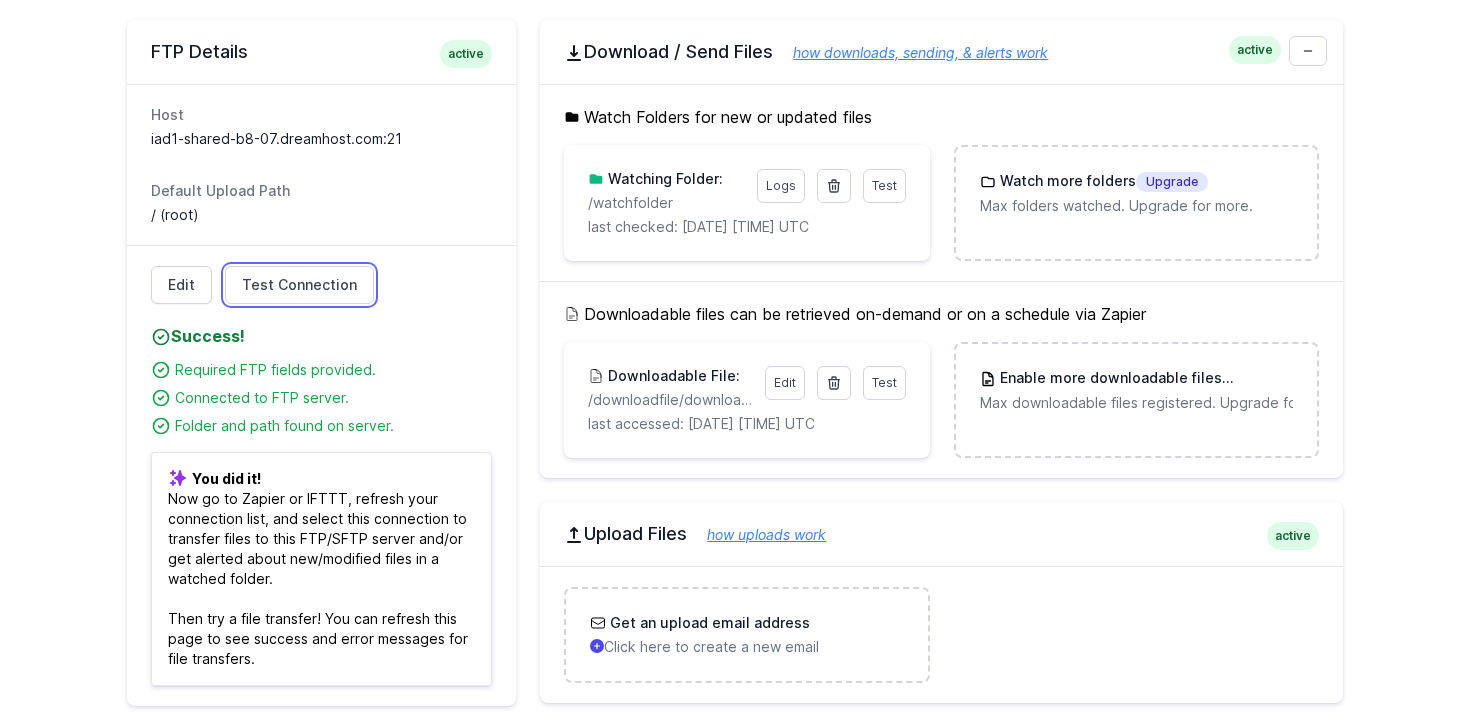 scroll, scrollTop: 520, scrollLeft: 0, axis: vertical 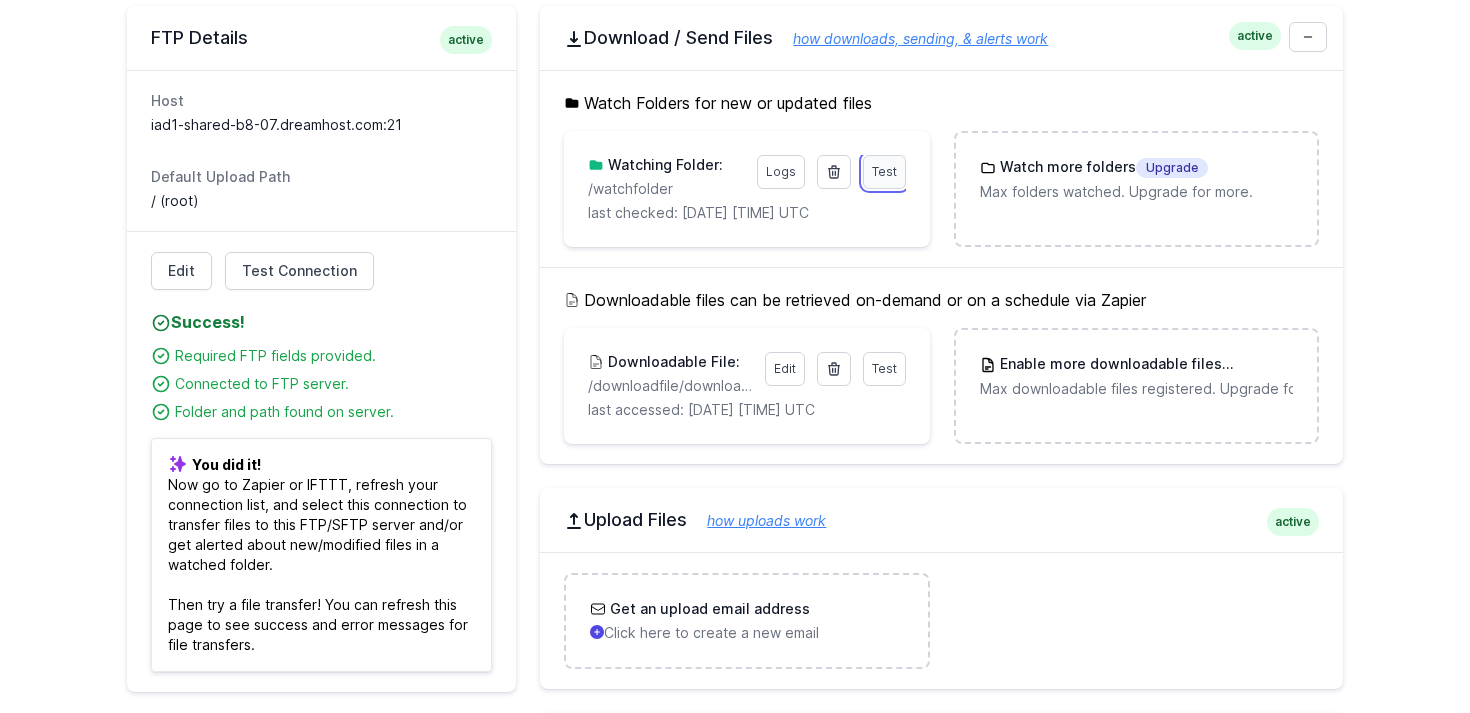 click on "Test" at bounding box center [884, 172] 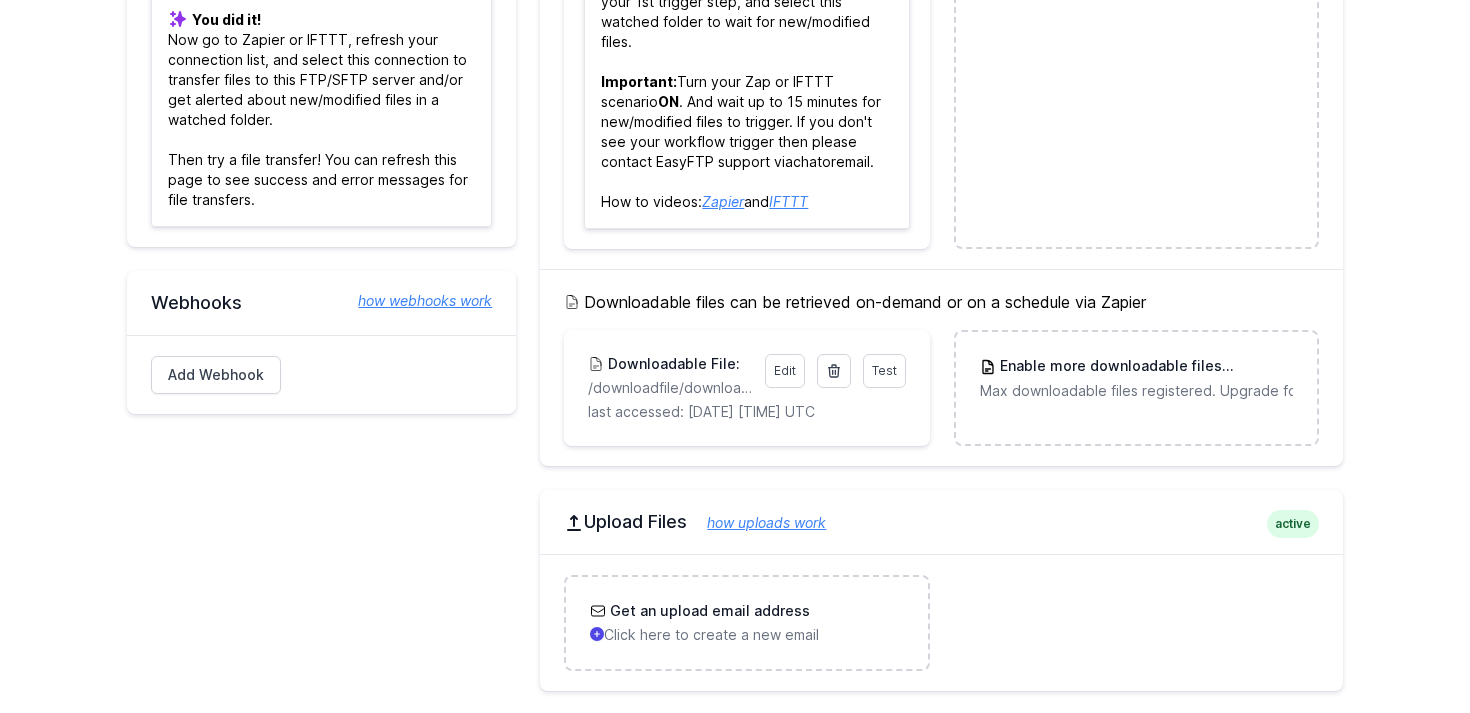 scroll, scrollTop: 1013, scrollLeft: 0, axis: vertical 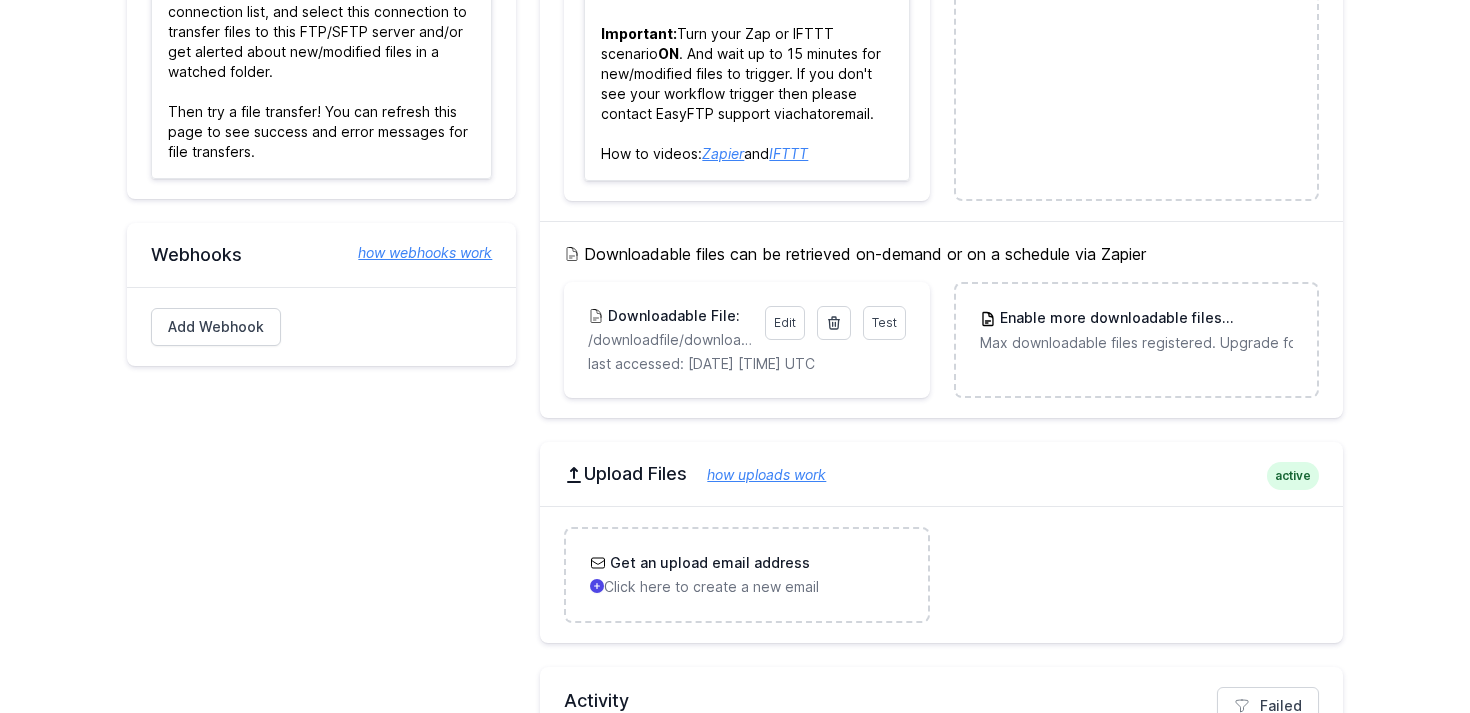 click on "last accessed: 8/7/2025  5:59 pm UTC" at bounding box center (746, 364) 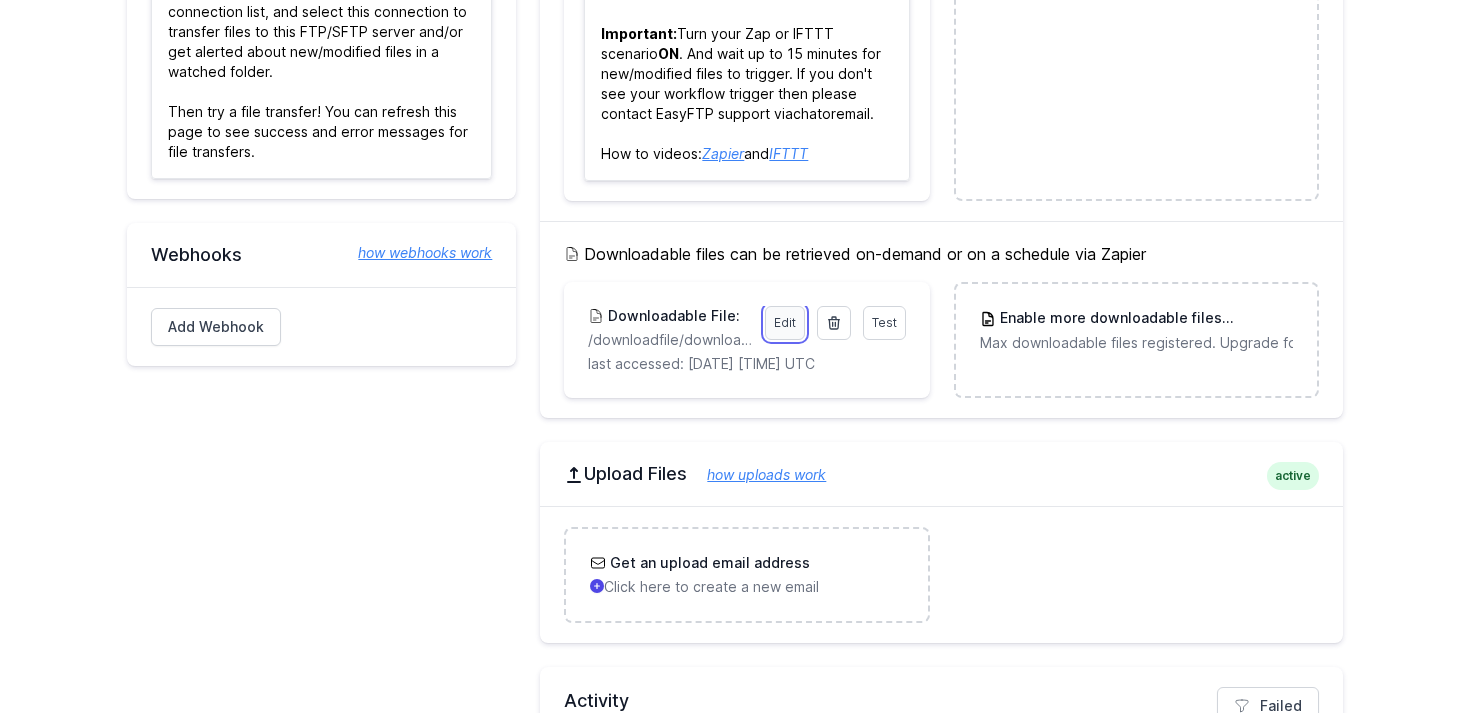 click on "Edit" at bounding box center [785, 323] 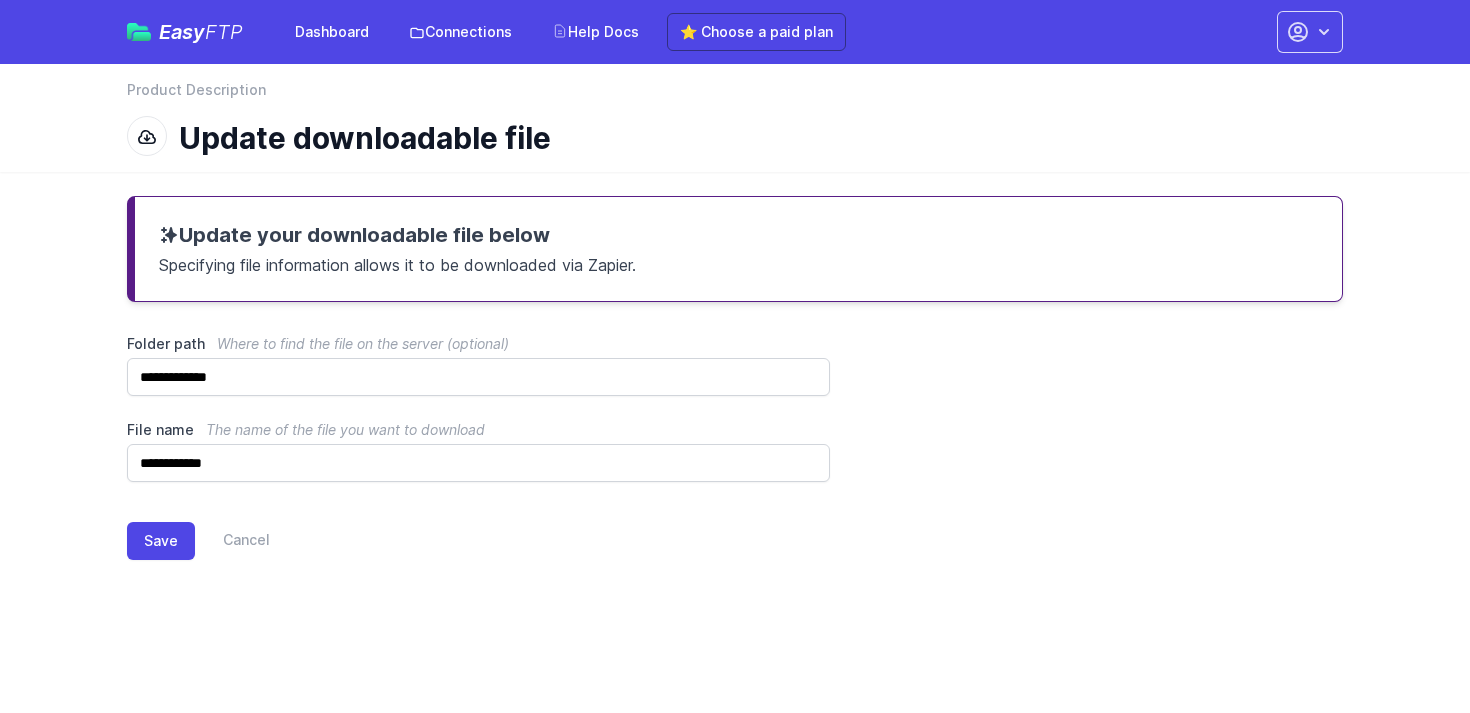 scroll, scrollTop: 0, scrollLeft: 0, axis: both 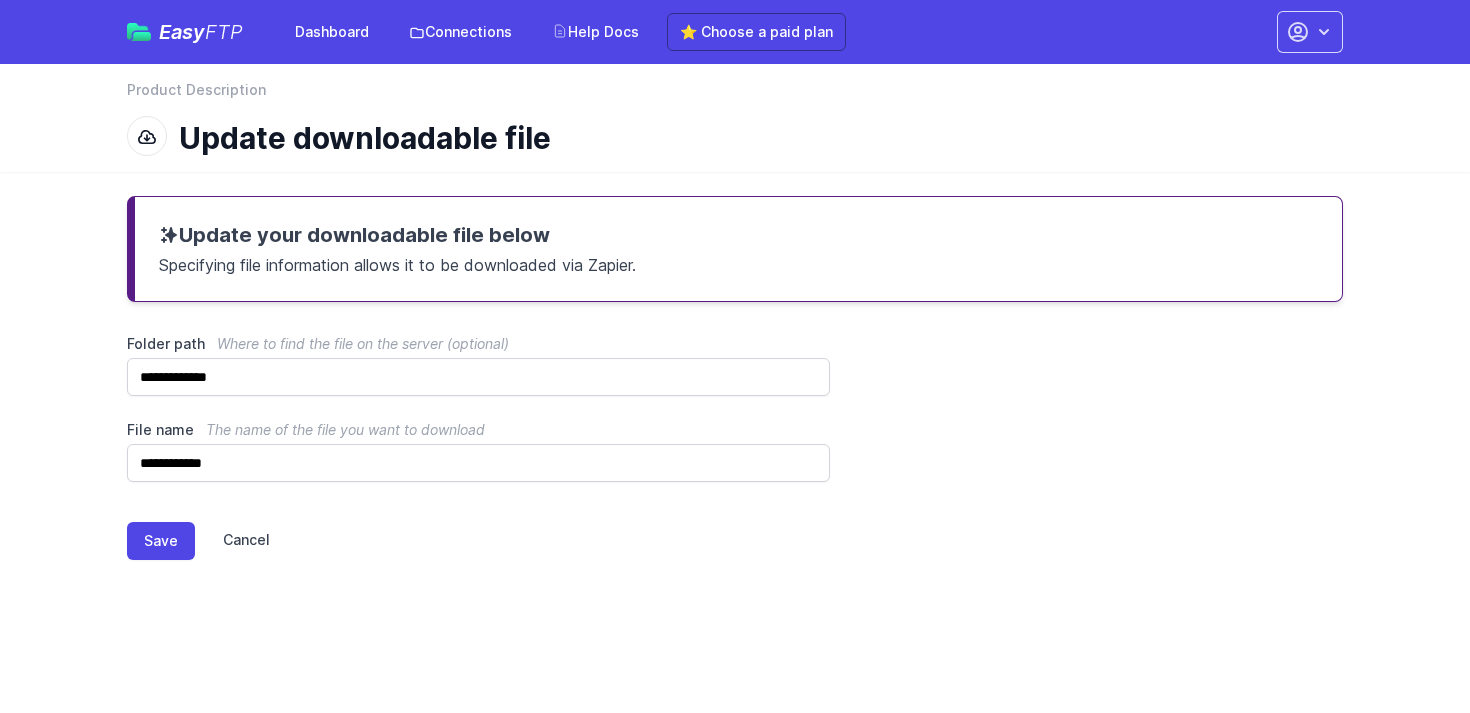 click on "Cancel" at bounding box center [232, 541] 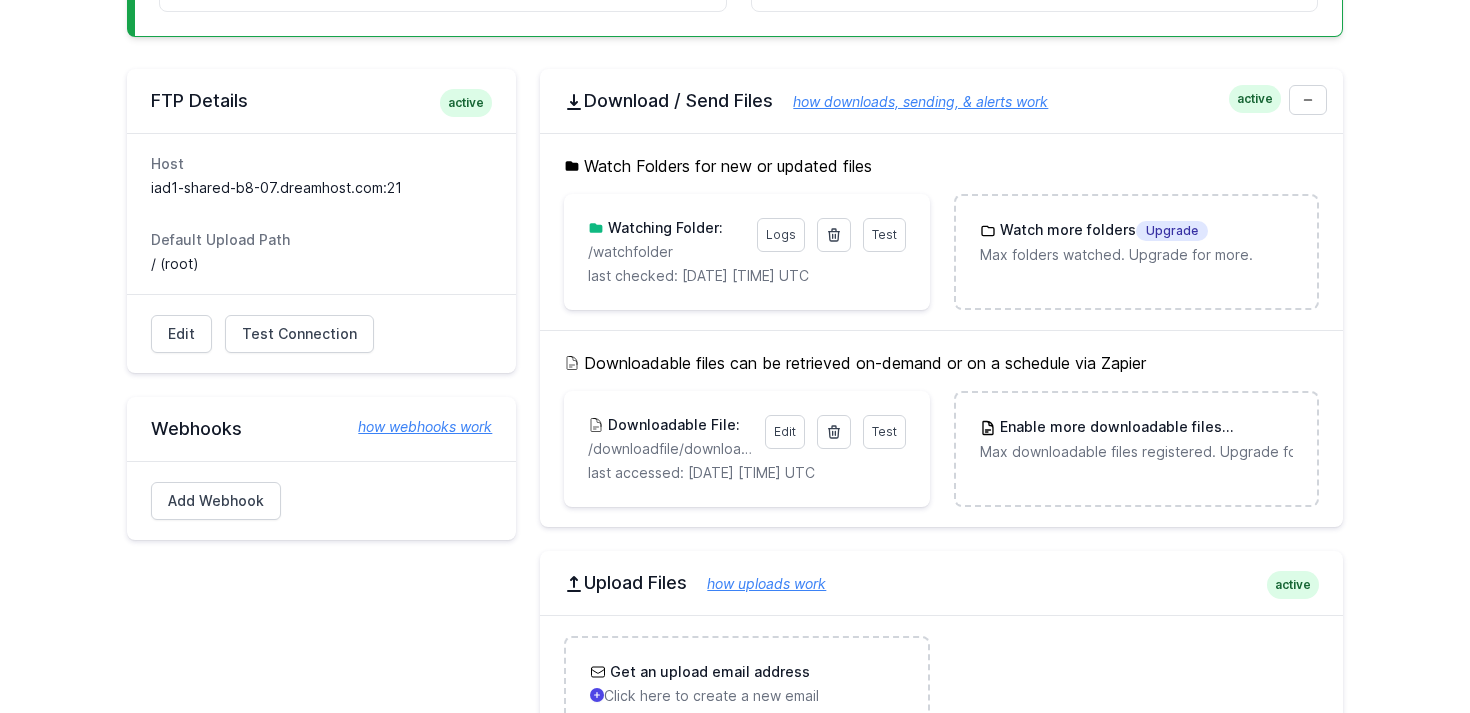 scroll, scrollTop: 453, scrollLeft: 0, axis: vertical 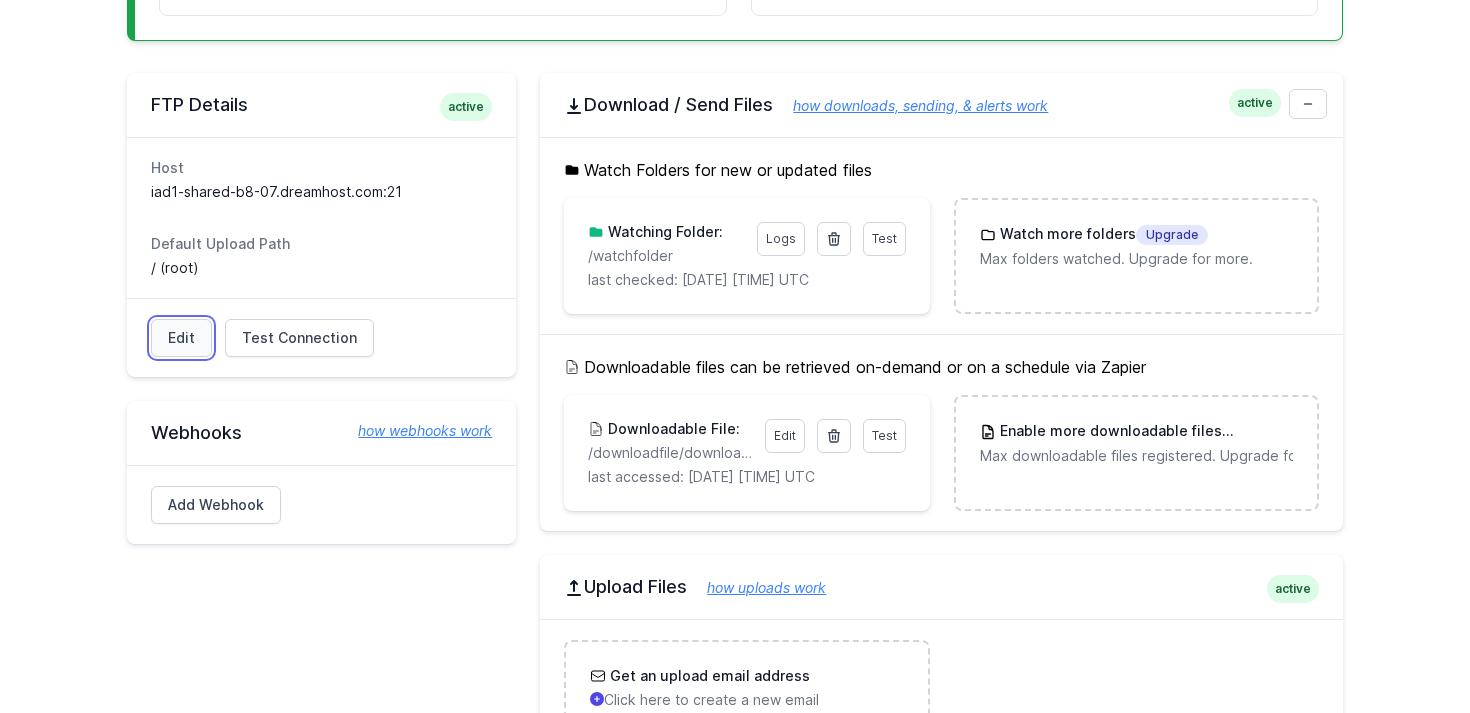 click on "Edit" at bounding box center [181, 338] 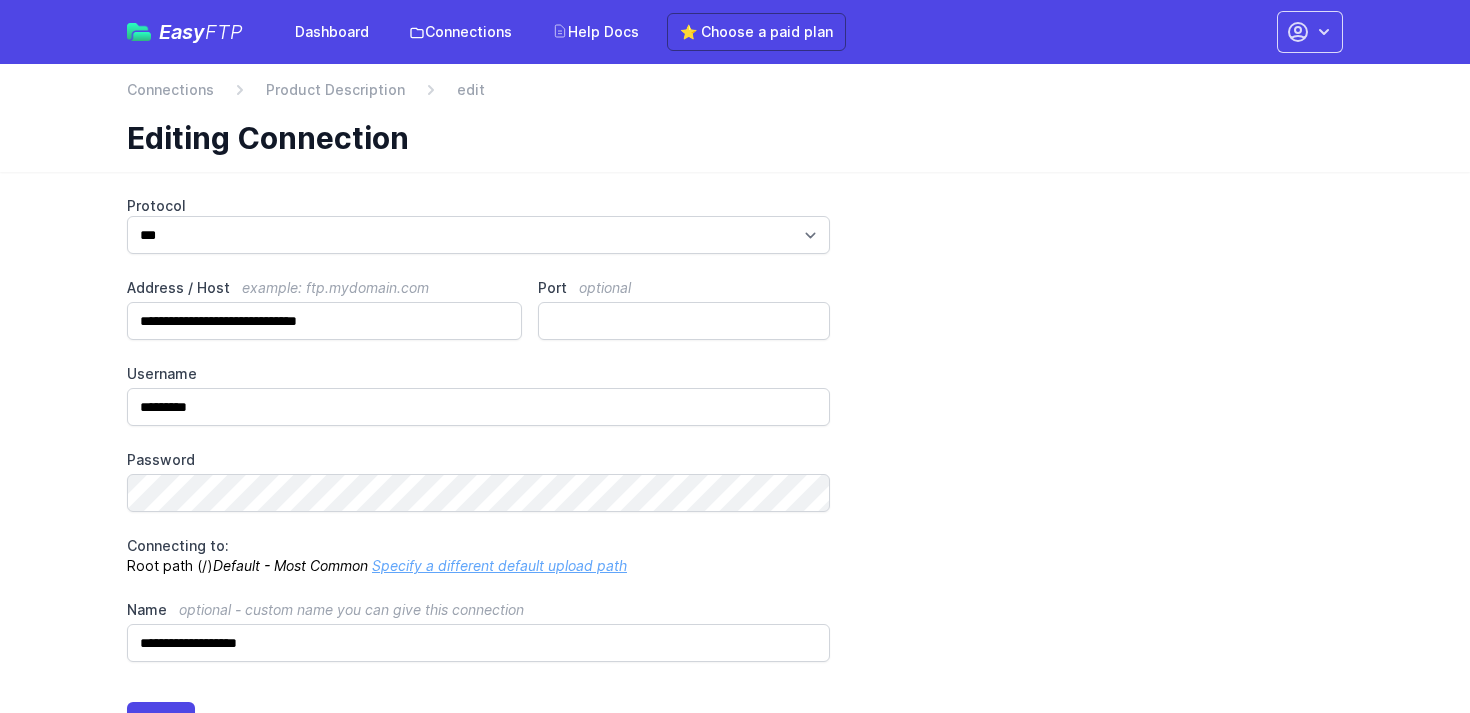scroll, scrollTop: 0, scrollLeft: 0, axis: both 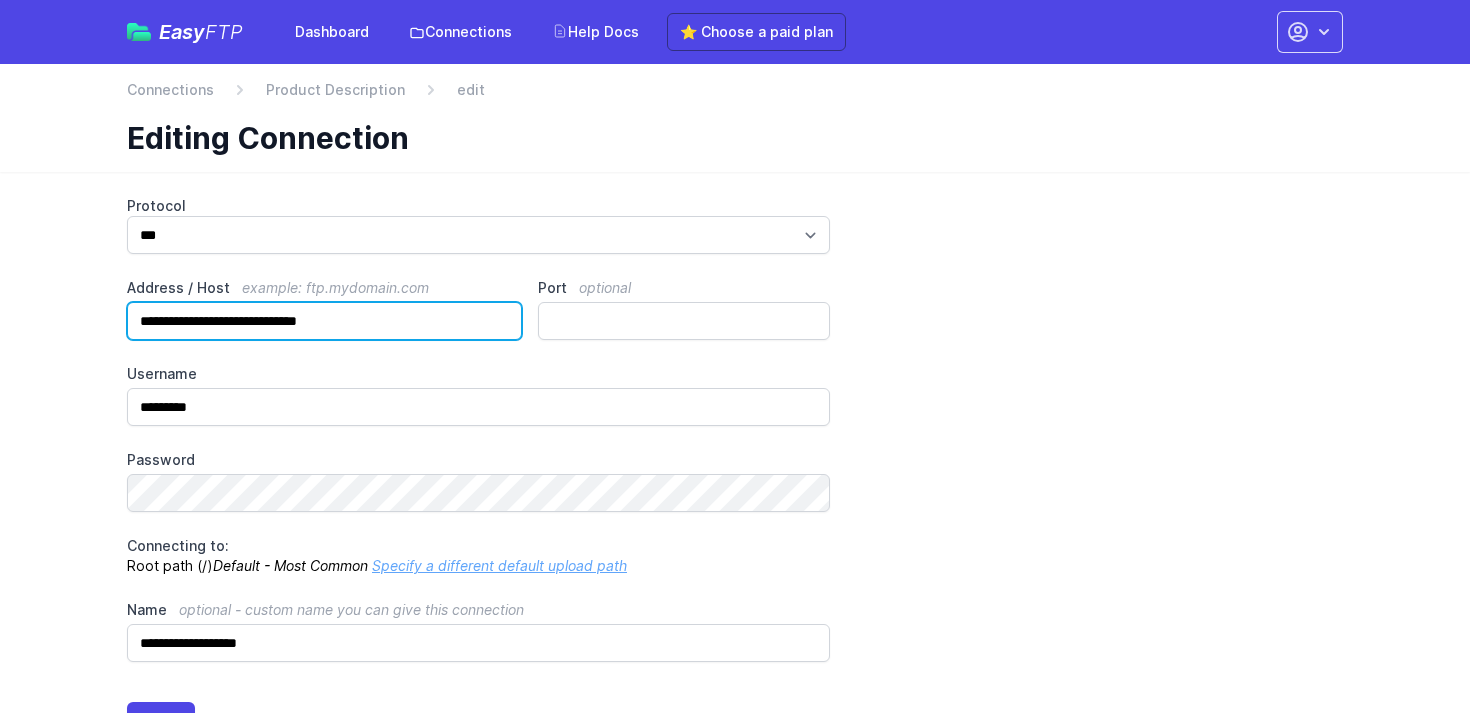click on "**********" at bounding box center (324, 321) 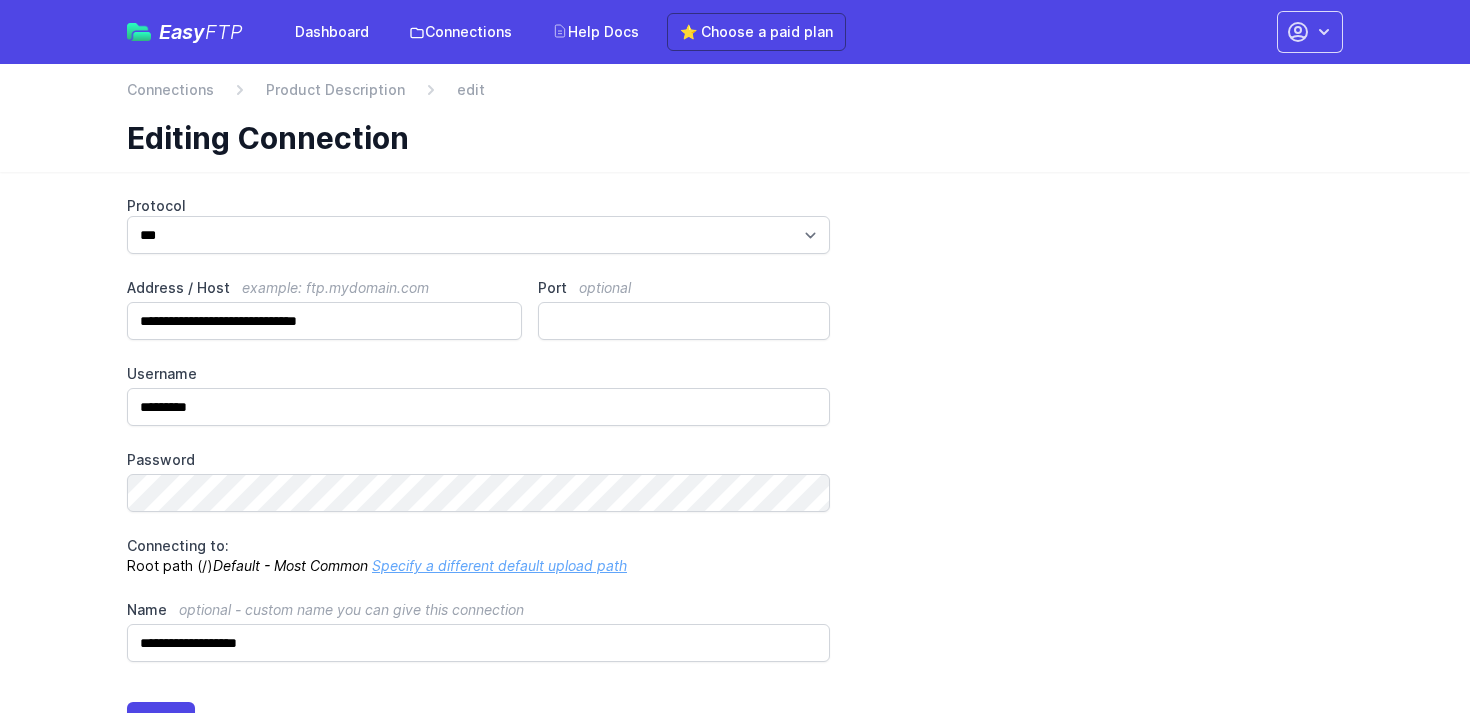 click on "back
Connections
Product Description
edit
Editing Connection" at bounding box center [735, 118] 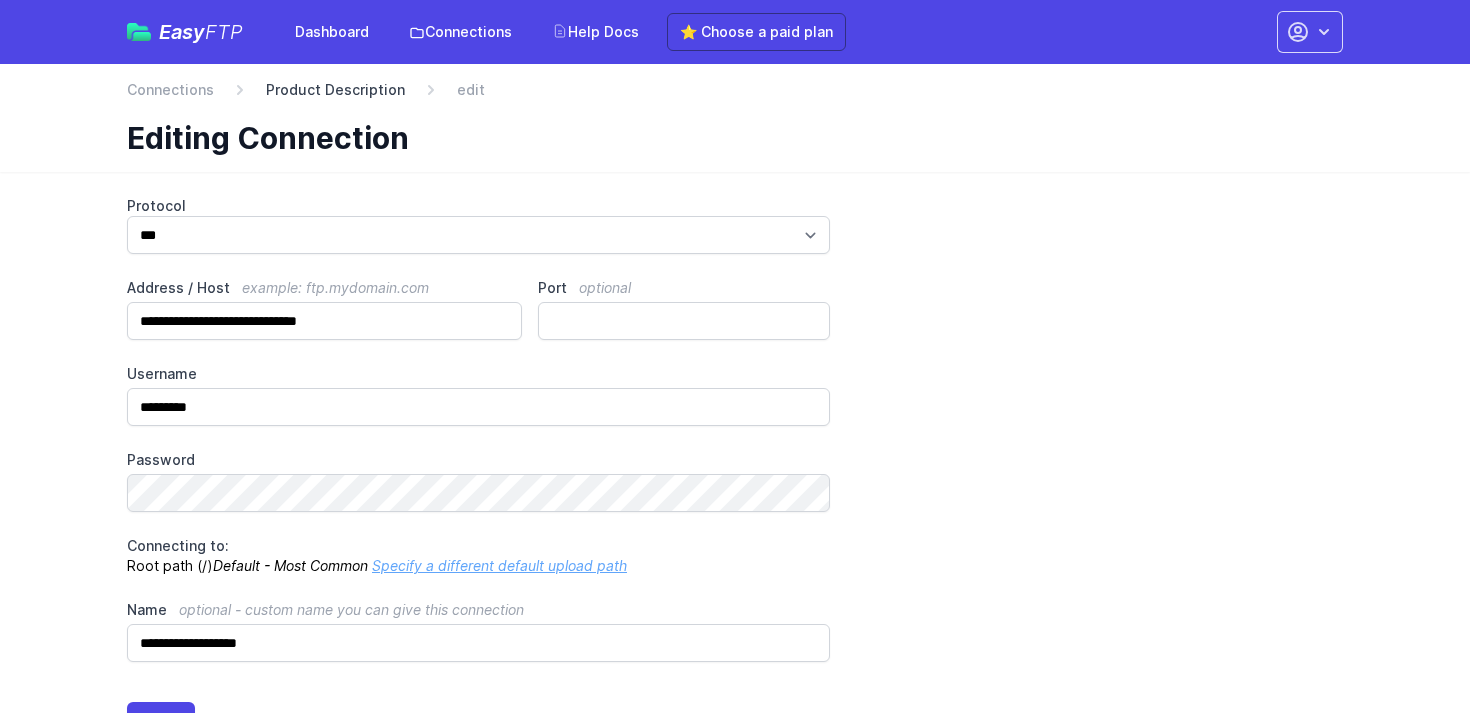 click on "Product Description" at bounding box center [335, 90] 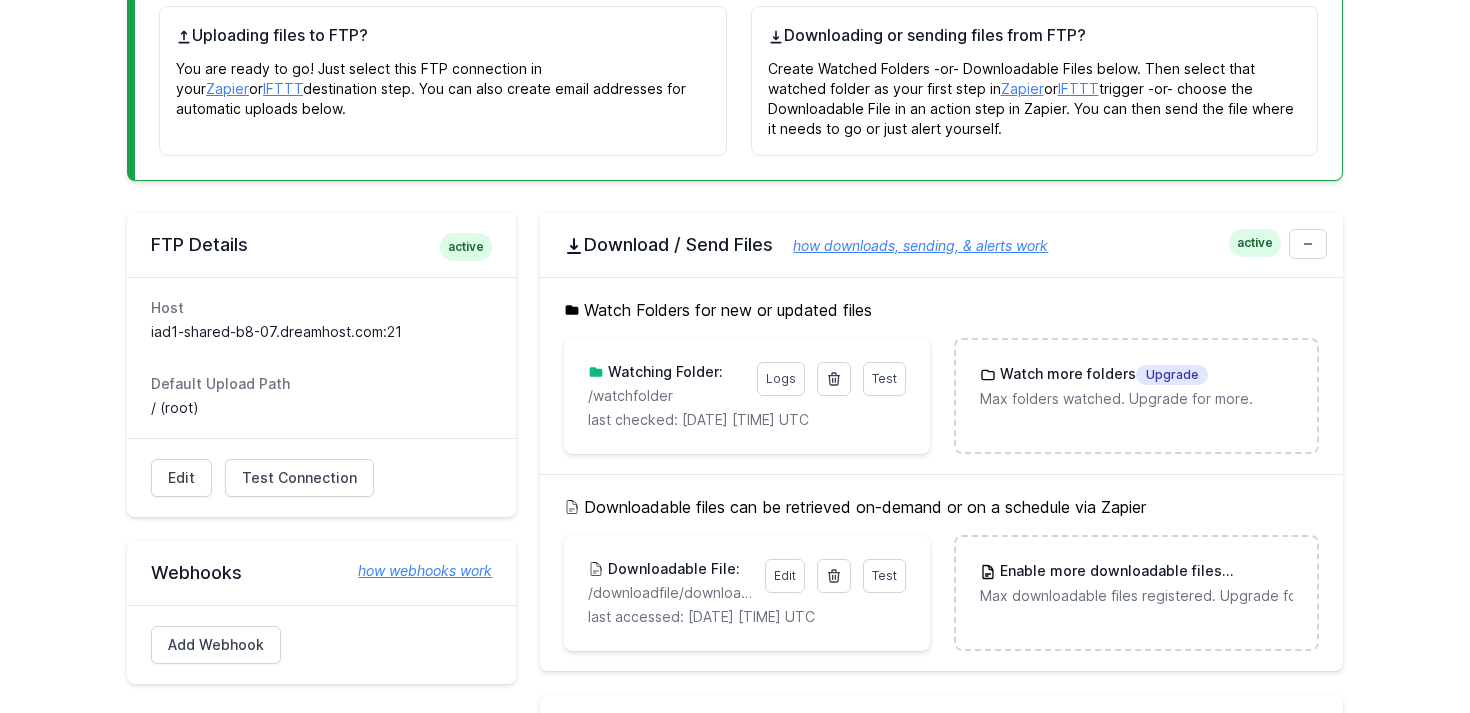 scroll, scrollTop: 314, scrollLeft: 0, axis: vertical 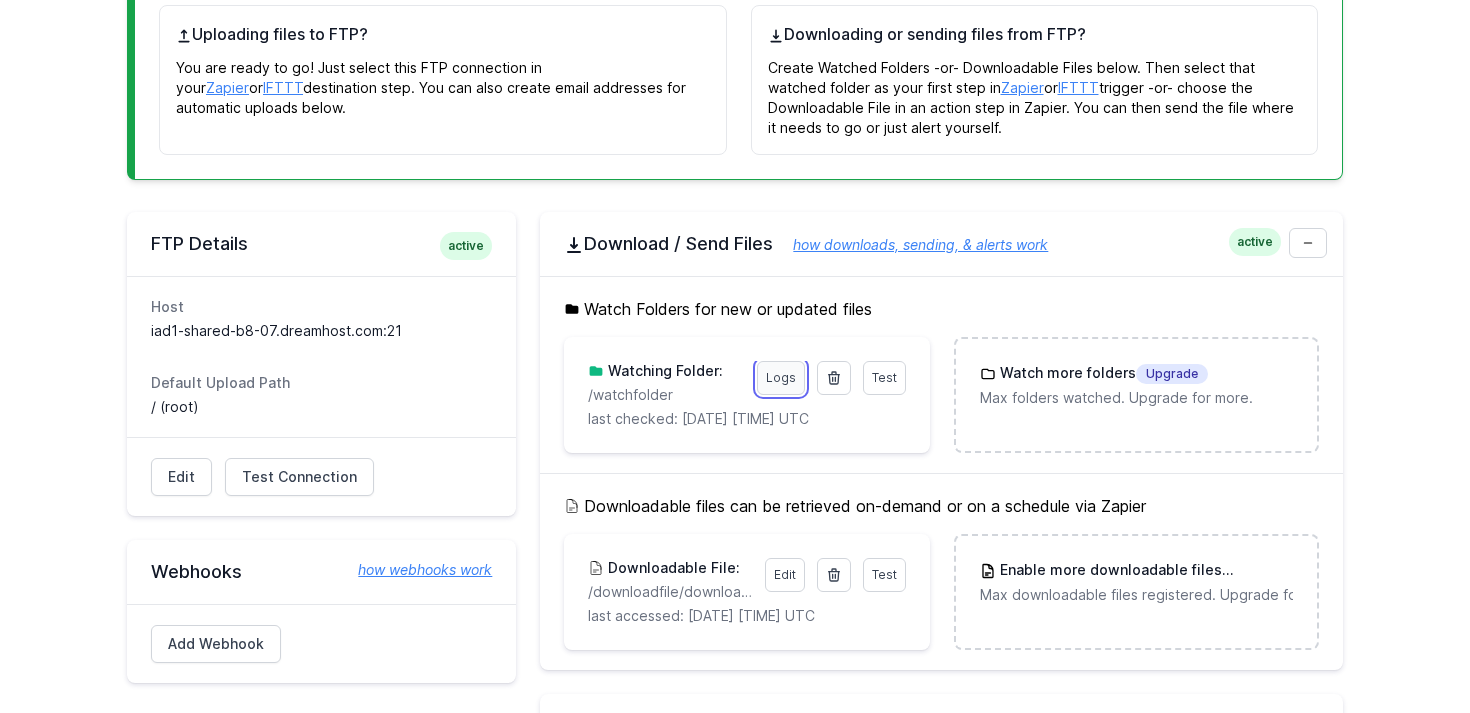 click on "Logs" at bounding box center [781, 378] 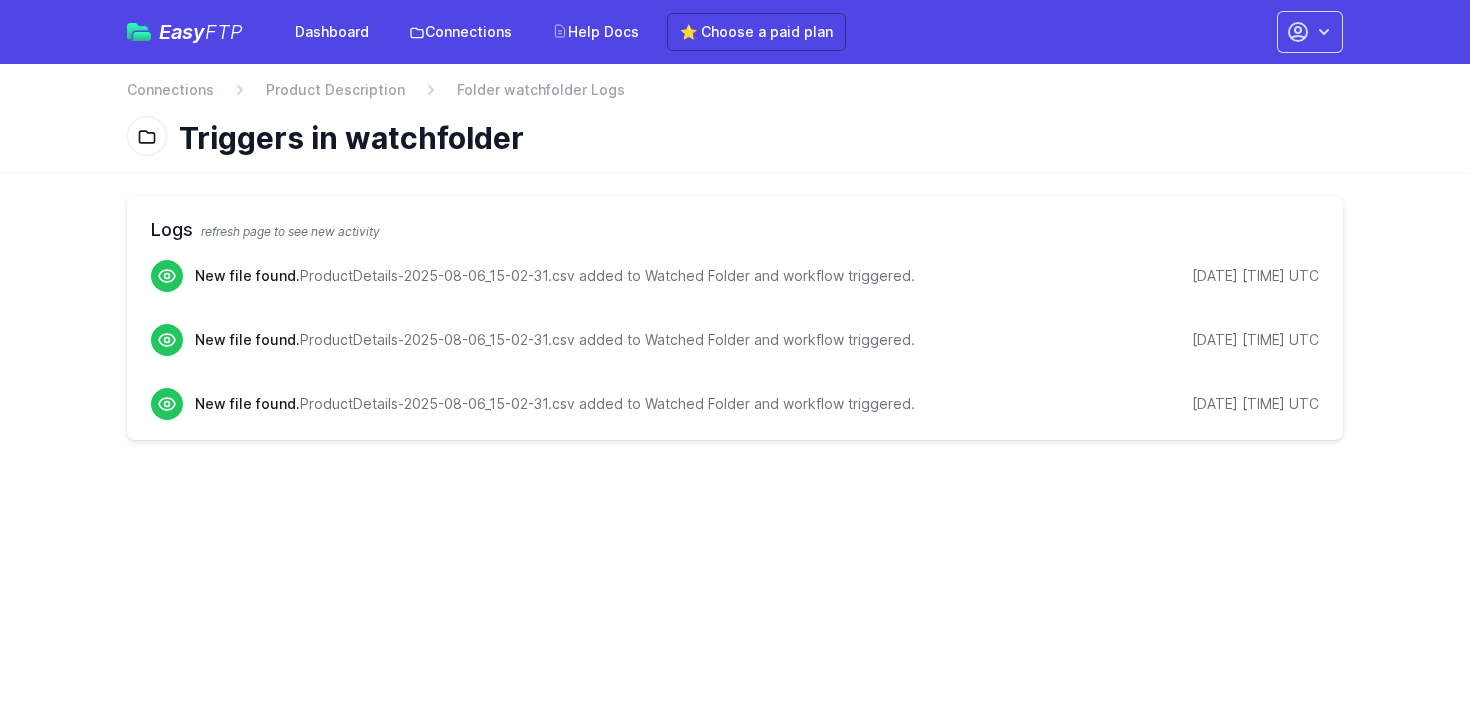 scroll, scrollTop: 0, scrollLeft: 0, axis: both 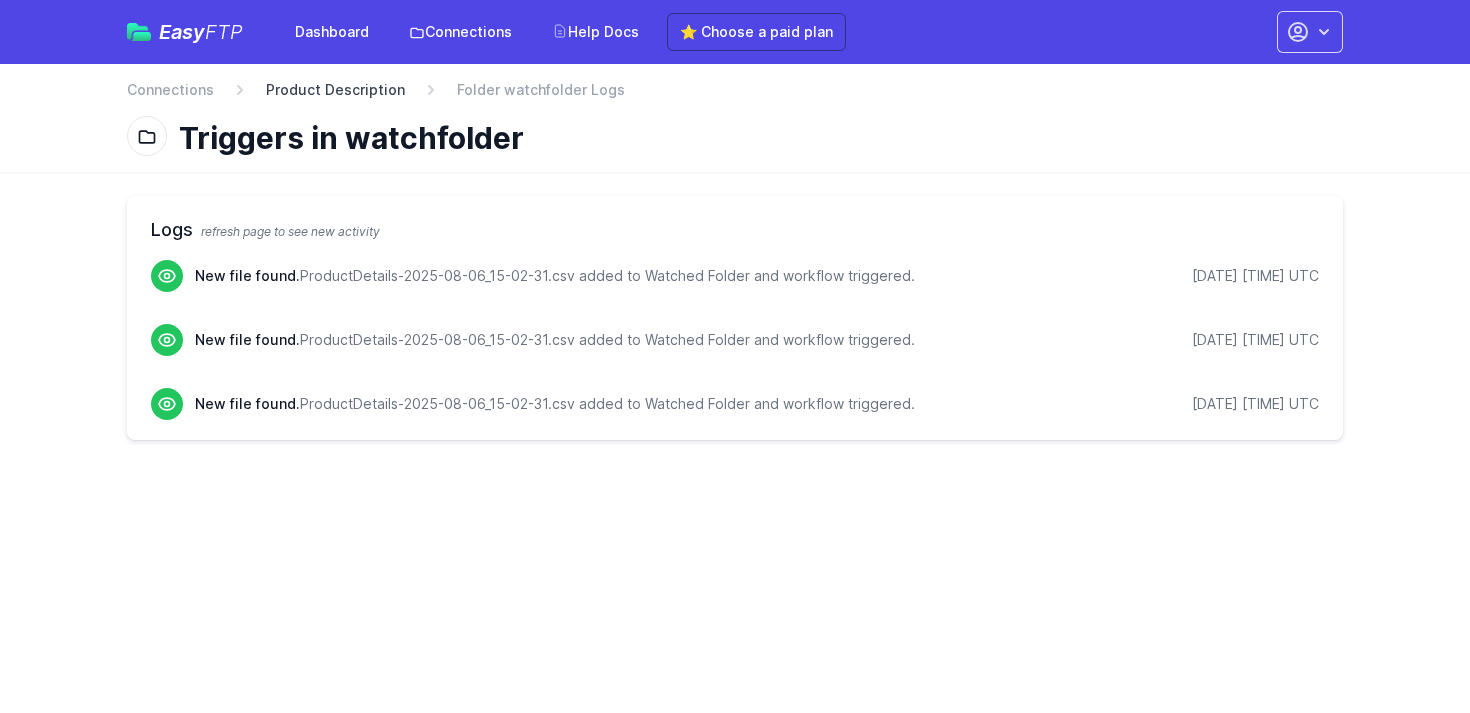 click on "Product Description" at bounding box center (335, 90) 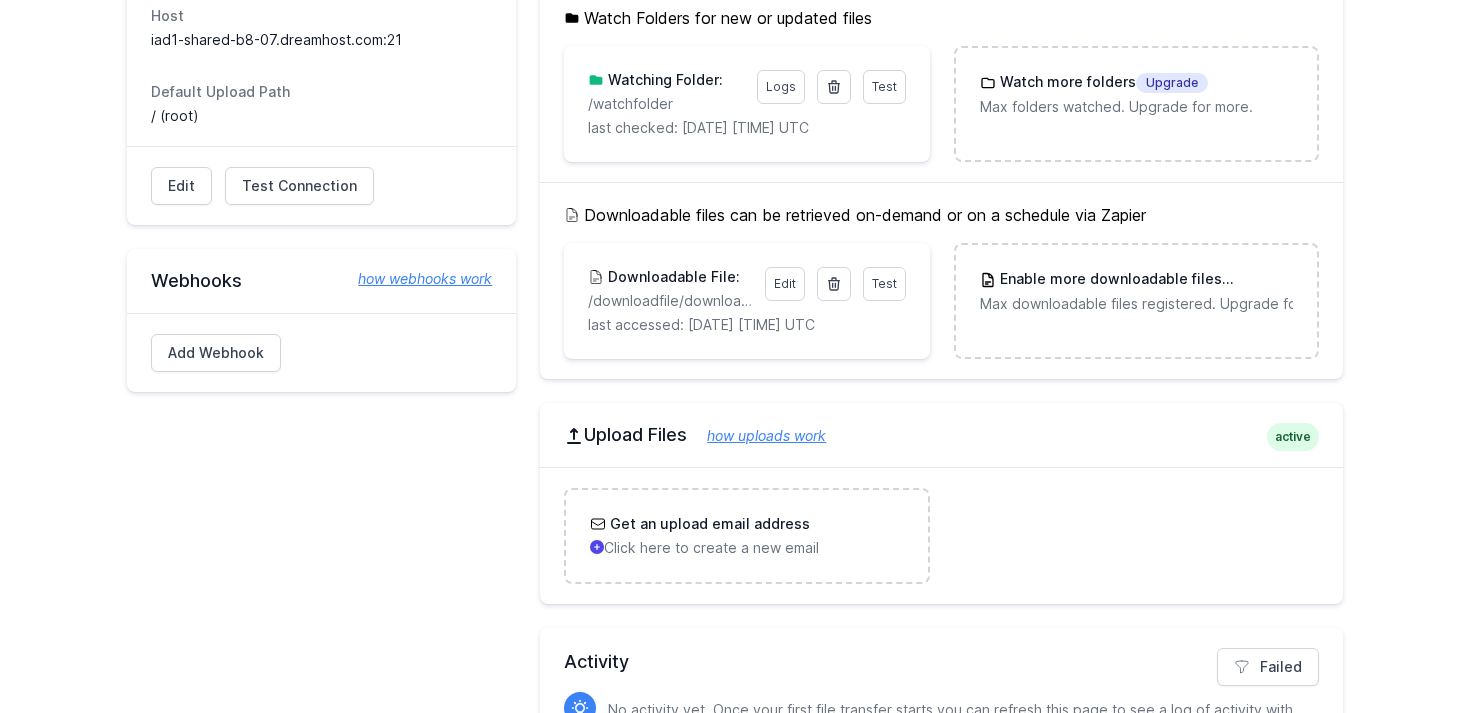 scroll, scrollTop: 611, scrollLeft: 0, axis: vertical 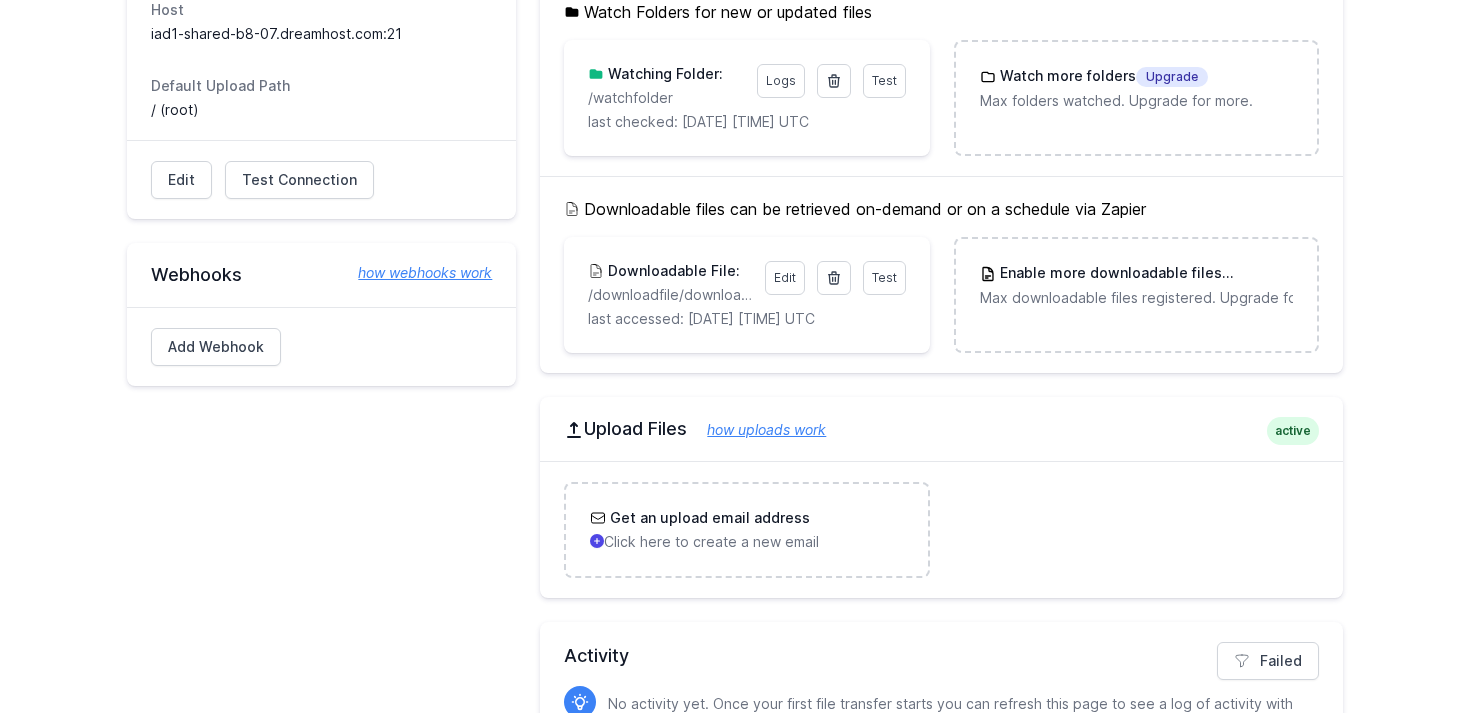click on "/downloadfile/downloadfile" at bounding box center (670, 295) 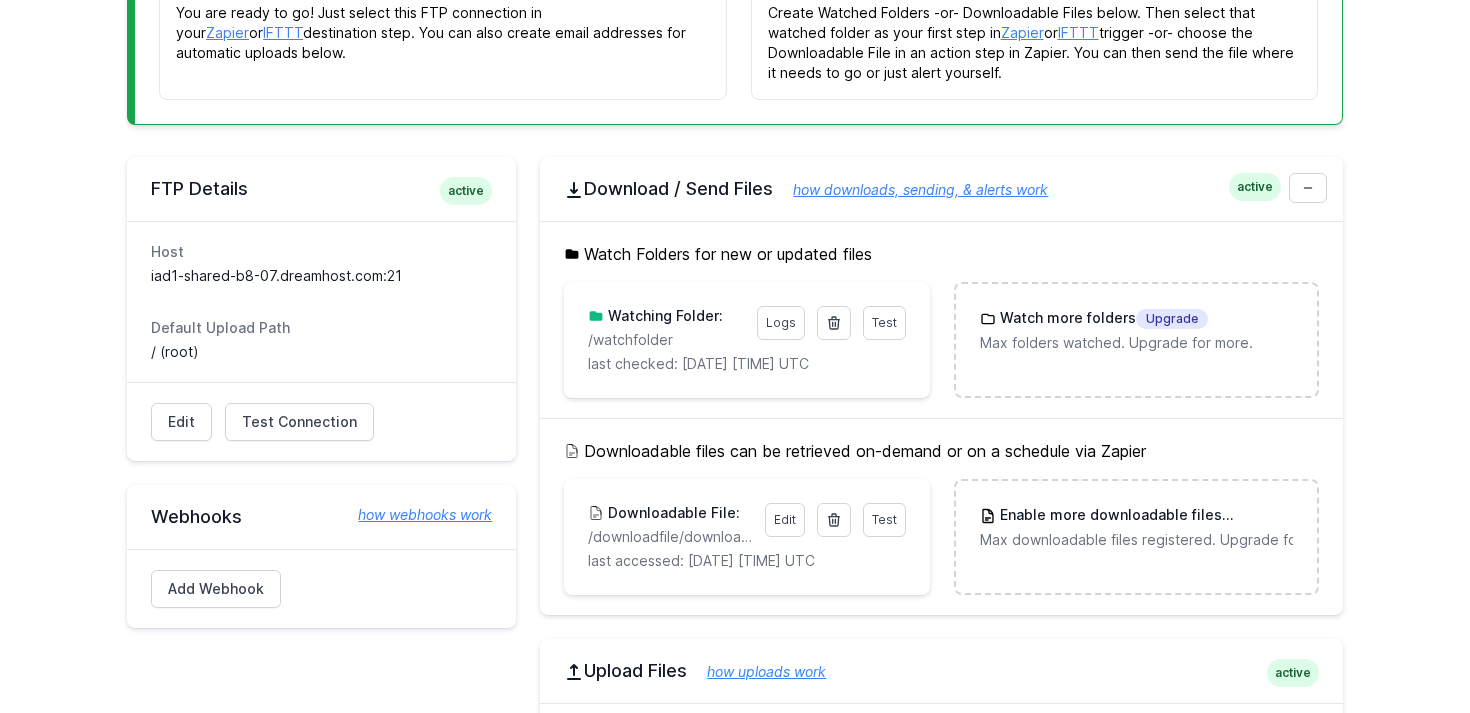 scroll, scrollTop: 0, scrollLeft: 0, axis: both 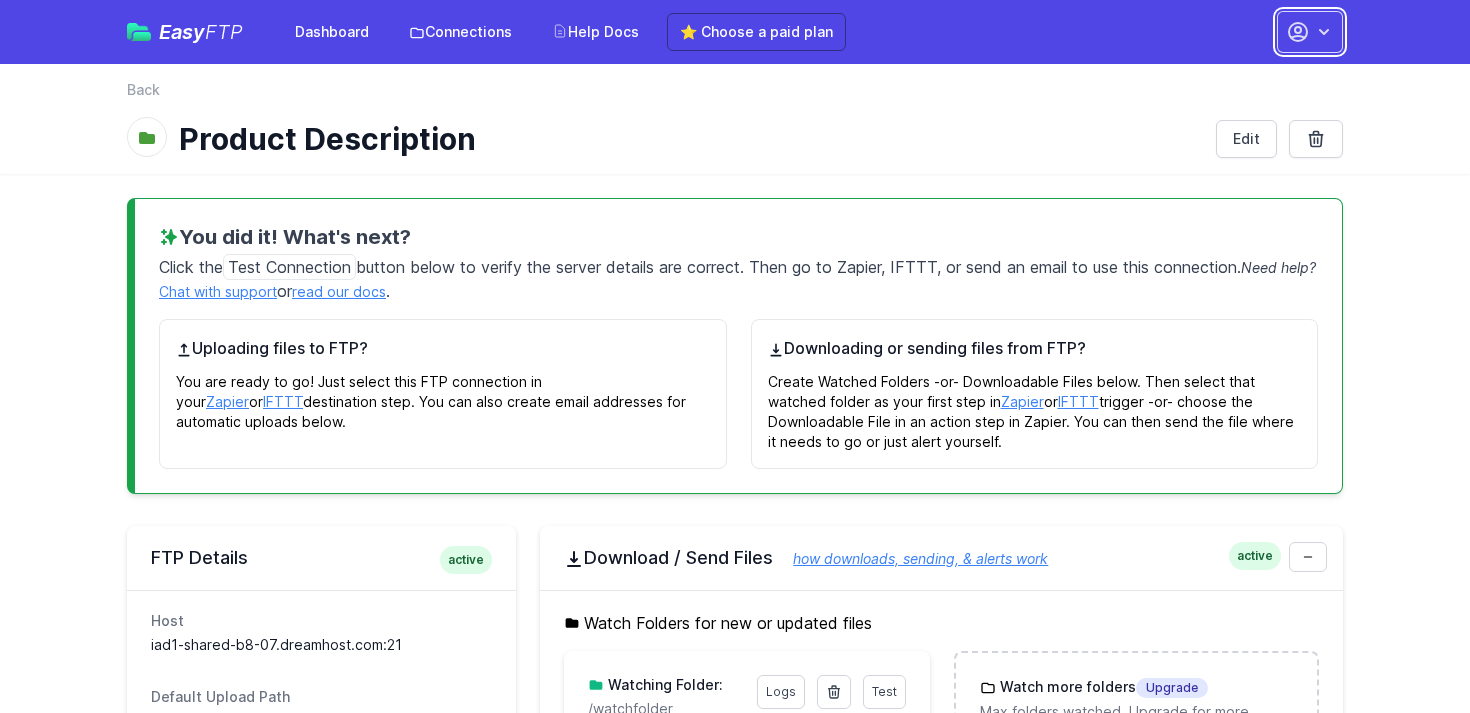 click at bounding box center (1310, 32) 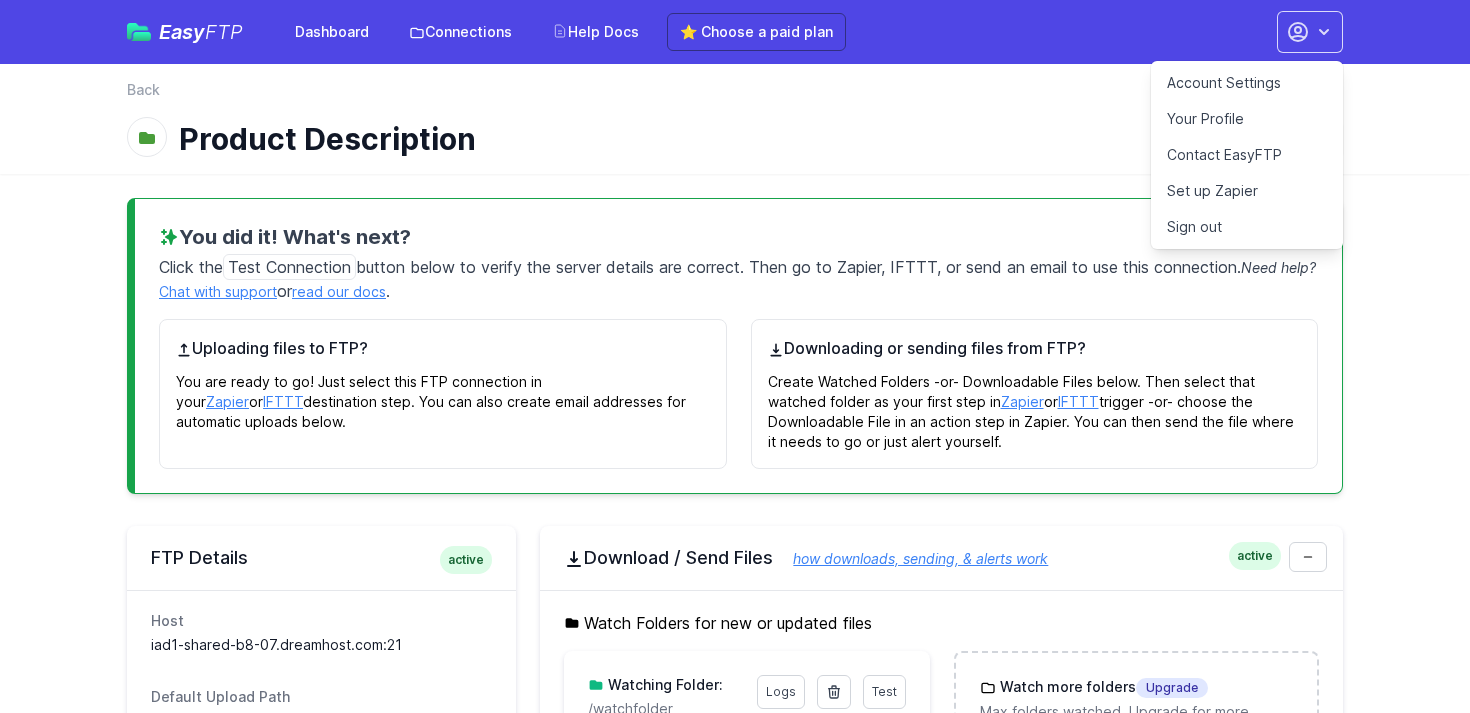 click on "Set up Zapier" at bounding box center [1247, 191] 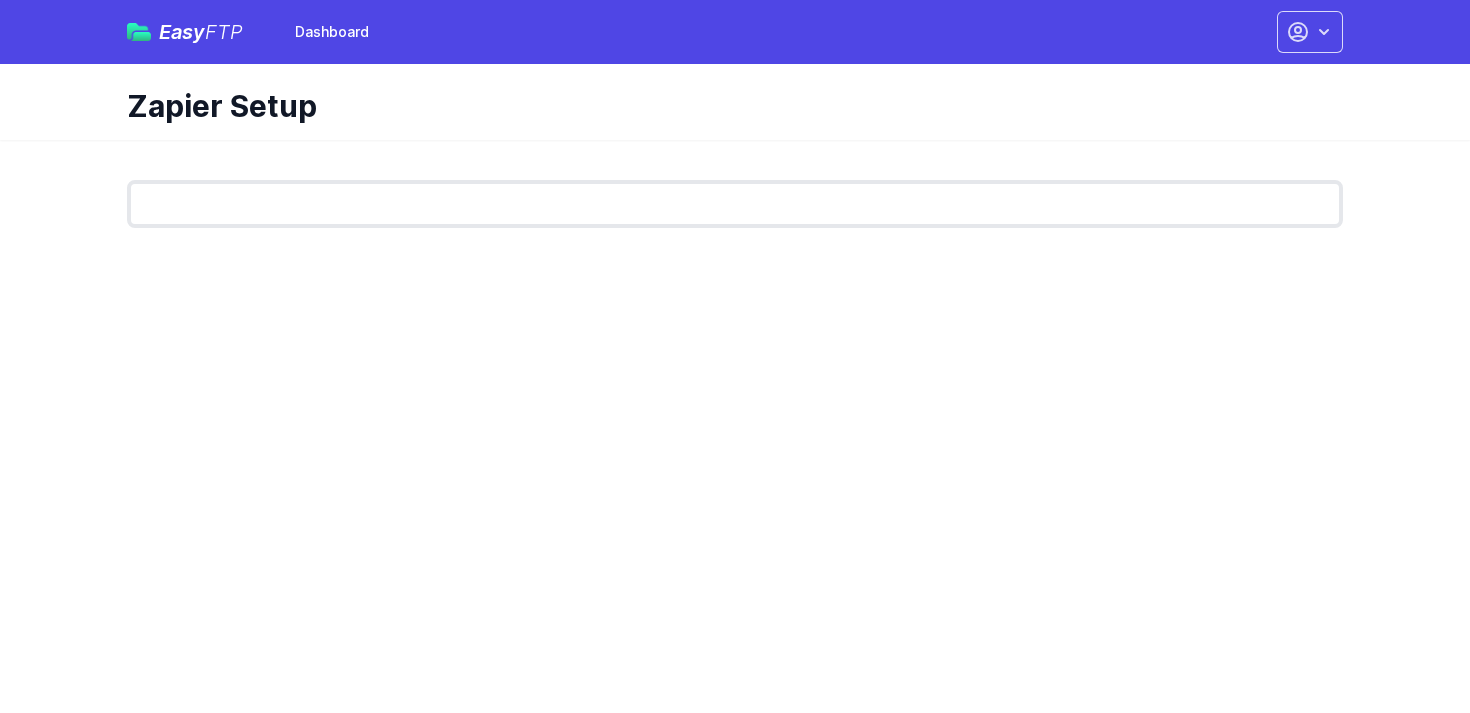 scroll, scrollTop: 0, scrollLeft: 0, axis: both 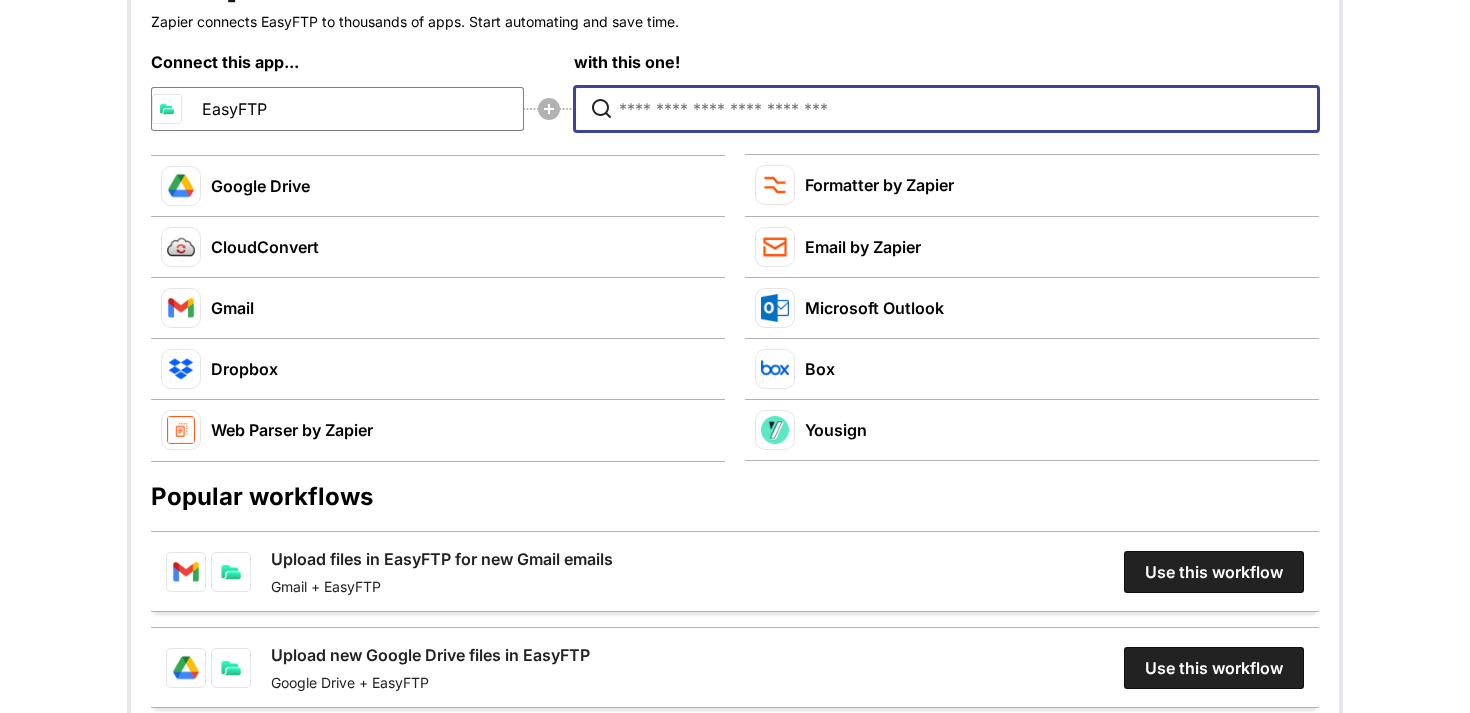 click at bounding box center [951, 109] 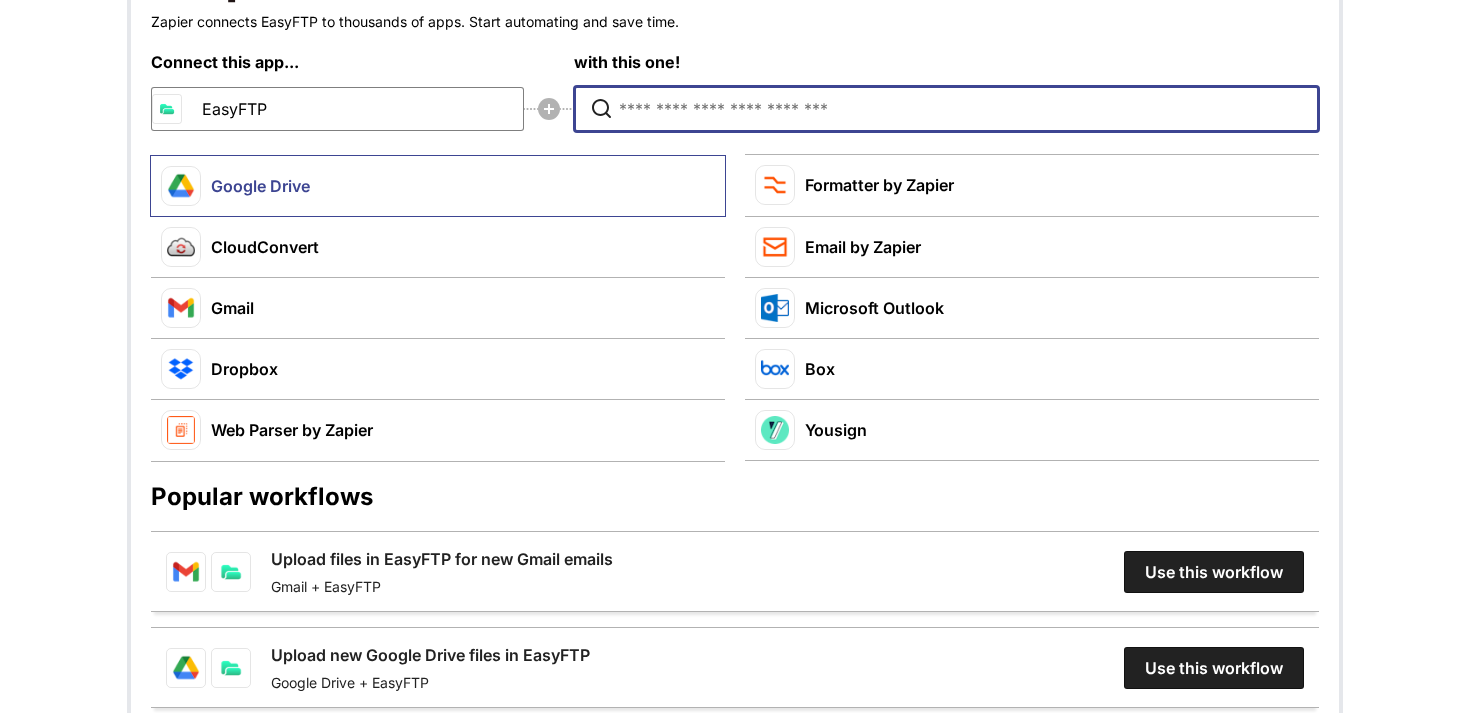 click on "Google Drive" 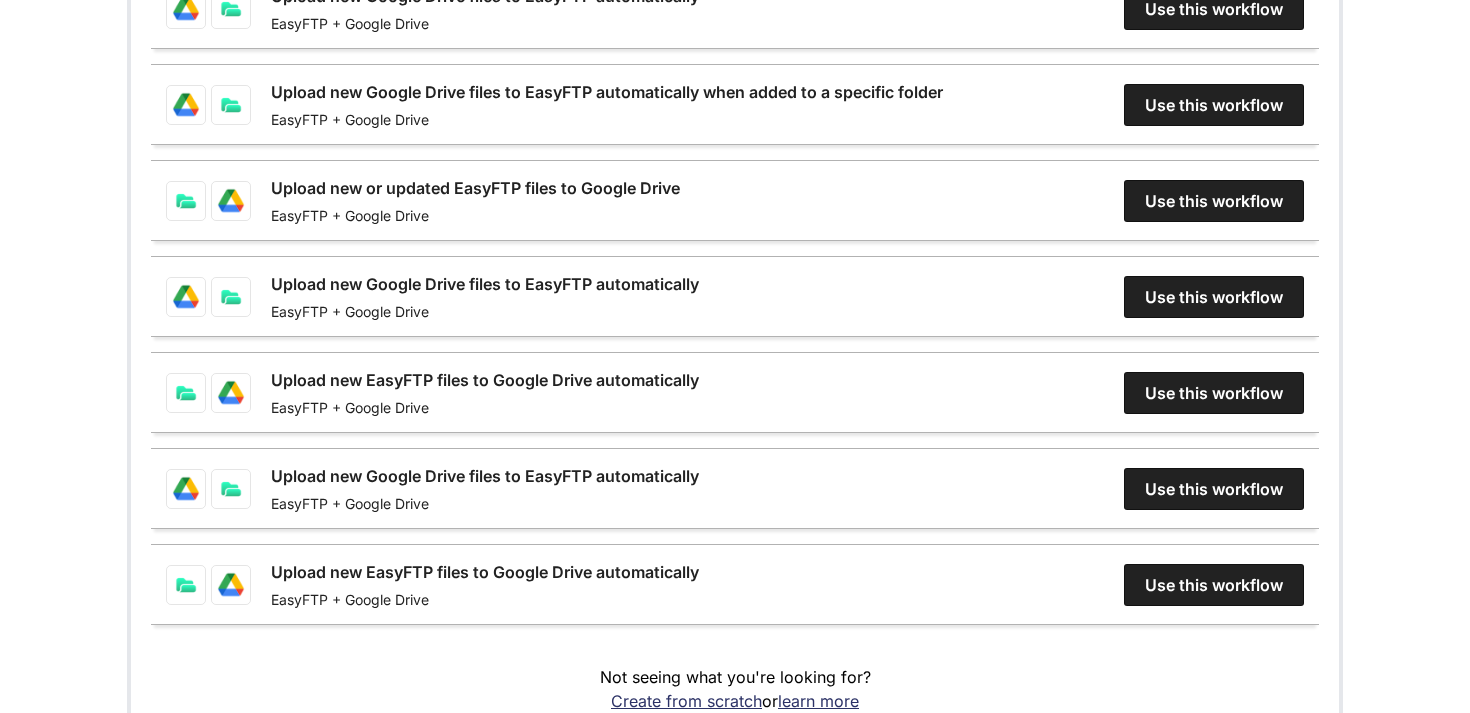 scroll, scrollTop: 1099, scrollLeft: 0, axis: vertical 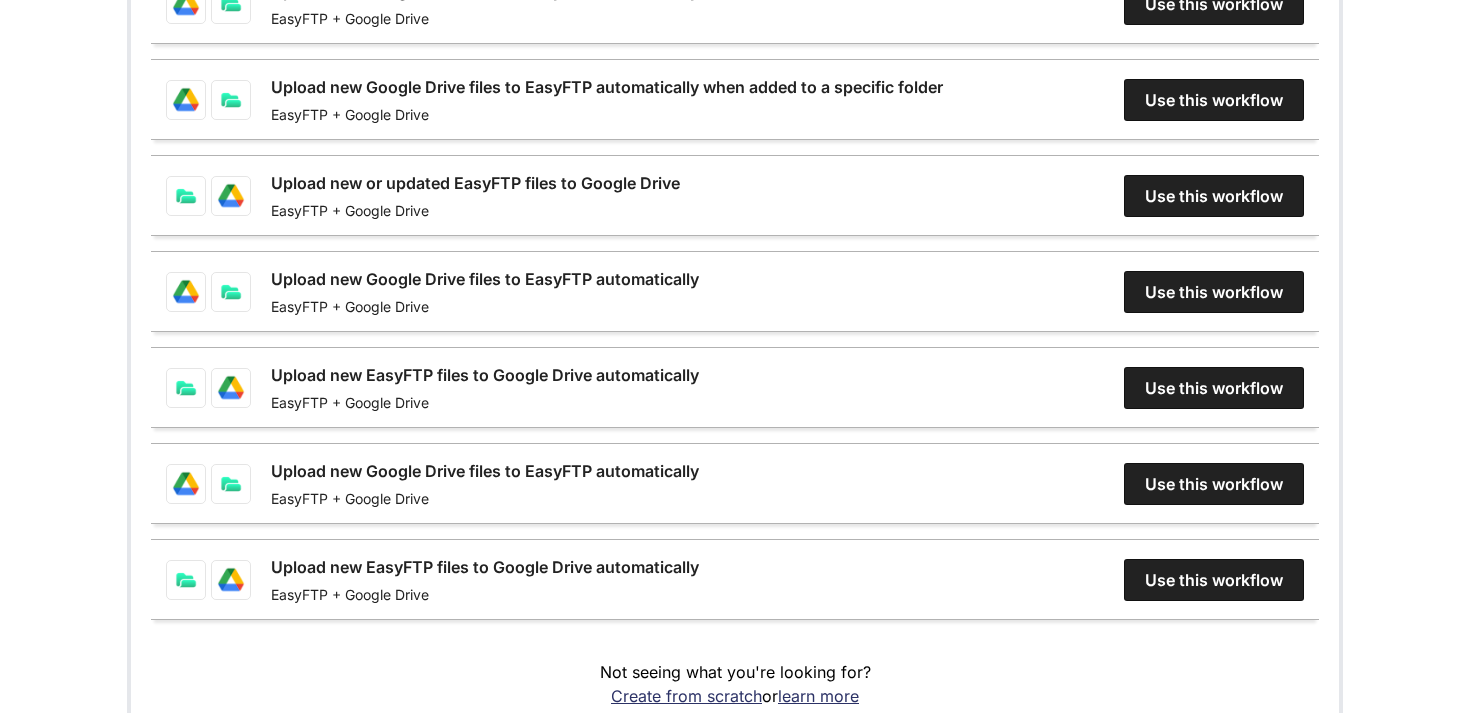 click on "Upload new EasyFTP files to Google Drive automatically" 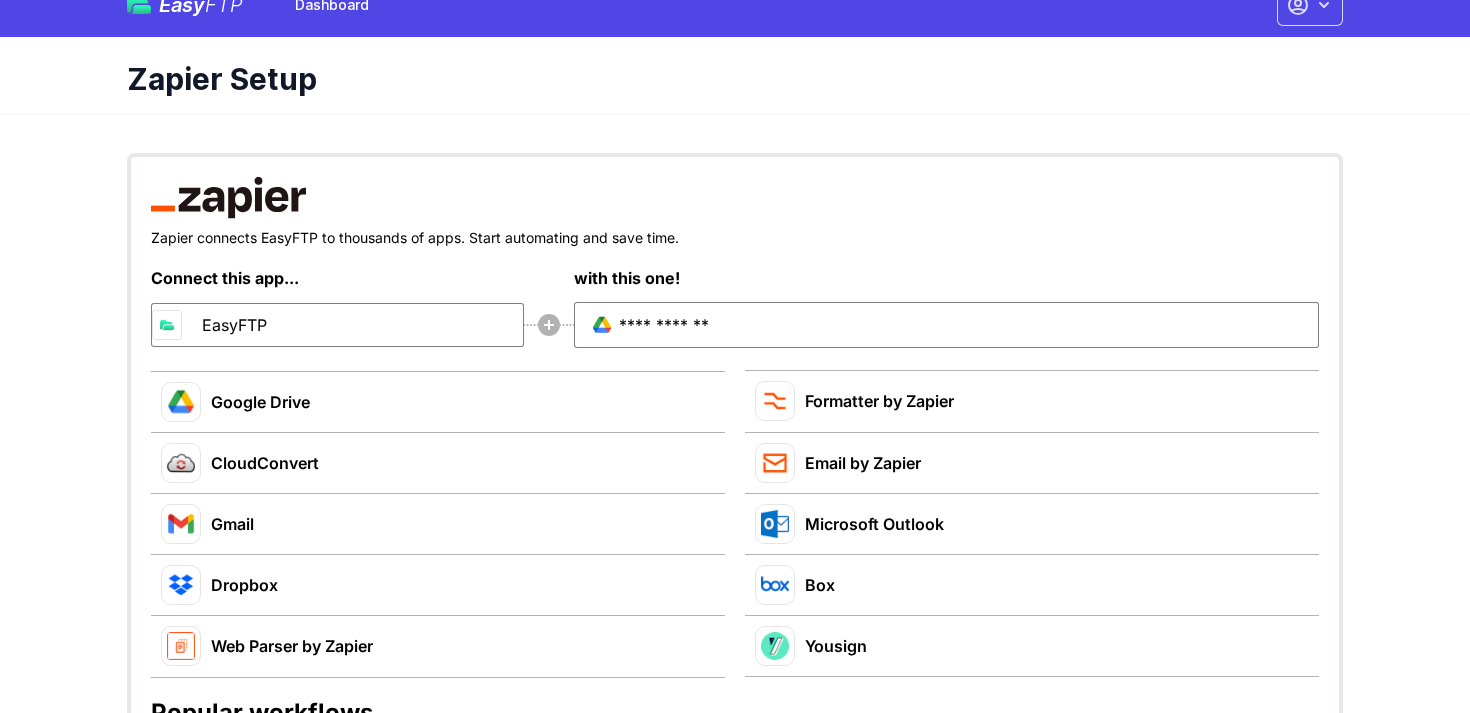 scroll, scrollTop: 0, scrollLeft: 0, axis: both 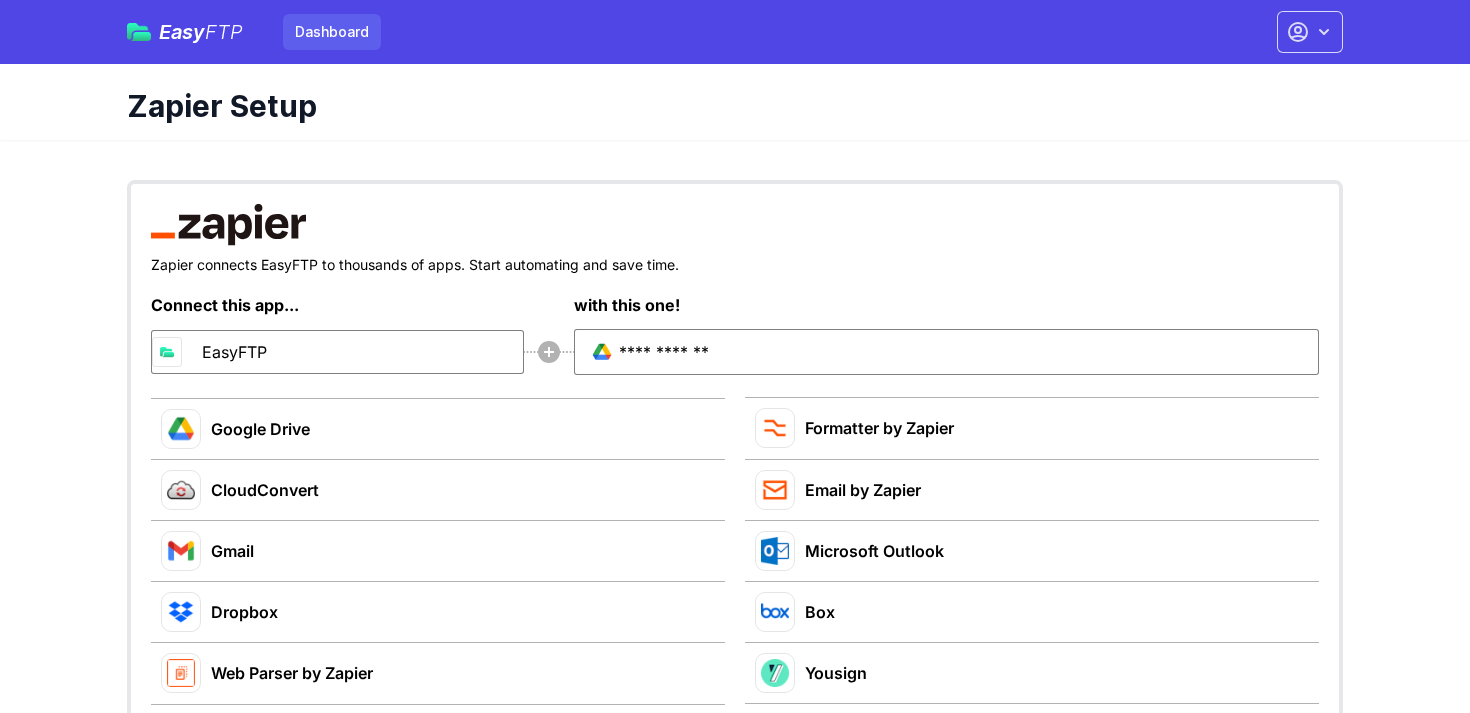 click on "Dashboard" at bounding box center [332, 32] 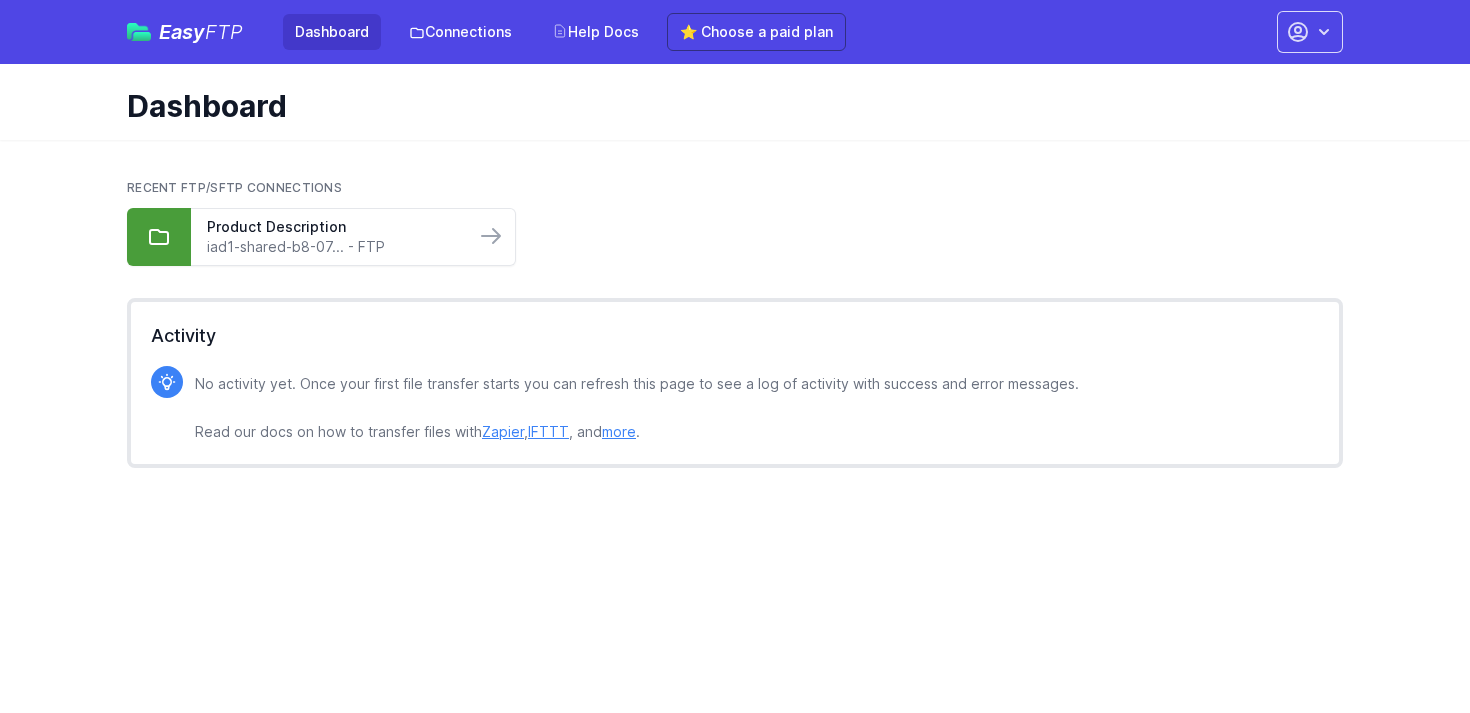 scroll, scrollTop: 0, scrollLeft: 0, axis: both 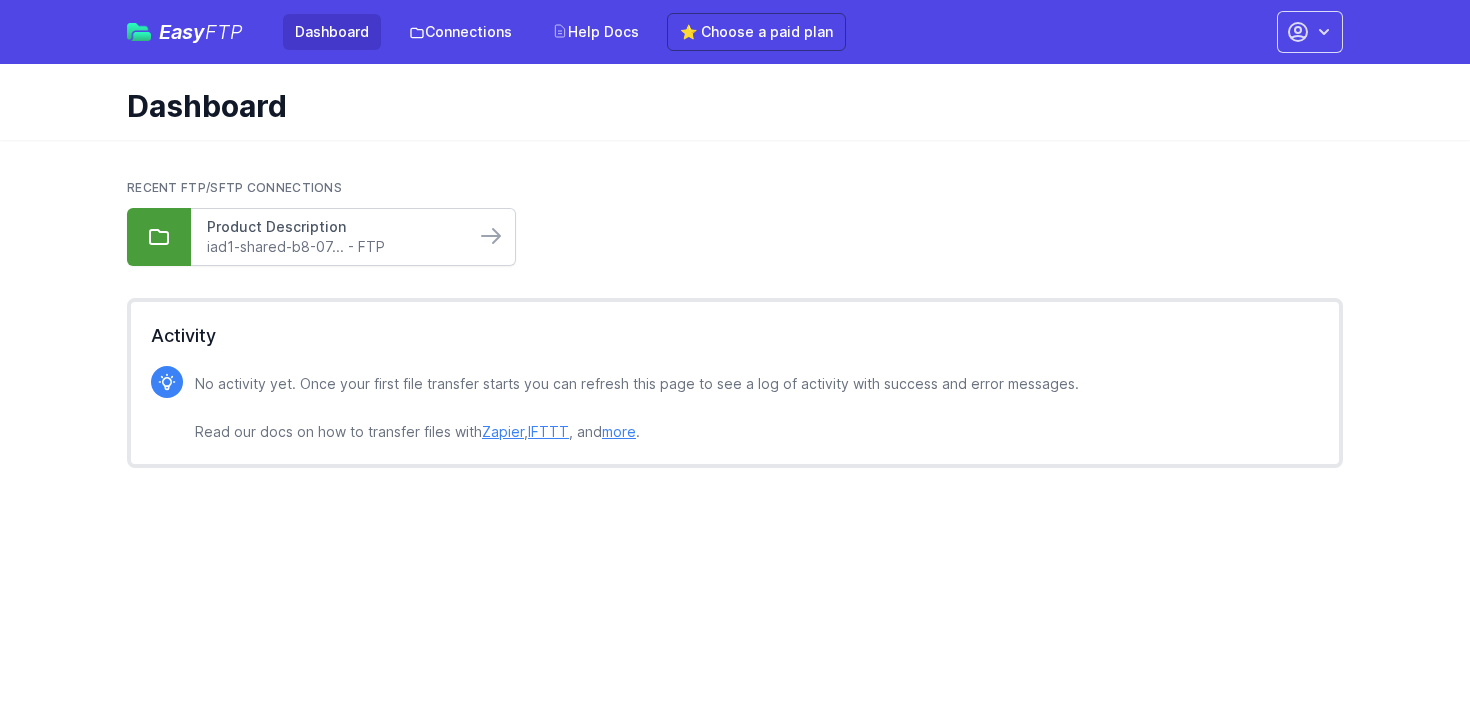 click on "Product Description" at bounding box center (333, 227) 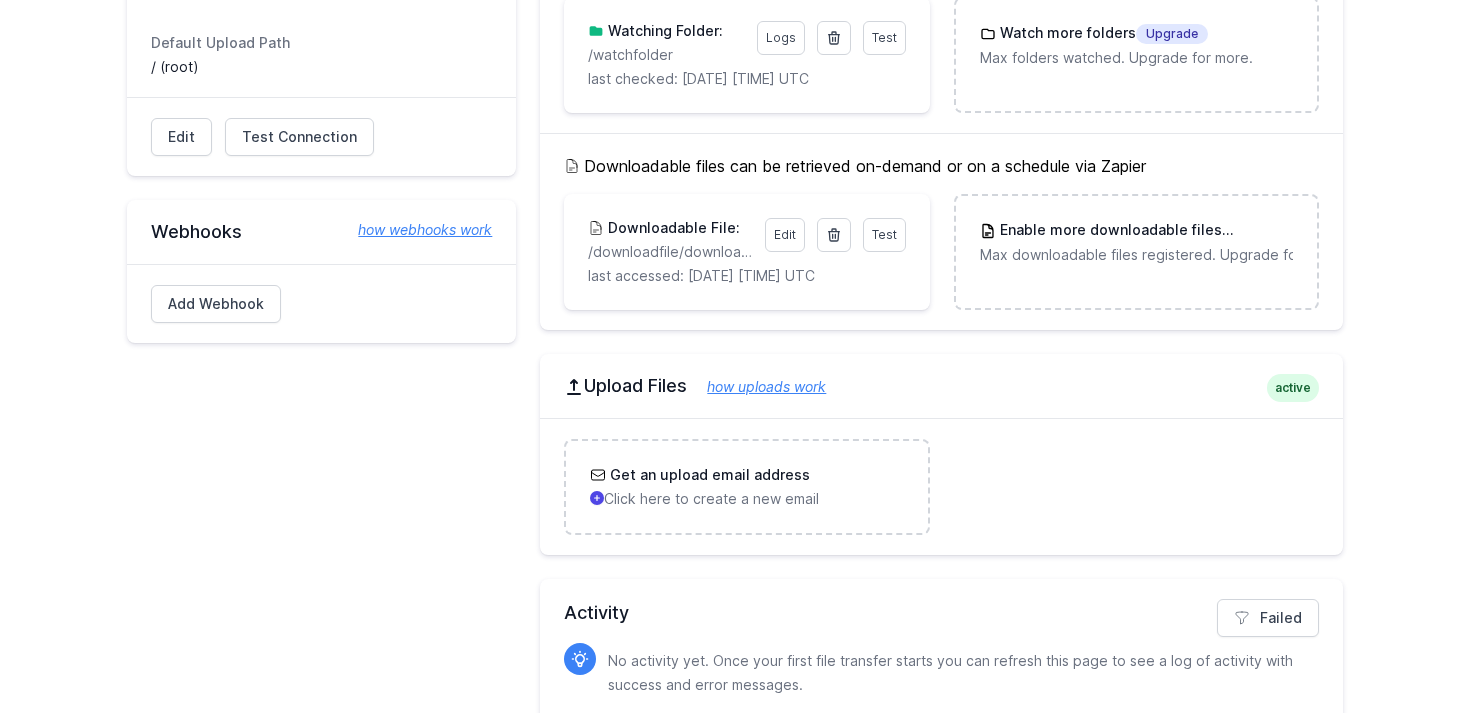 scroll, scrollTop: 667, scrollLeft: 0, axis: vertical 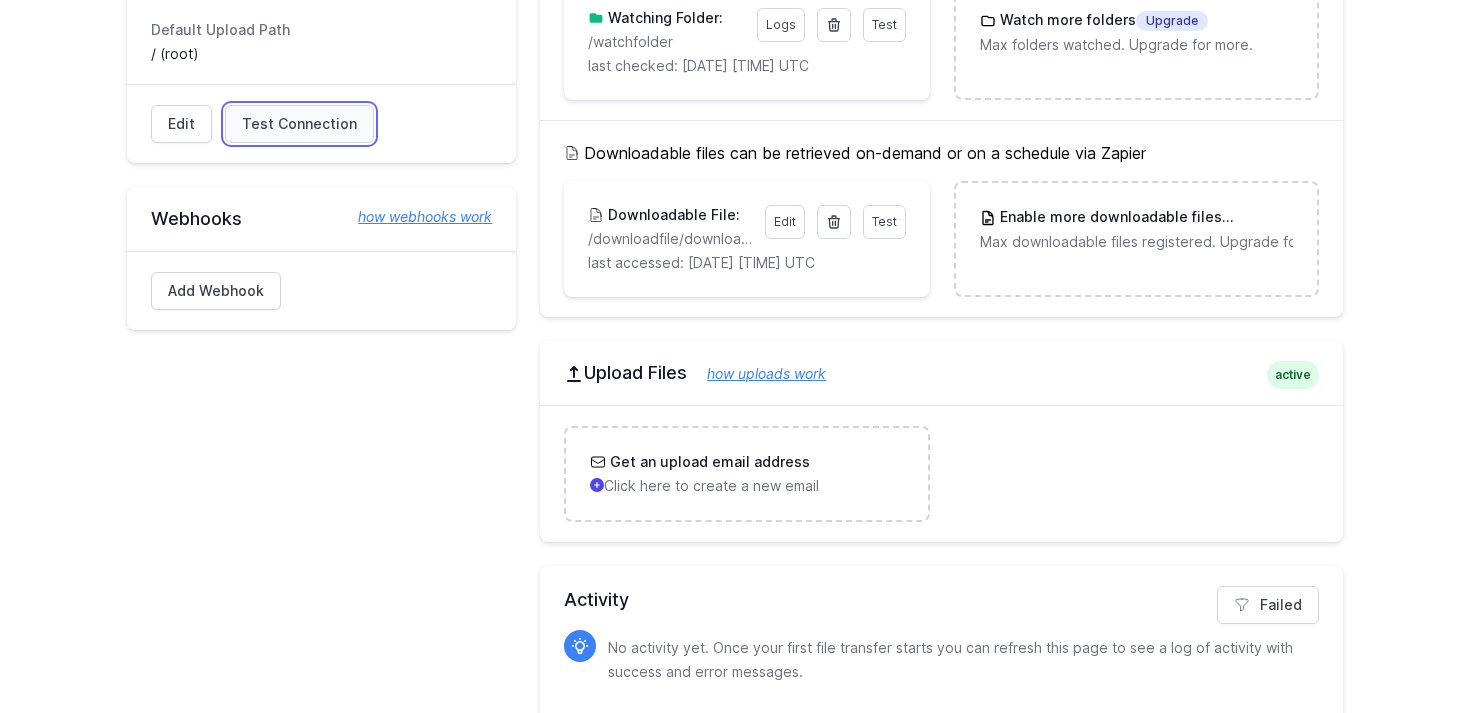 click on "Test Connection" at bounding box center [299, 124] 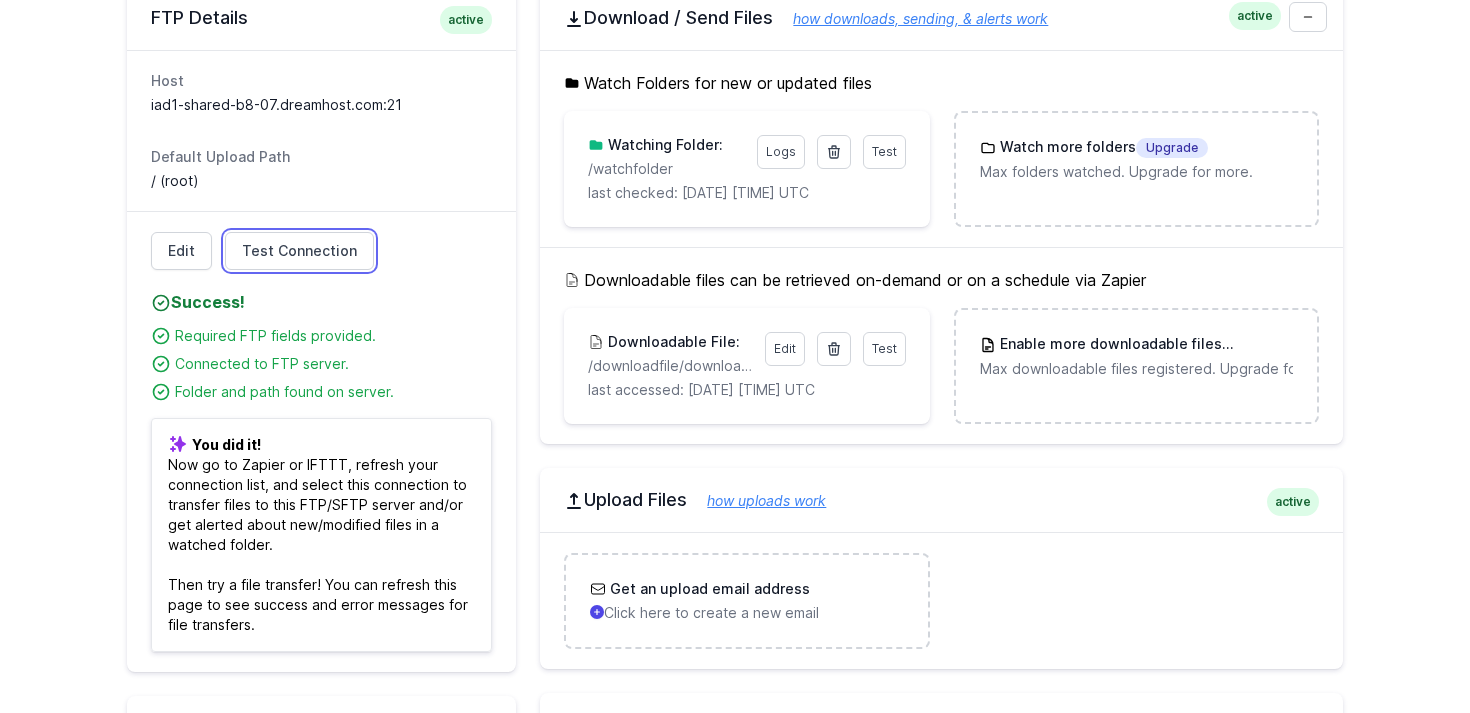 scroll, scrollTop: 508, scrollLeft: 0, axis: vertical 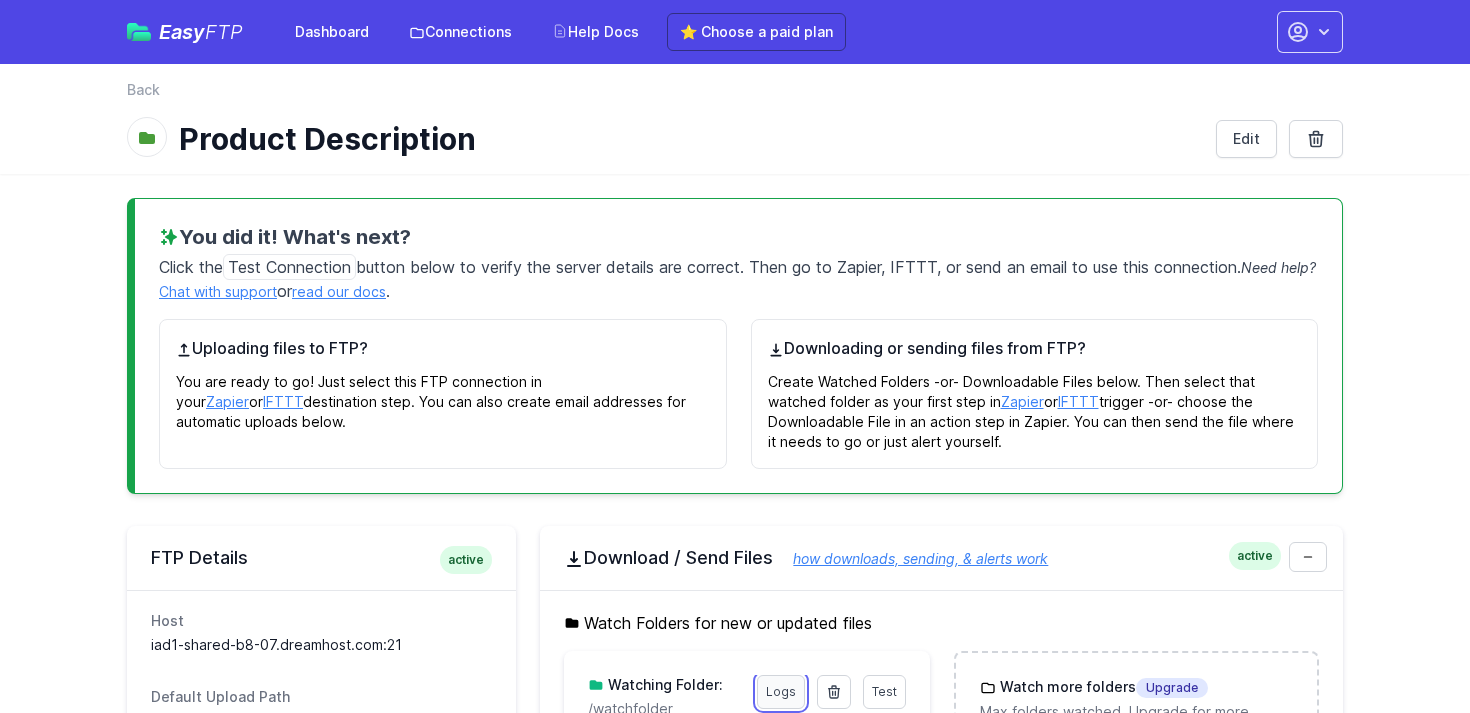 click on "Logs" at bounding box center (781, 692) 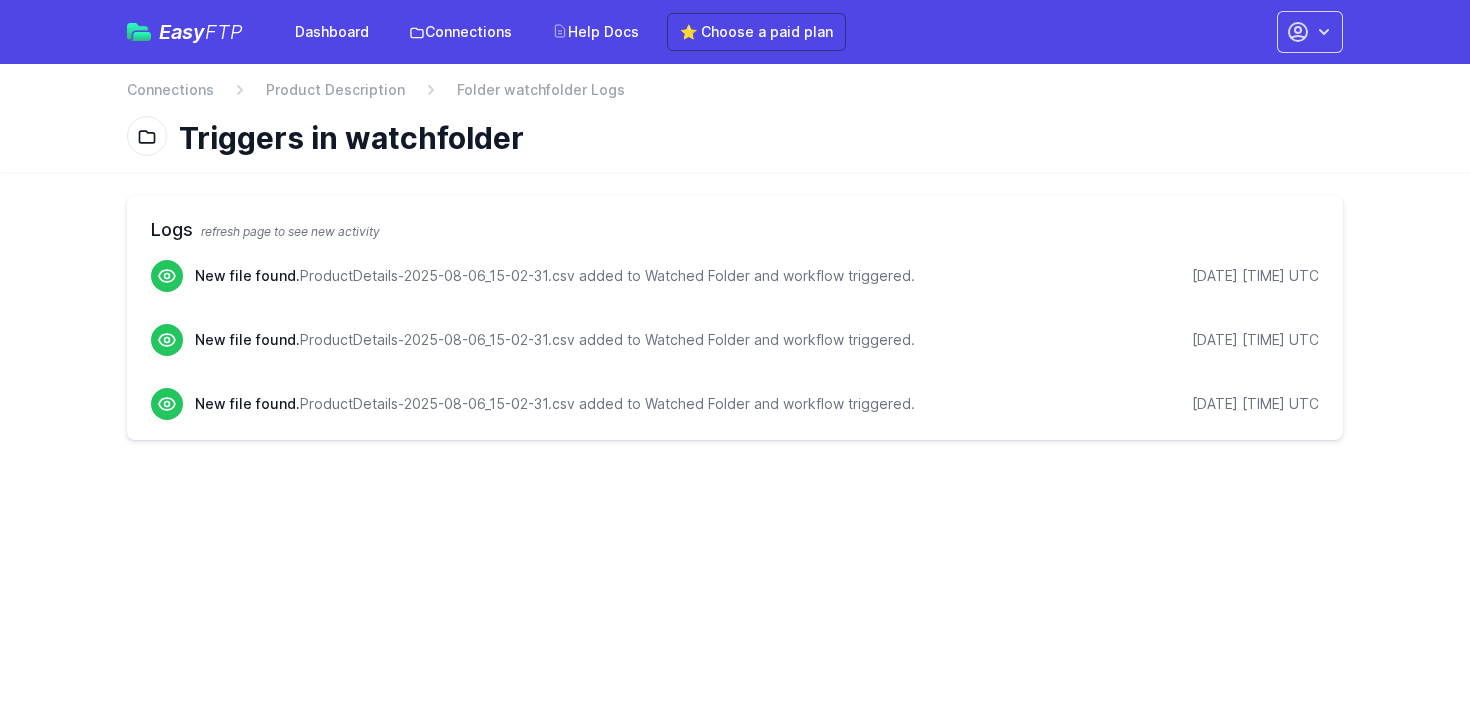 scroll, scrollTop: 0, scrollLeft: 0, axis: both 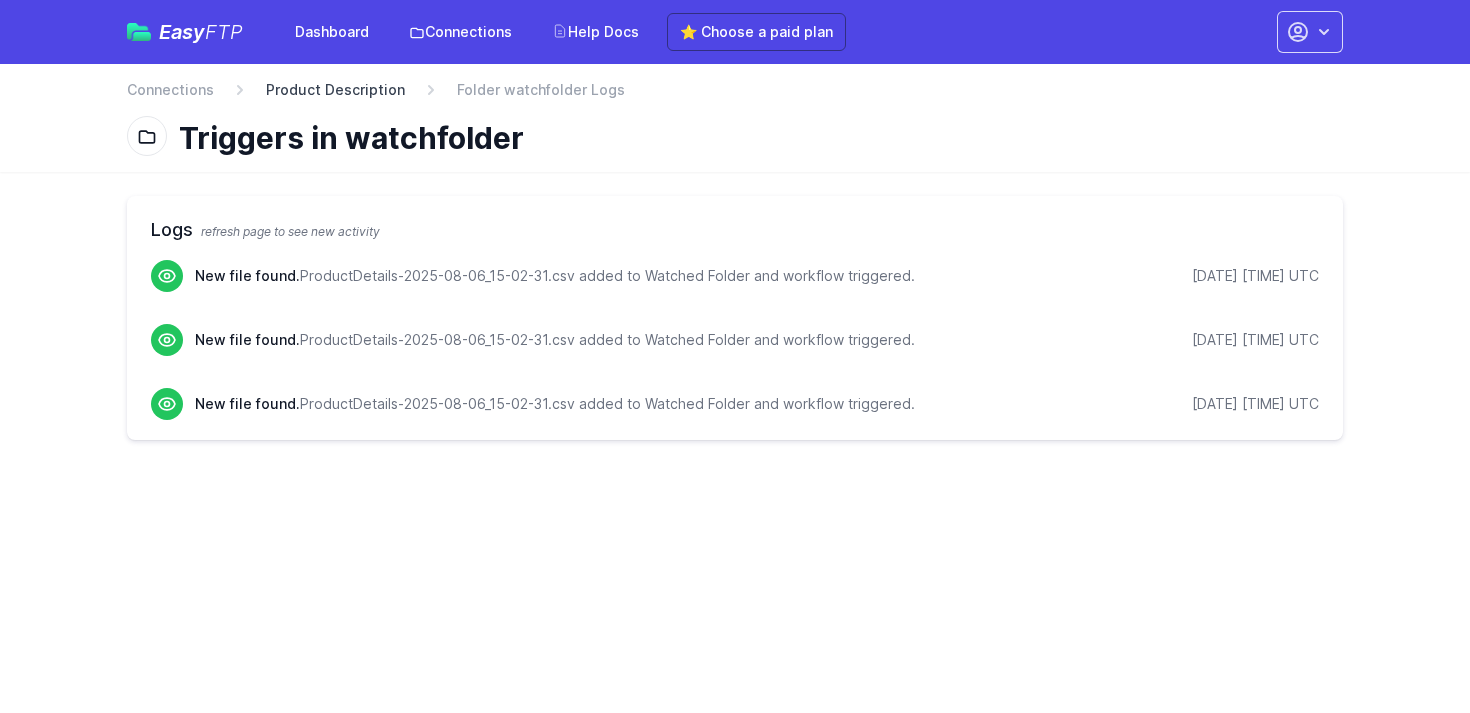click on "Product Description" at bounding box center [335, 90] 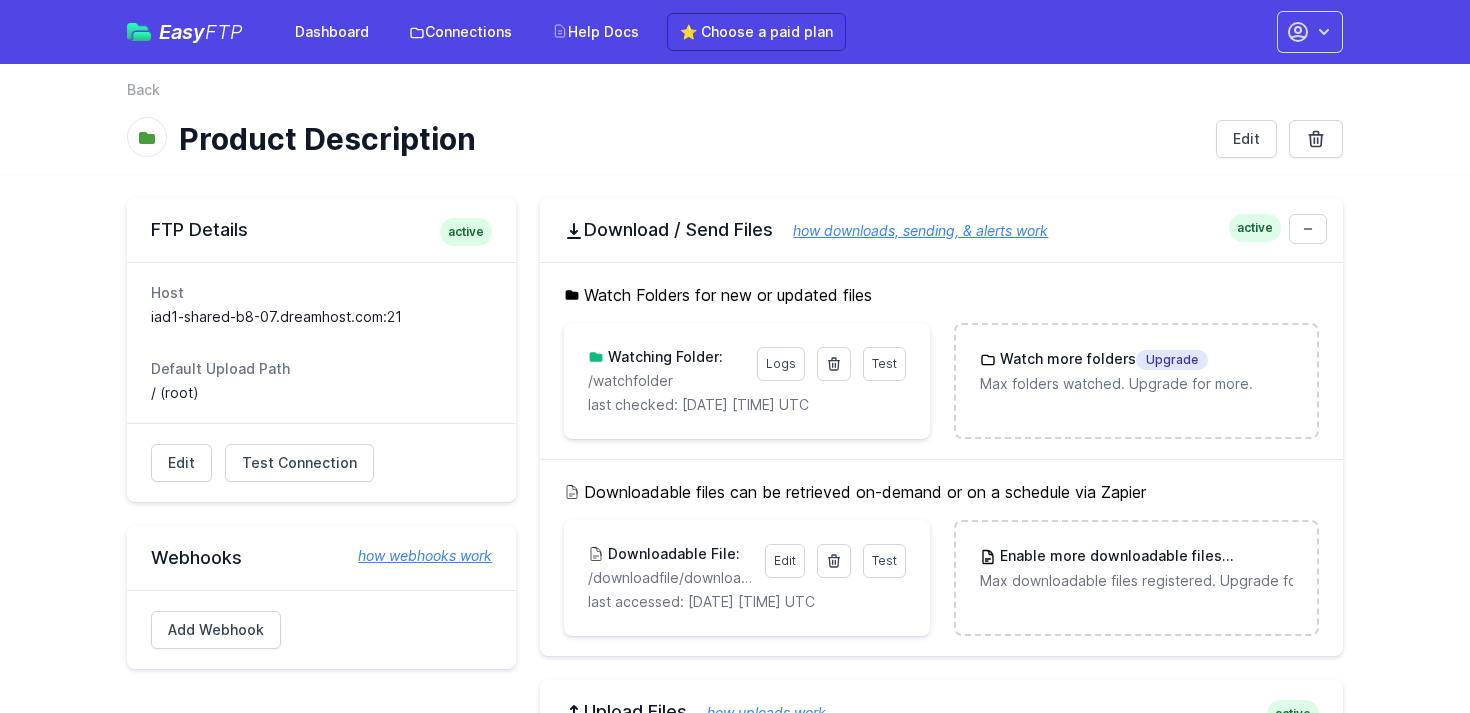 scroll, scrollTop: 0, scrollLeft: 0, axis: both 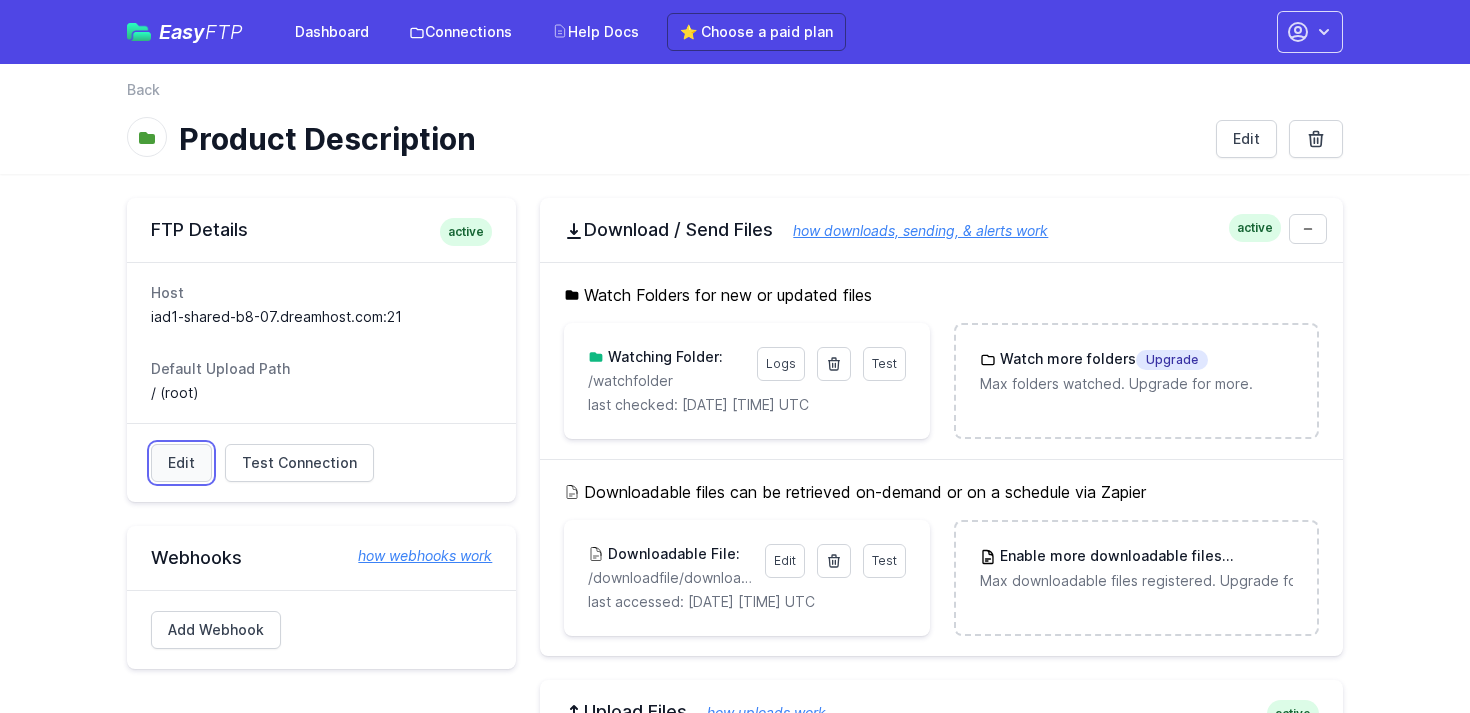 click on "Edit" at bounding box center [181, 463] 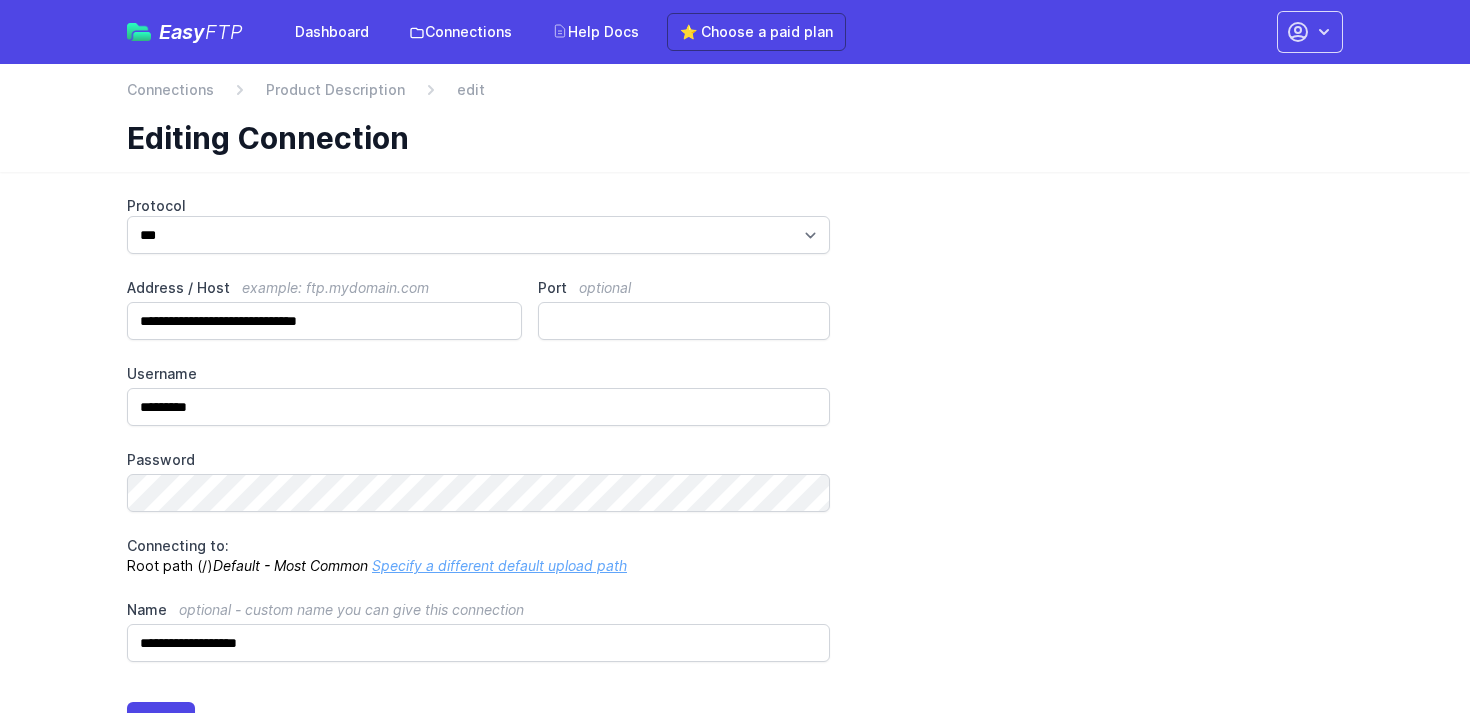 scroll, scrollTop: 0, scrollLeft: 0, axis: both 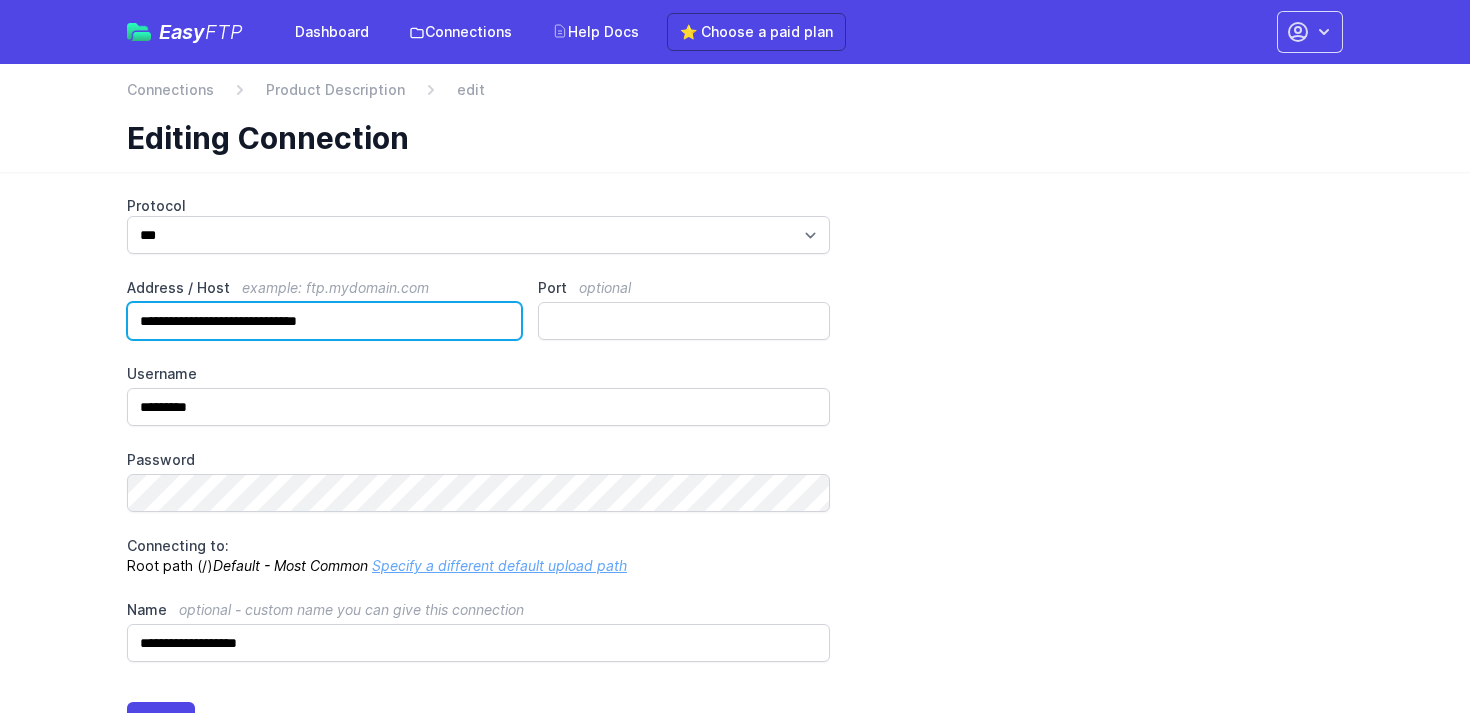click on "**********" at bounding box center (324, 321) 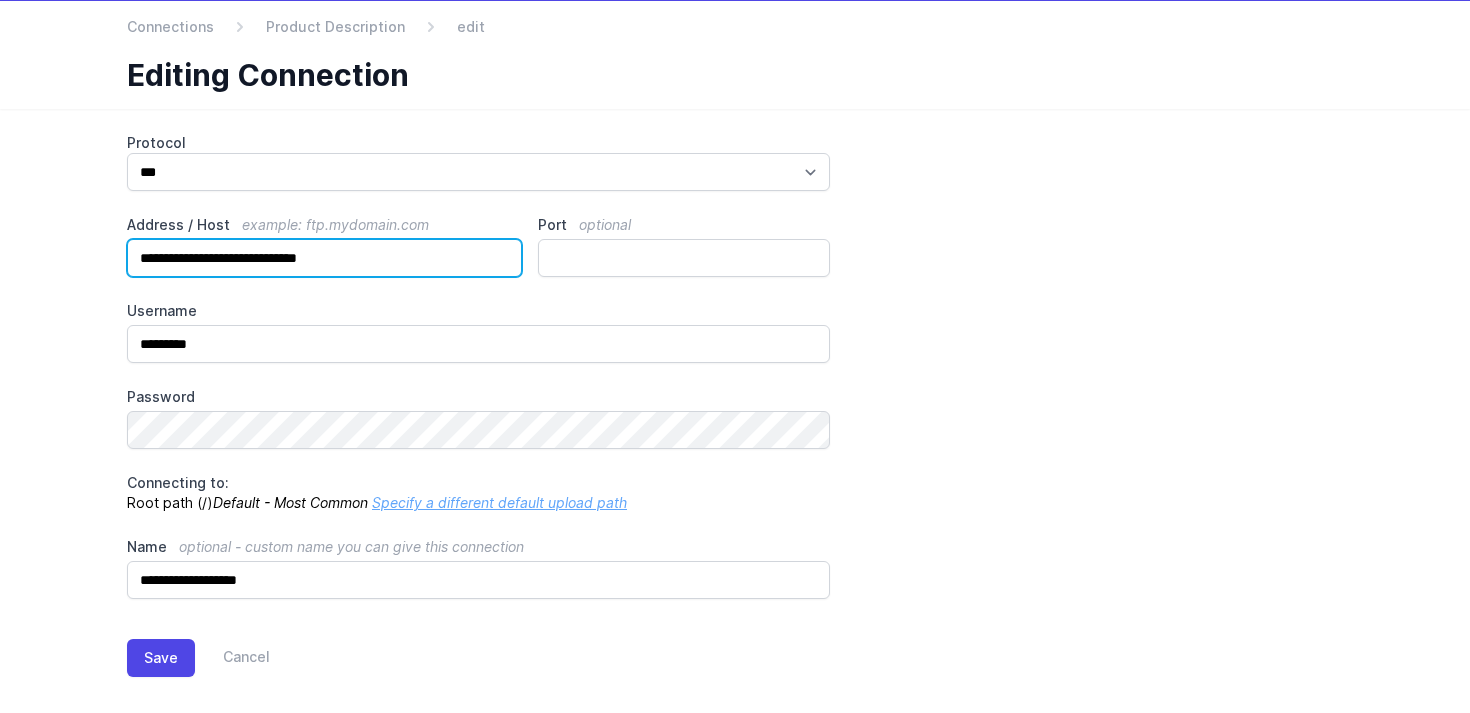 scroll, scrollTop: 81, scrollLeft: 0, axis: vertical 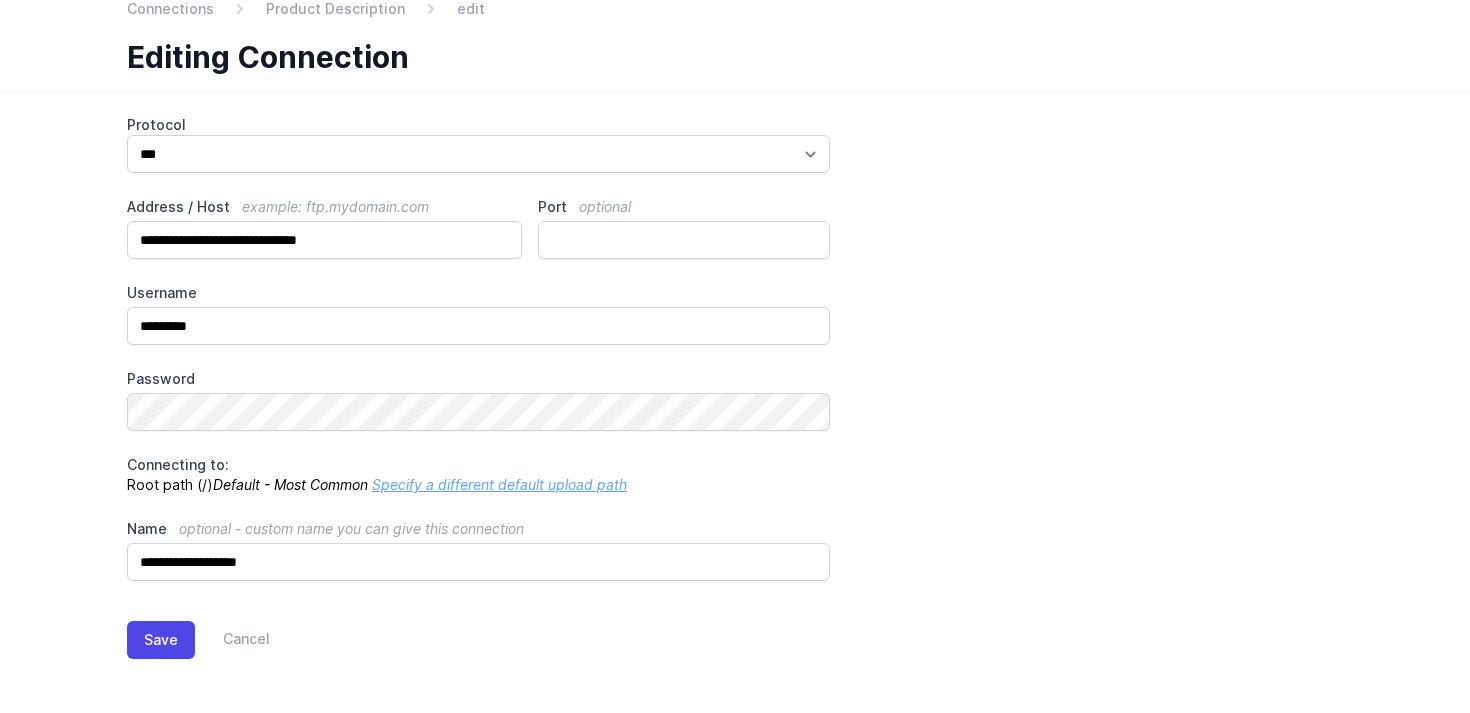 click on "**********" at bounding box center [735, 348] 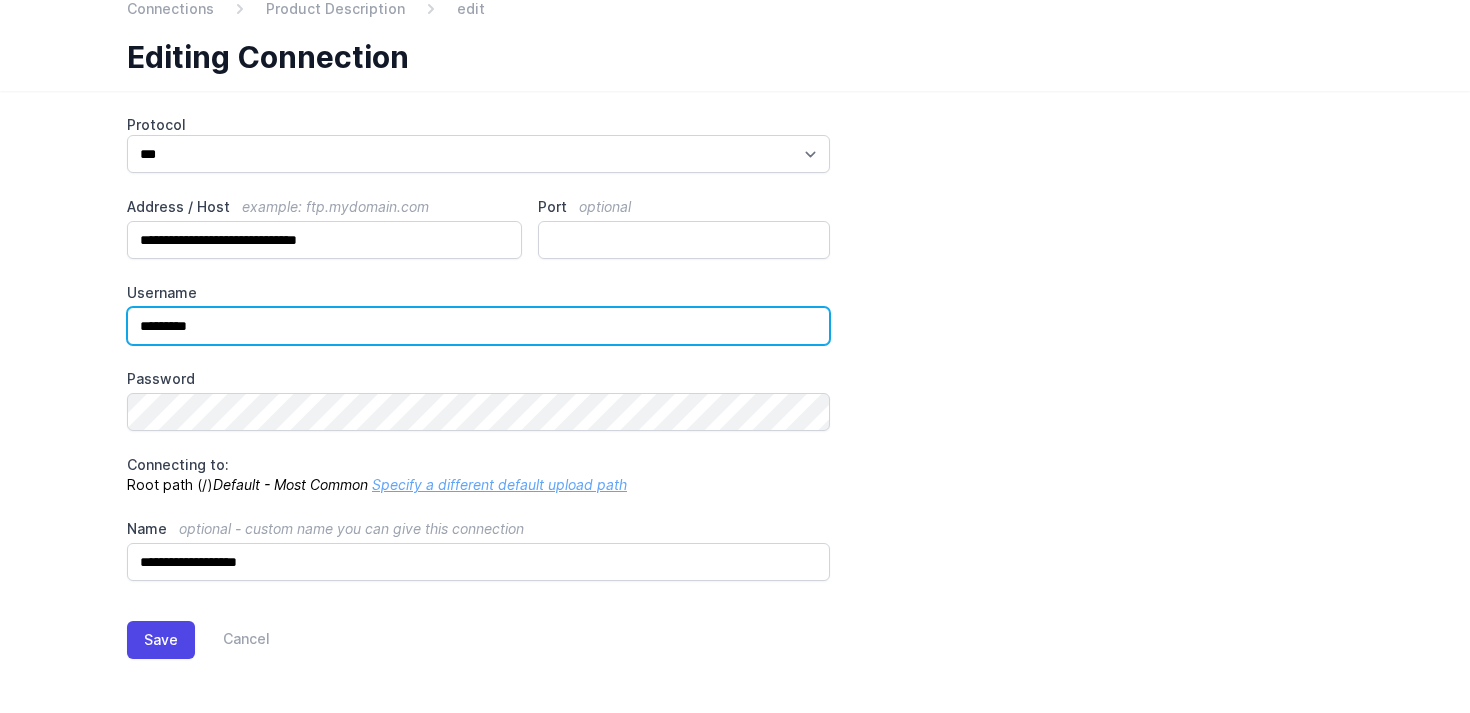 click on "*********" at bounding box center [478, 326] 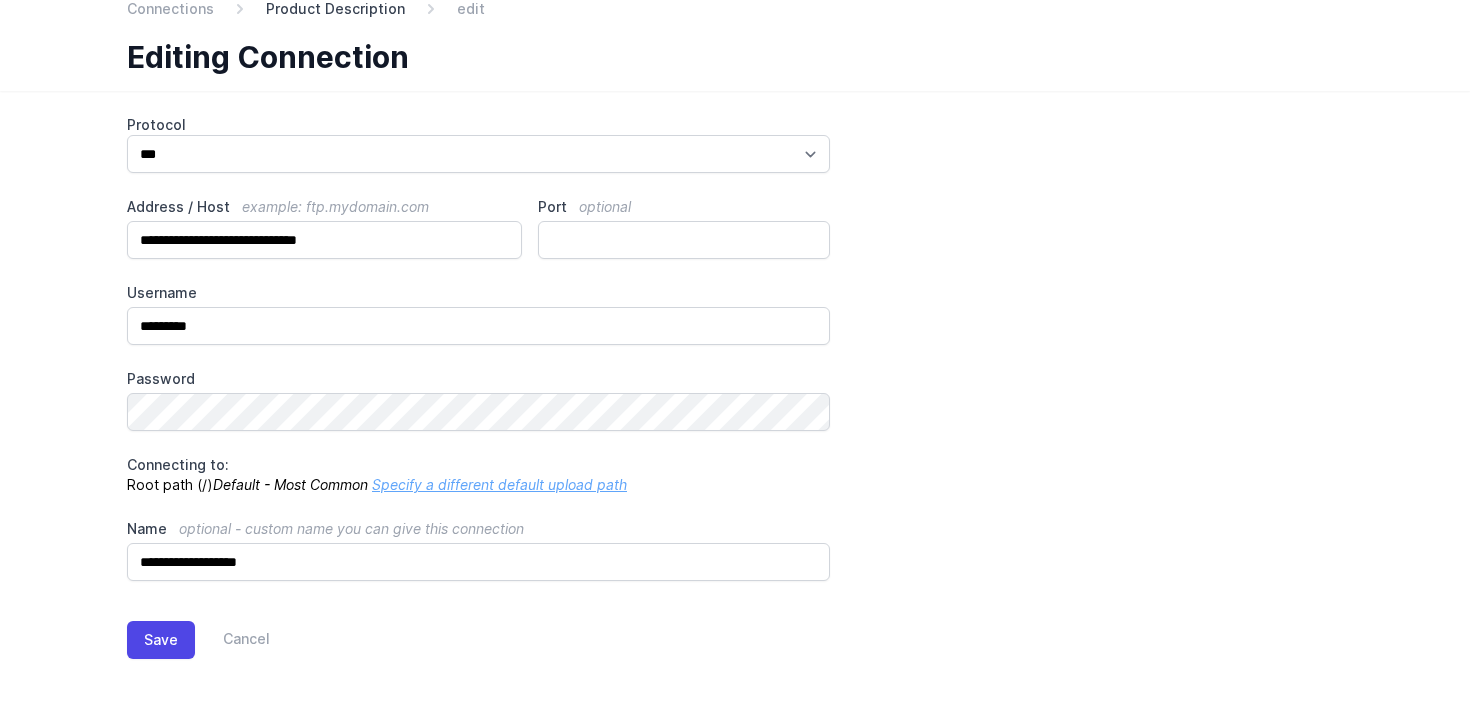 click on "Product Description" at bounding box center (335, 9) 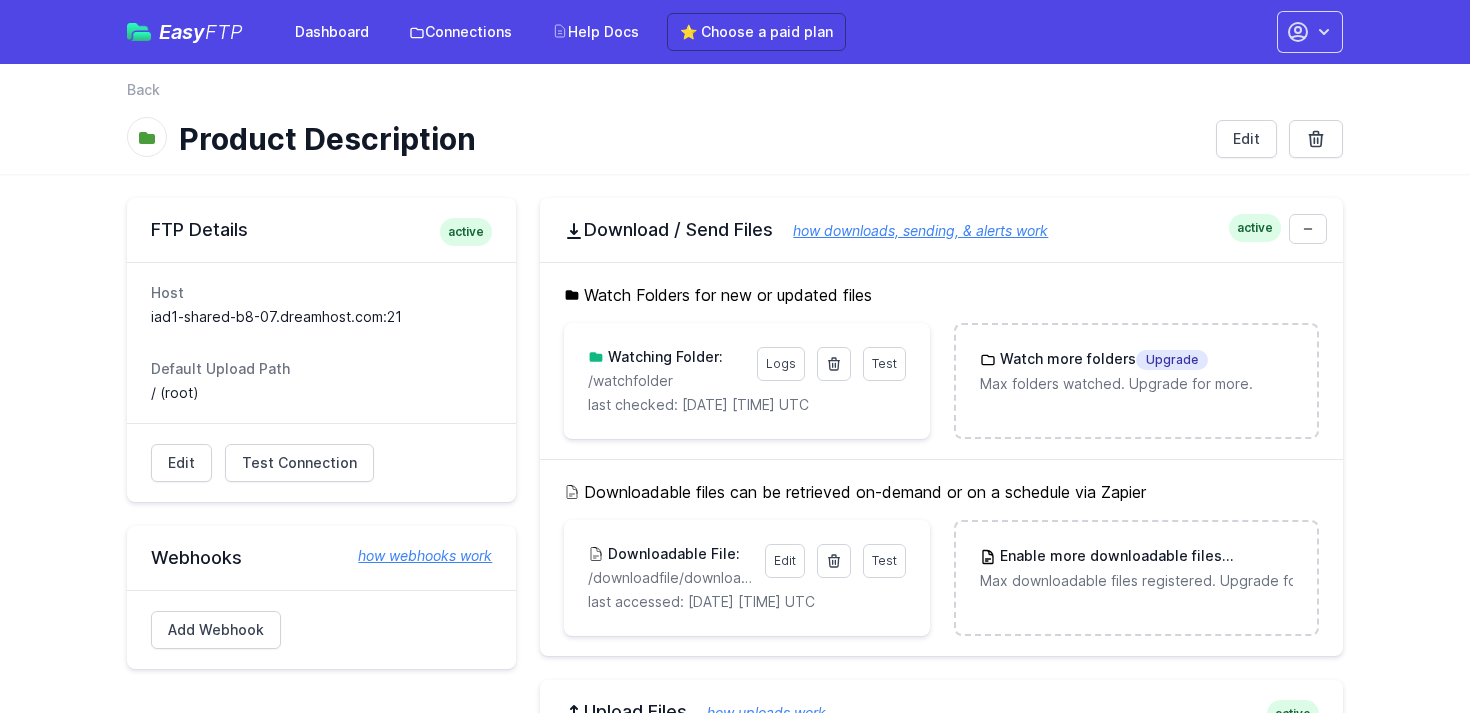 scroll, scrollTop: 0, scrollLeft: 0, axis: both 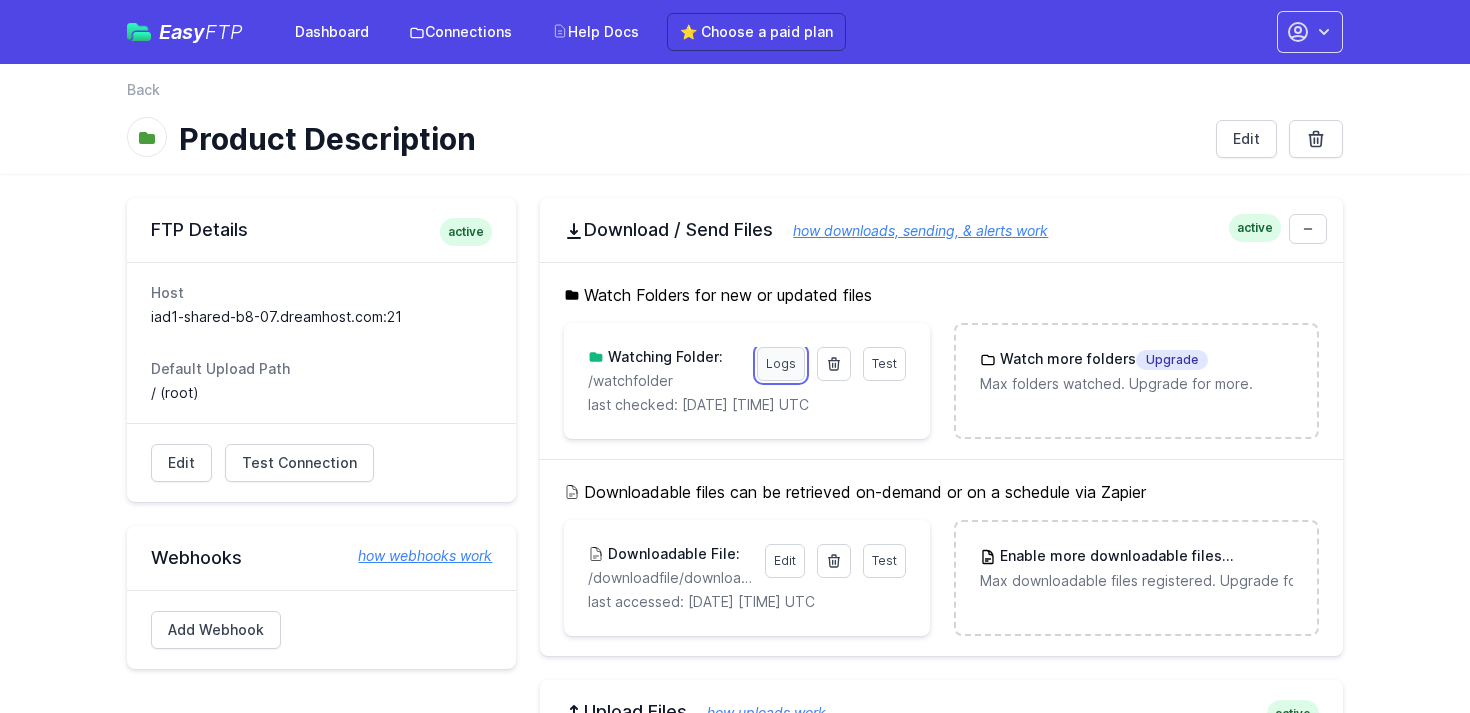 click on "Logs" at bounding box center [781, 364] 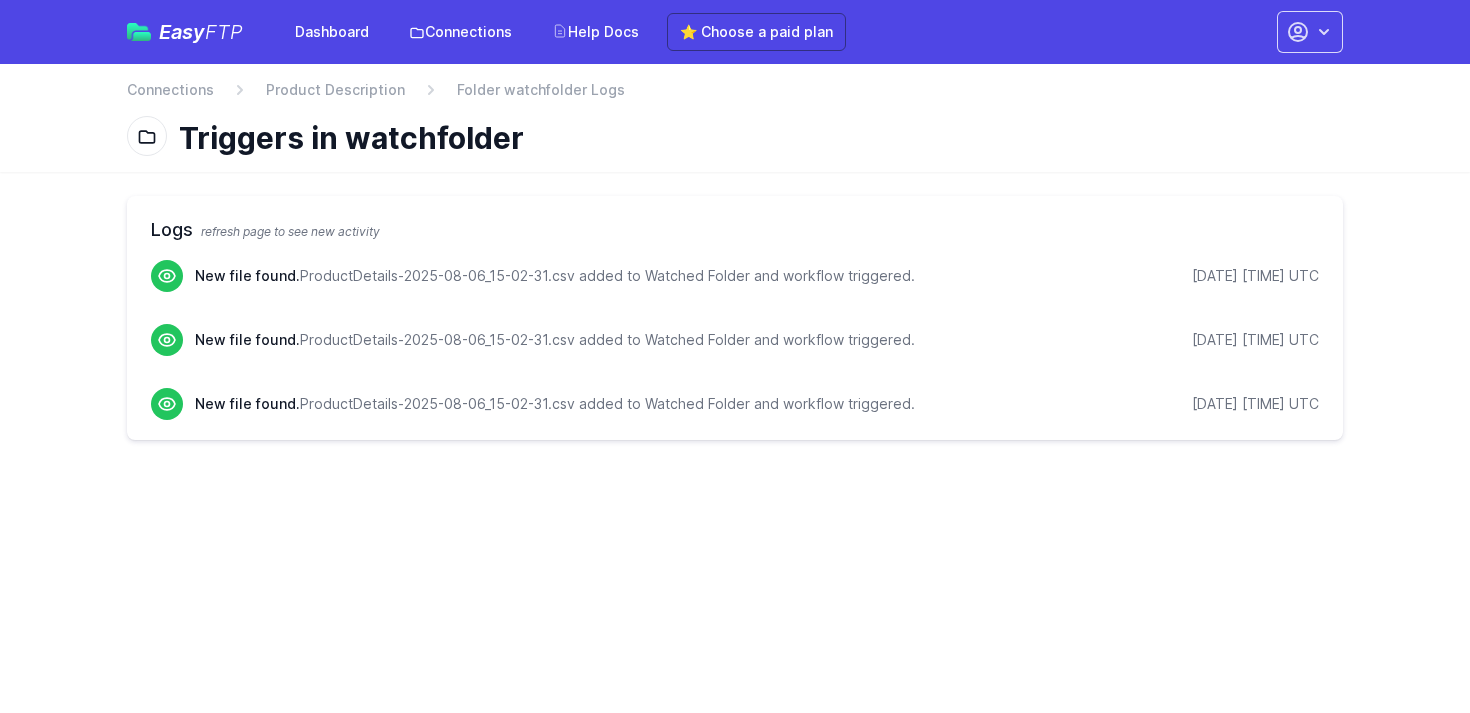scroll, scrollTop: 0, scrollLeft: 0, axis: both 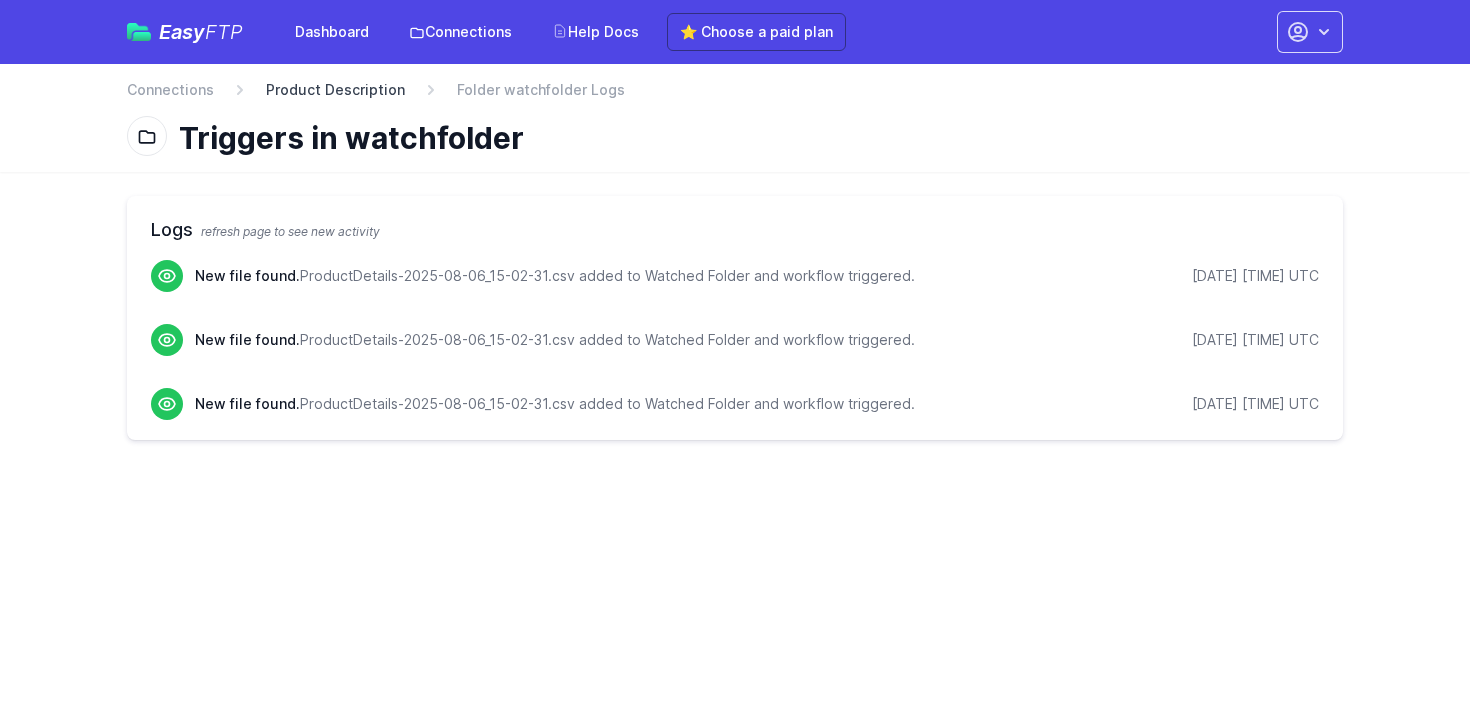 click on "Product Description" at bounding box center (335, 90) 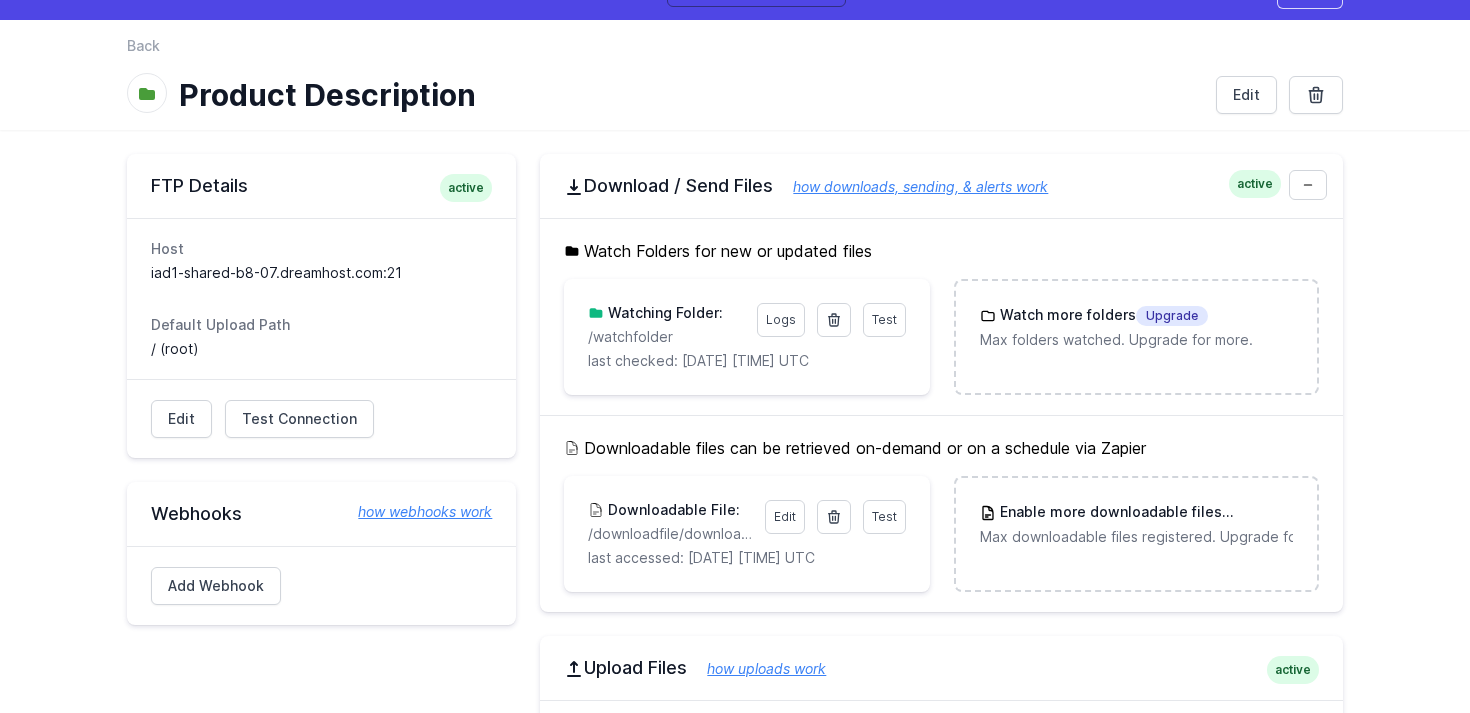 scroll, scrollTop: 0, scrollLeft: 0, axis: both 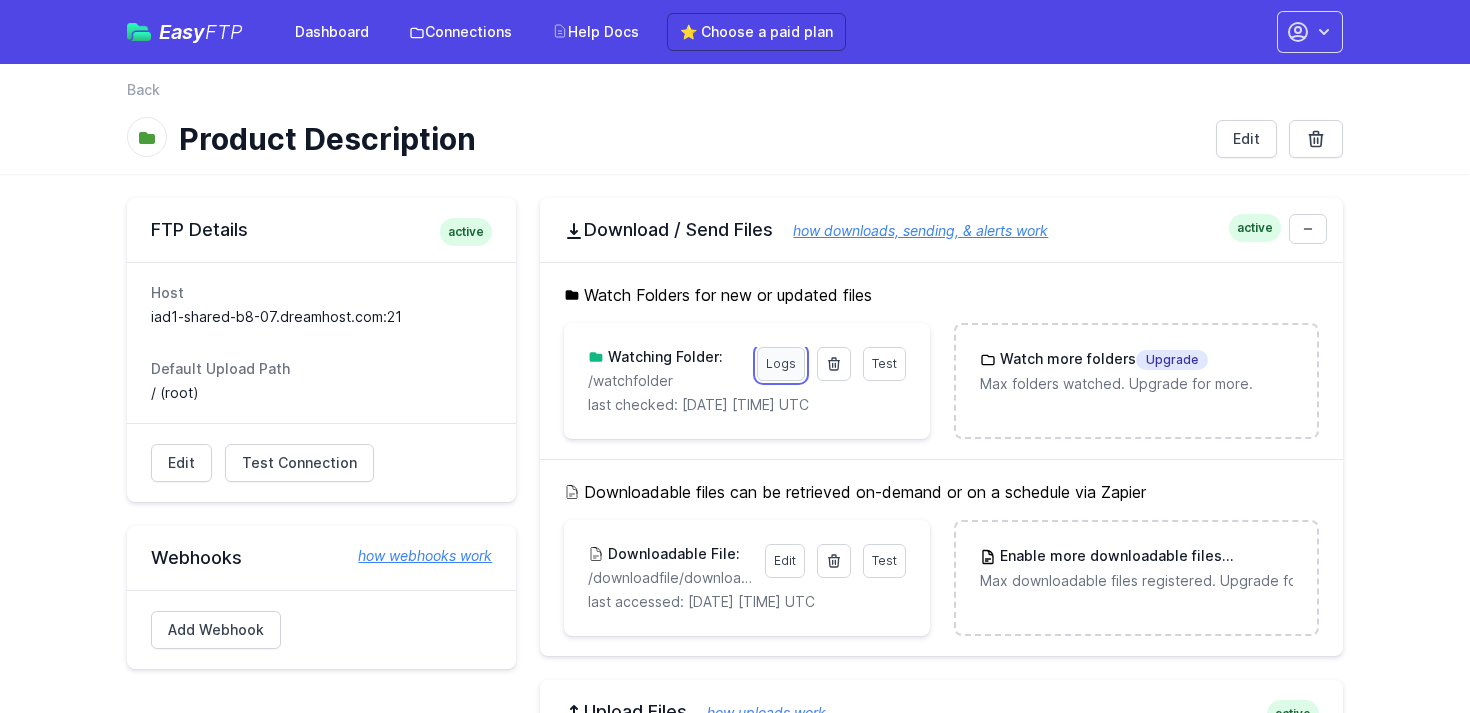 click on "Logs" at bounding box center (781, 364) 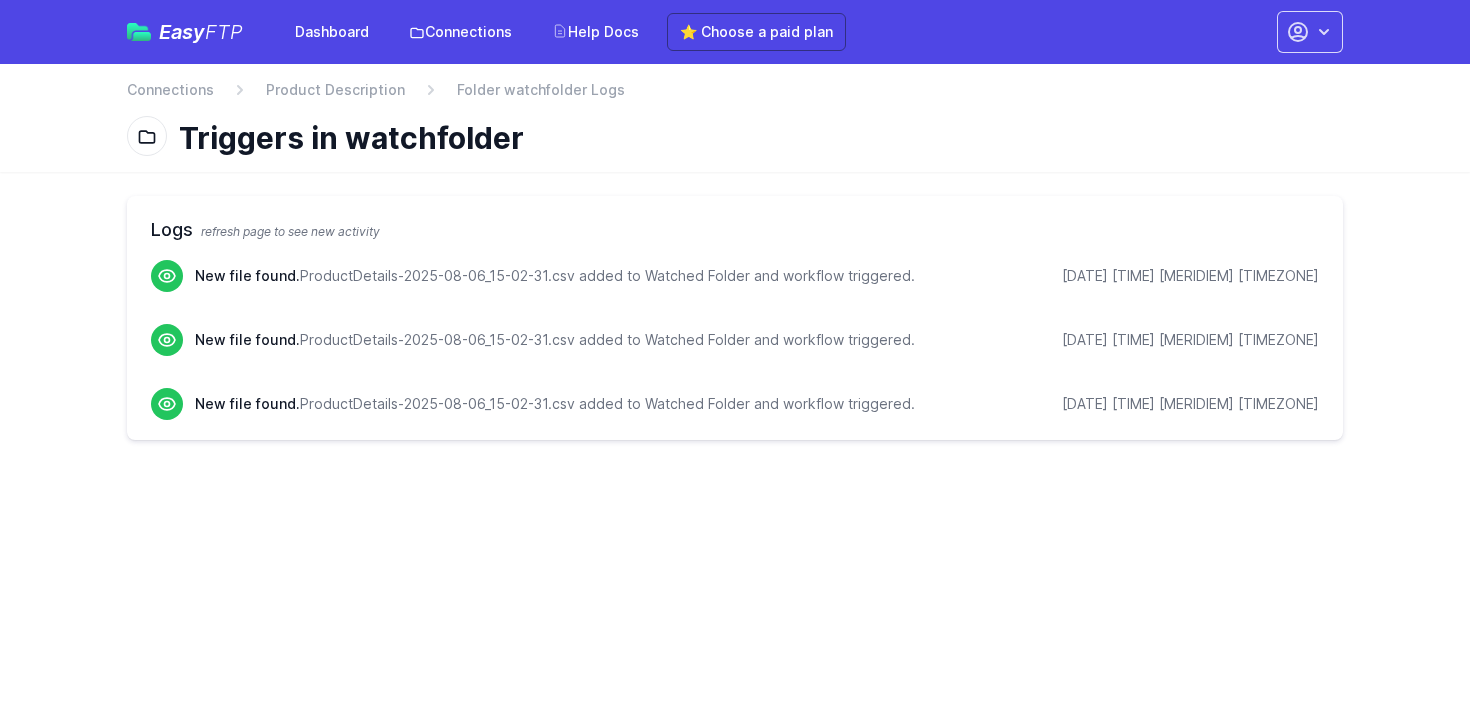 scroll, scrollTop: 0, scrollLeft: 0, axis: both 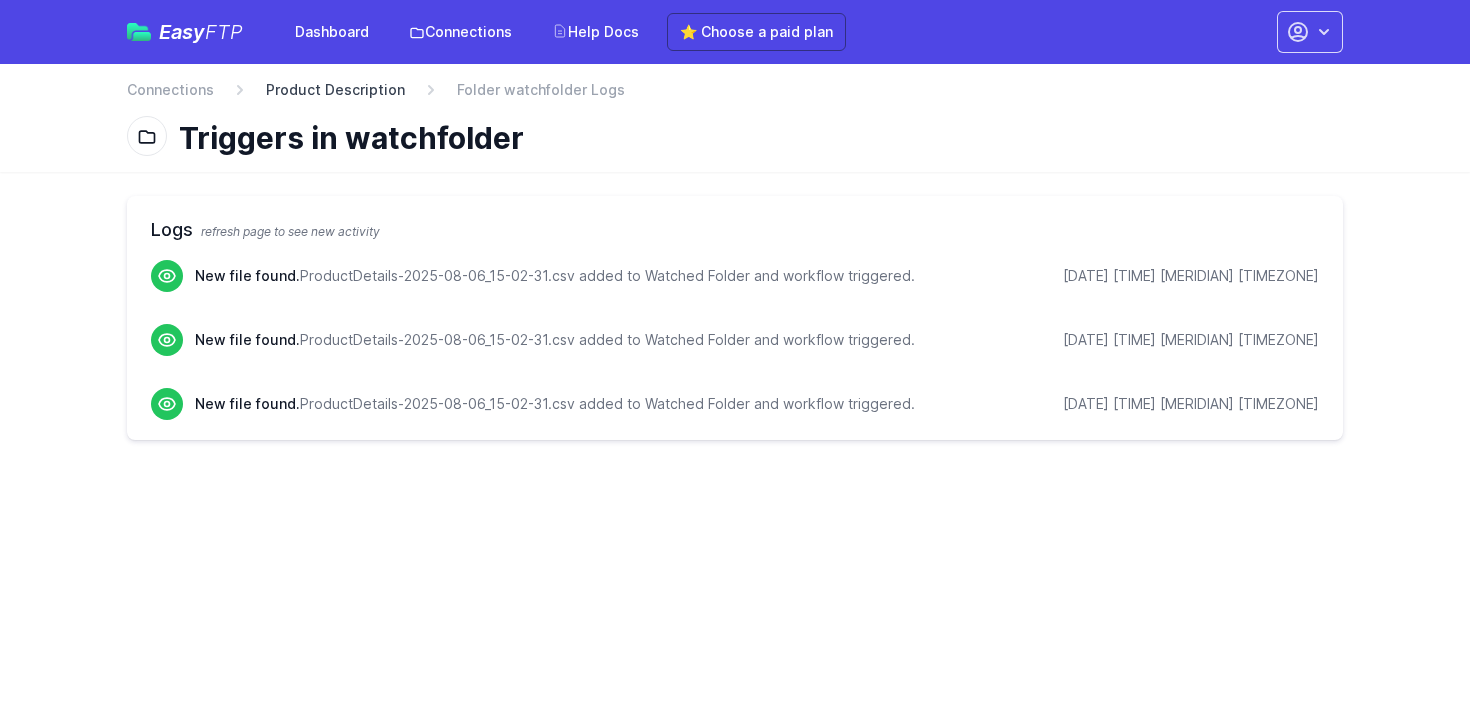 click on "Product Description" at bounding box center (335, 90) 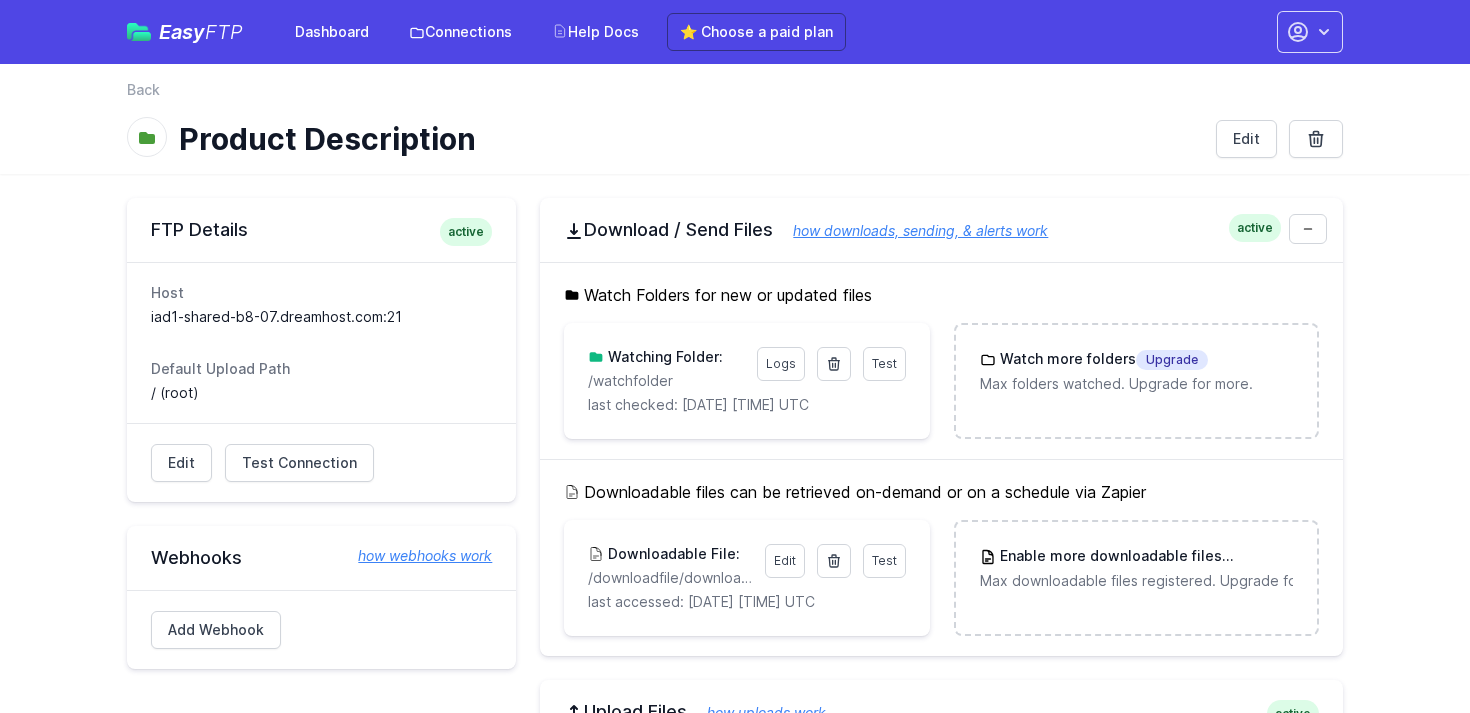 scroll, scrollTop: 0, scrollLeft: 0, axis: both 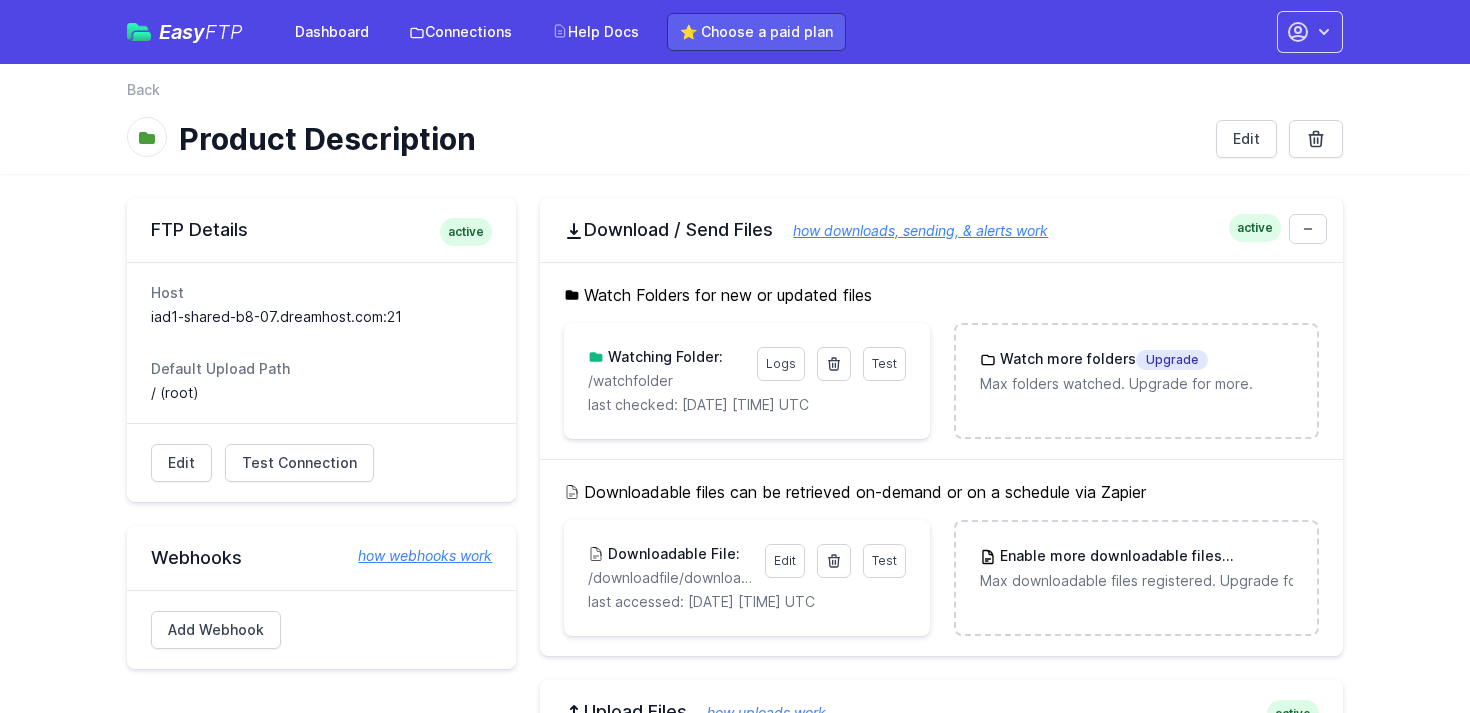 click on "⭐ Choose a paid plan" at bounding box center [756, 32] 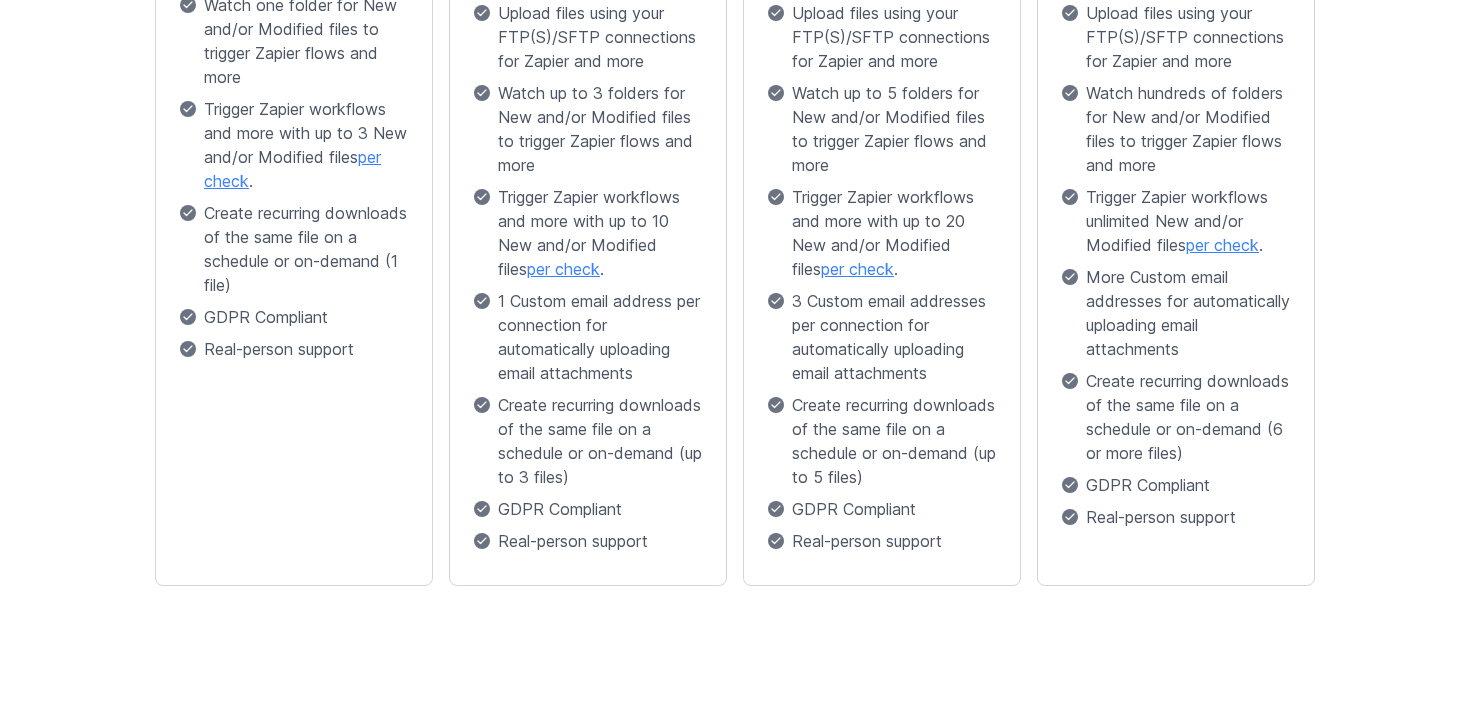 scroll, scrollTop: 0, scrollLeft: 0, axis: both 